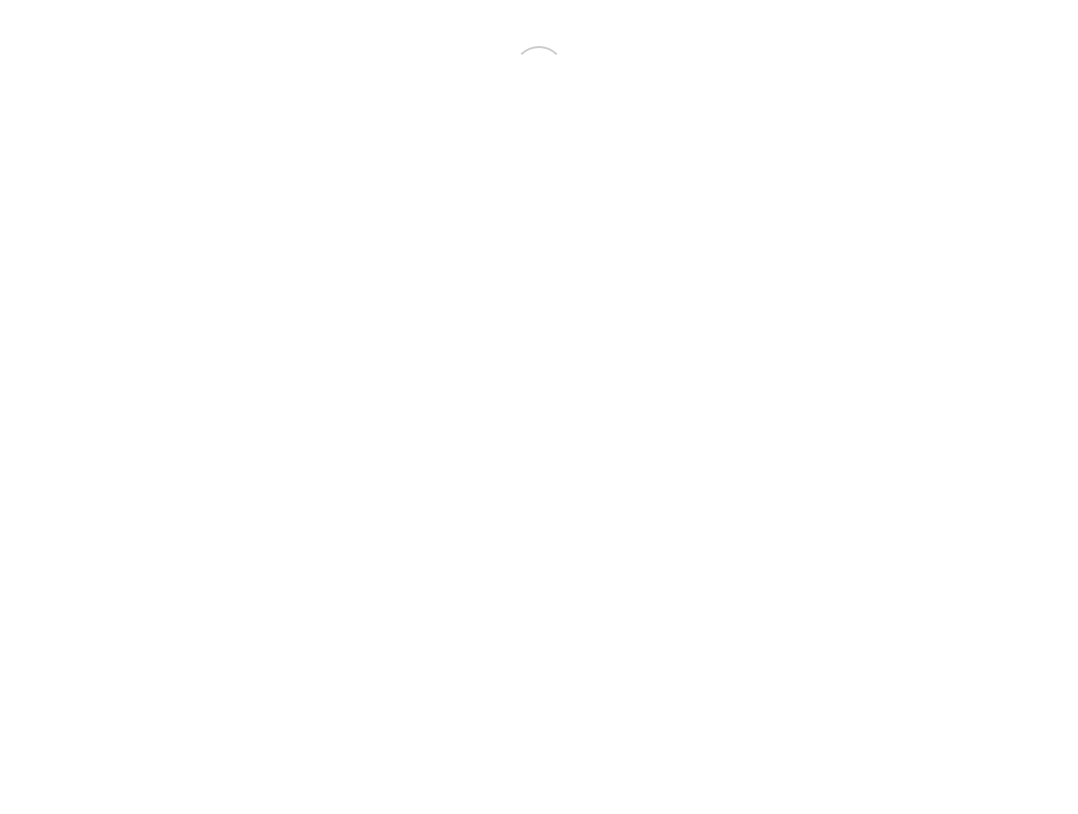 scroll, scrollTop: 0, scrollLeft: 0, axis: both 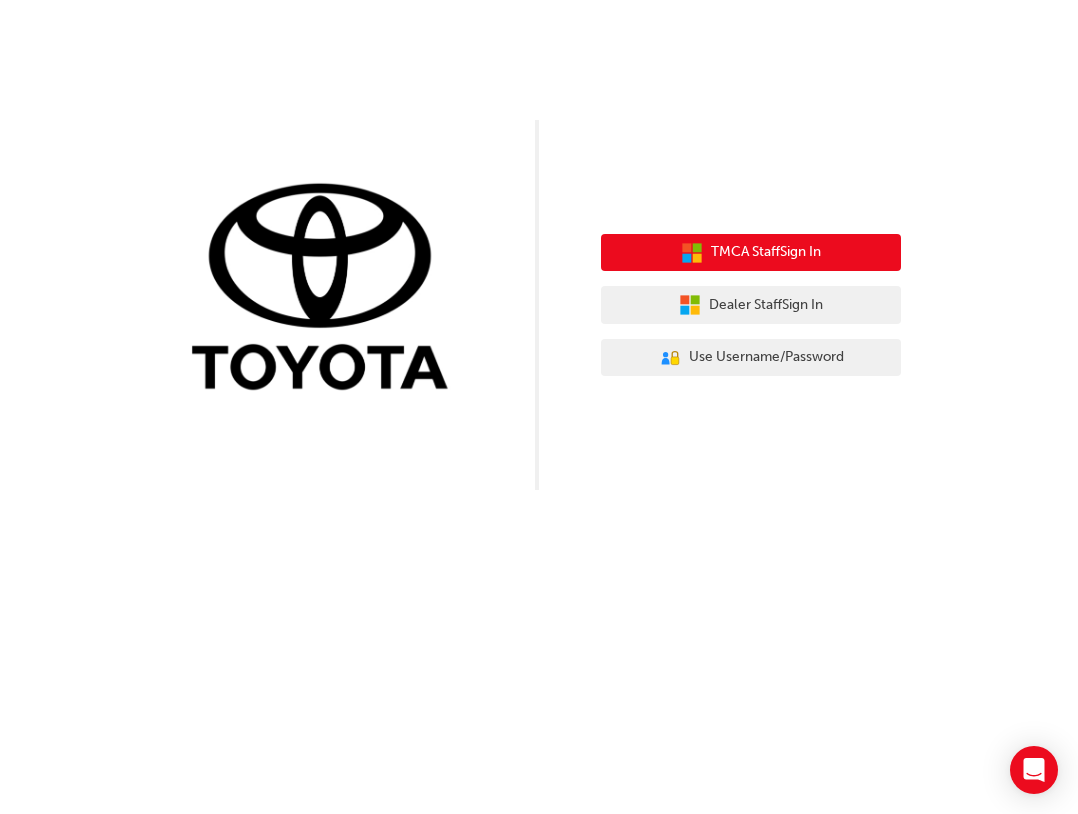 click on "TMCA Staff  Sign In" at bounding box center (766, 252) 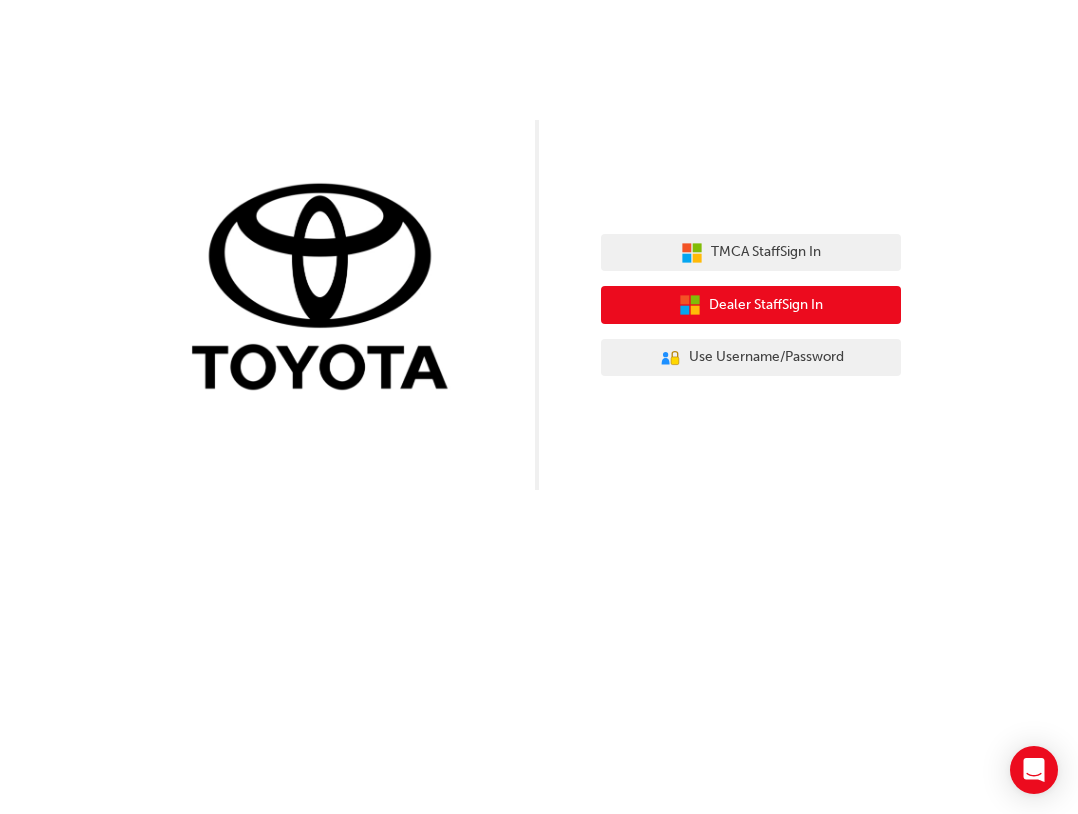 scroll, scrollTop: 0, scrollLeft: 0, axis: both 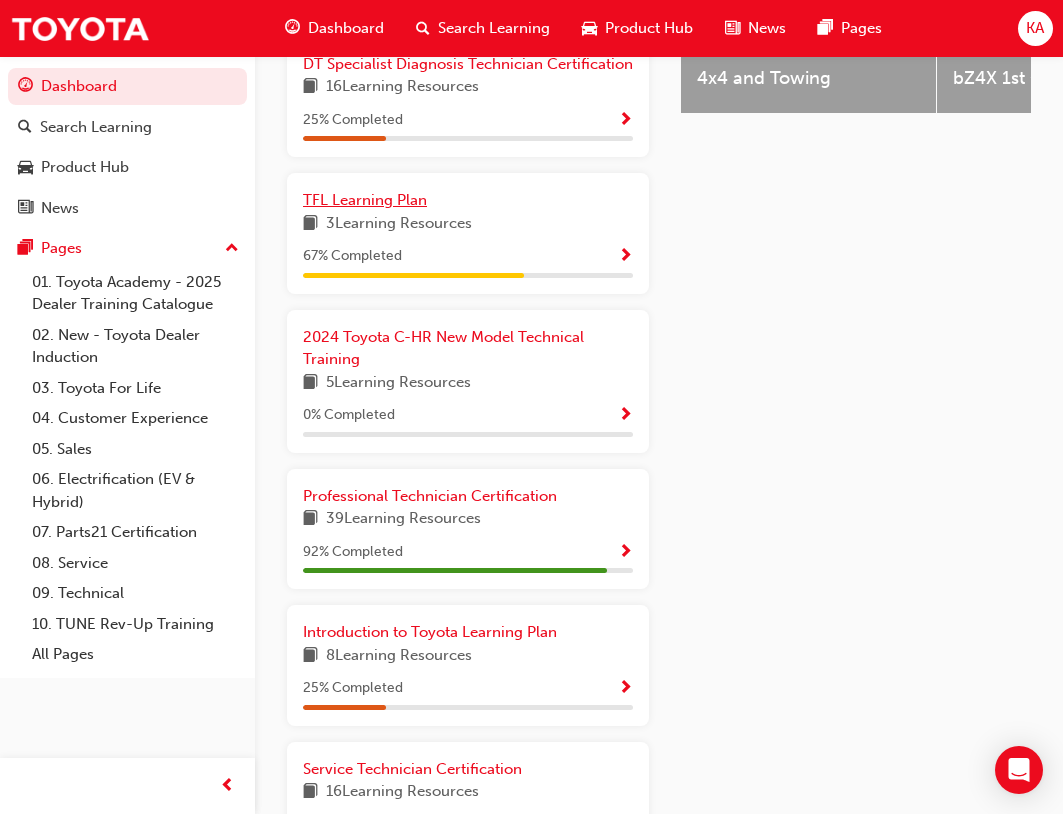 click on "TFL Learning Plan" at bounding box center [468, 200] 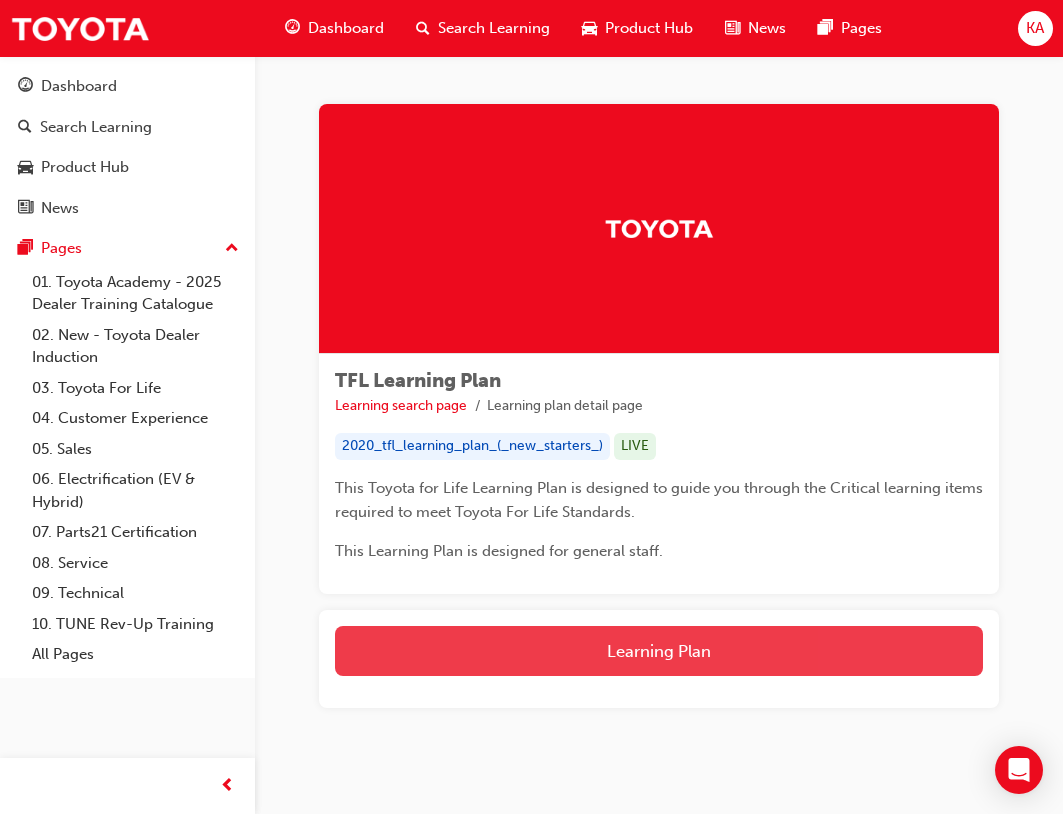 click on "Learning Plan" at bounding box center (659, 651) 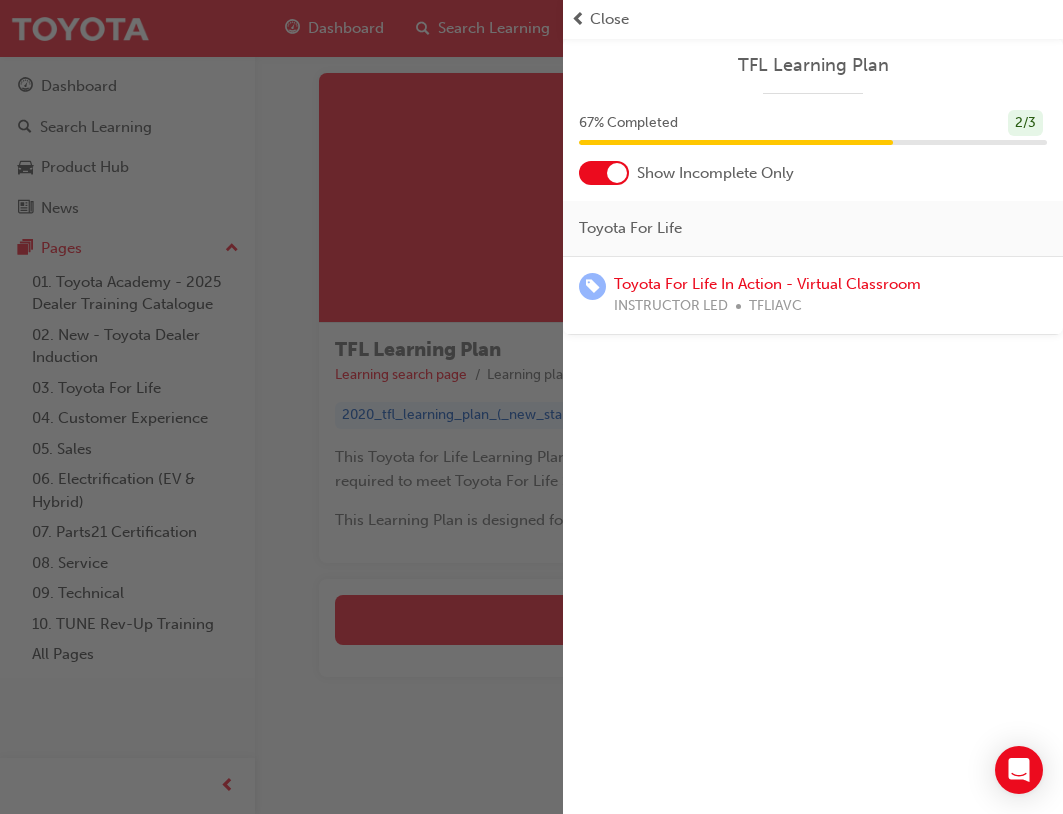 scroll, scrollTop: 56, scrollLeft: 0, axis: vertical 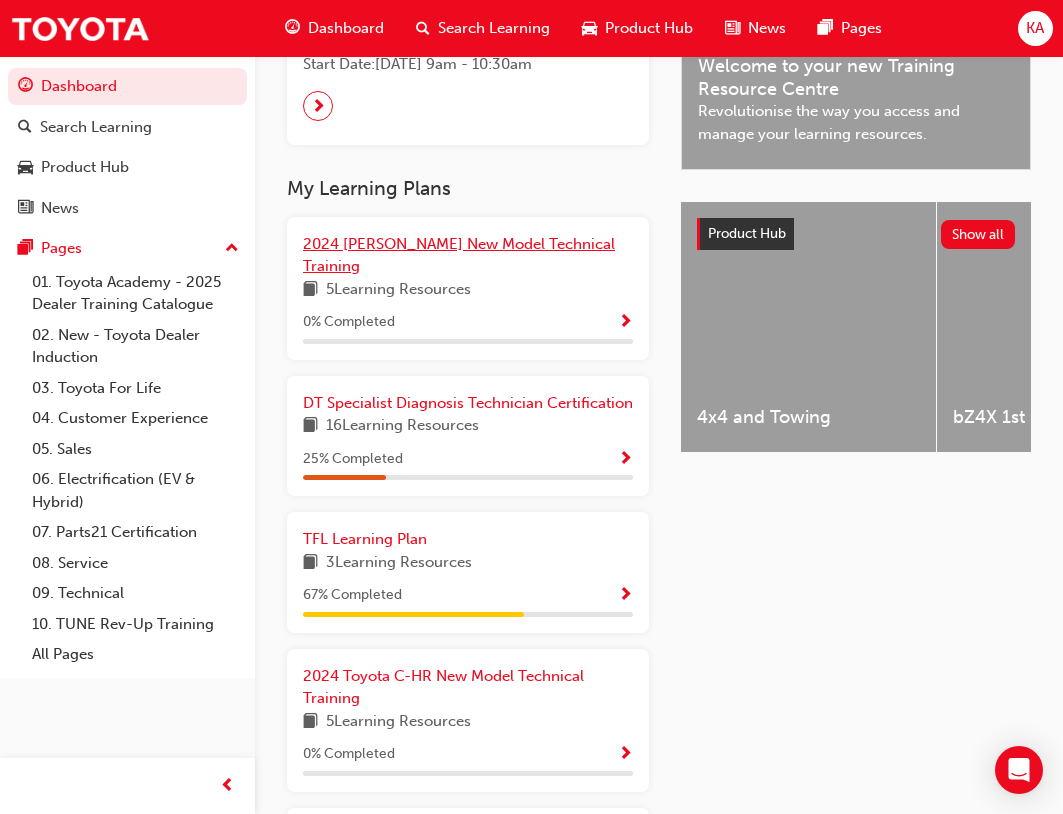 click on "2024 [PERSON_NAME] New Model Technical Training" at bounding box center (459, 255) 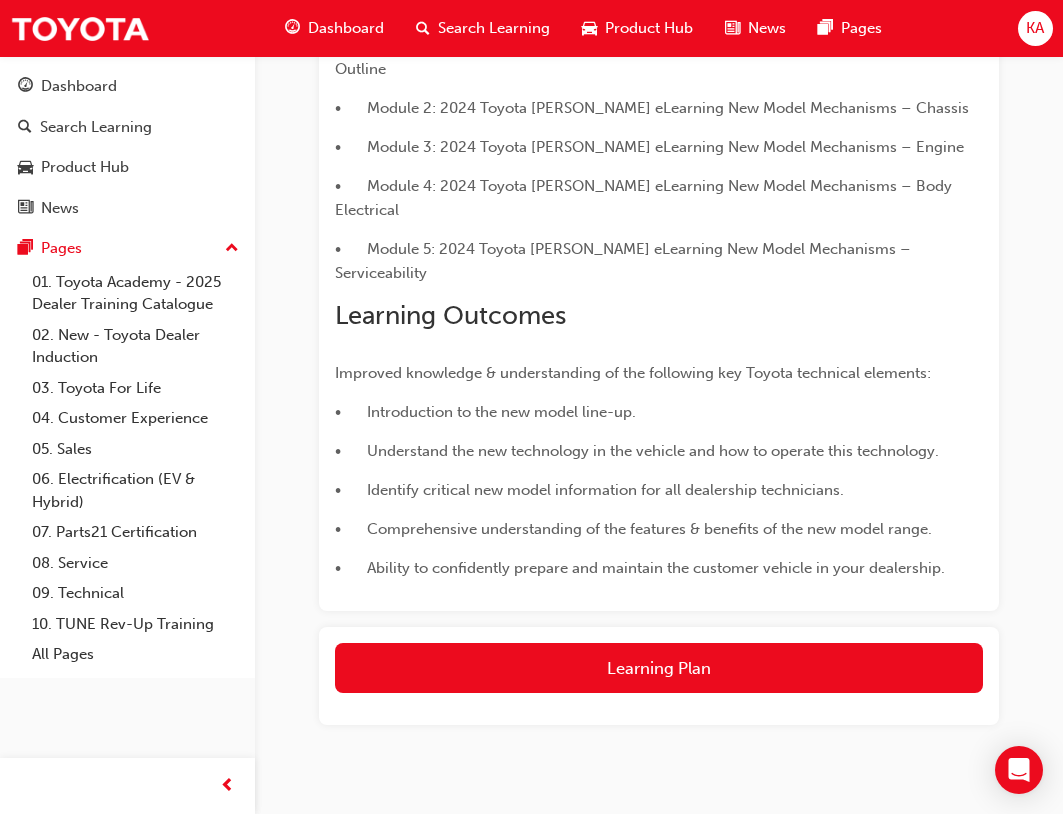 scroll, scrollTop: 507, scrollLeft: 0, axis: vertical 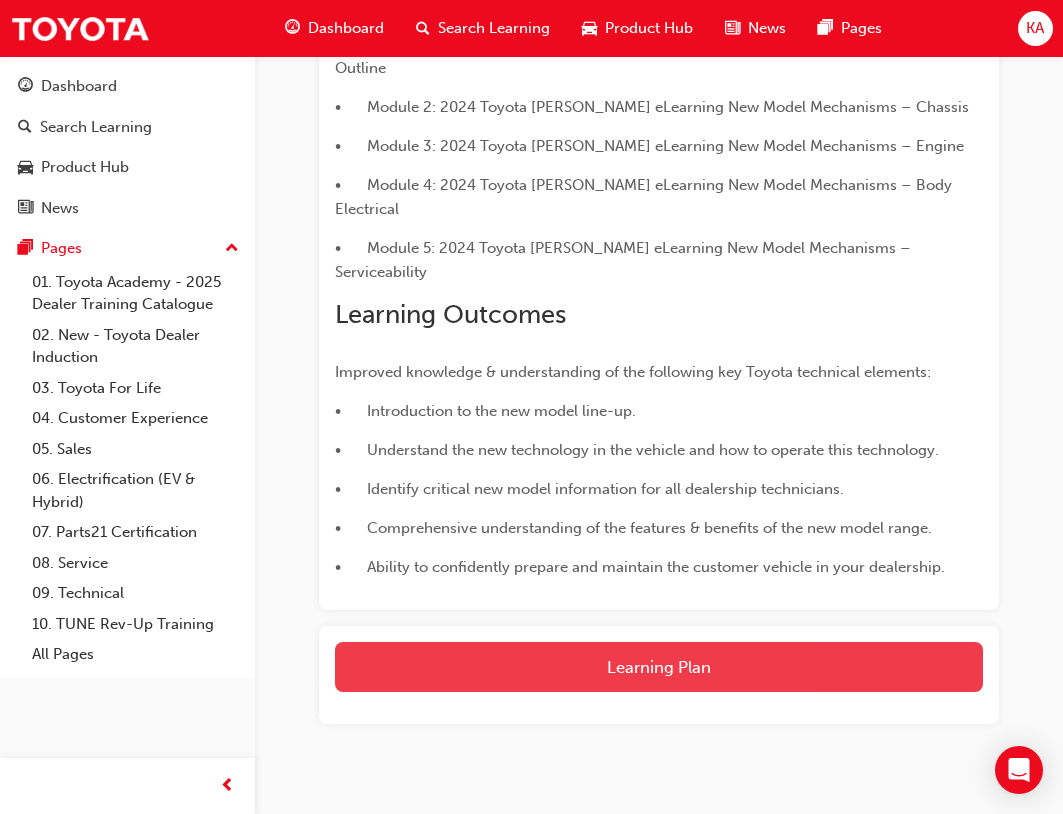 click on "Learning Plan" at bounding box center (659, 667) 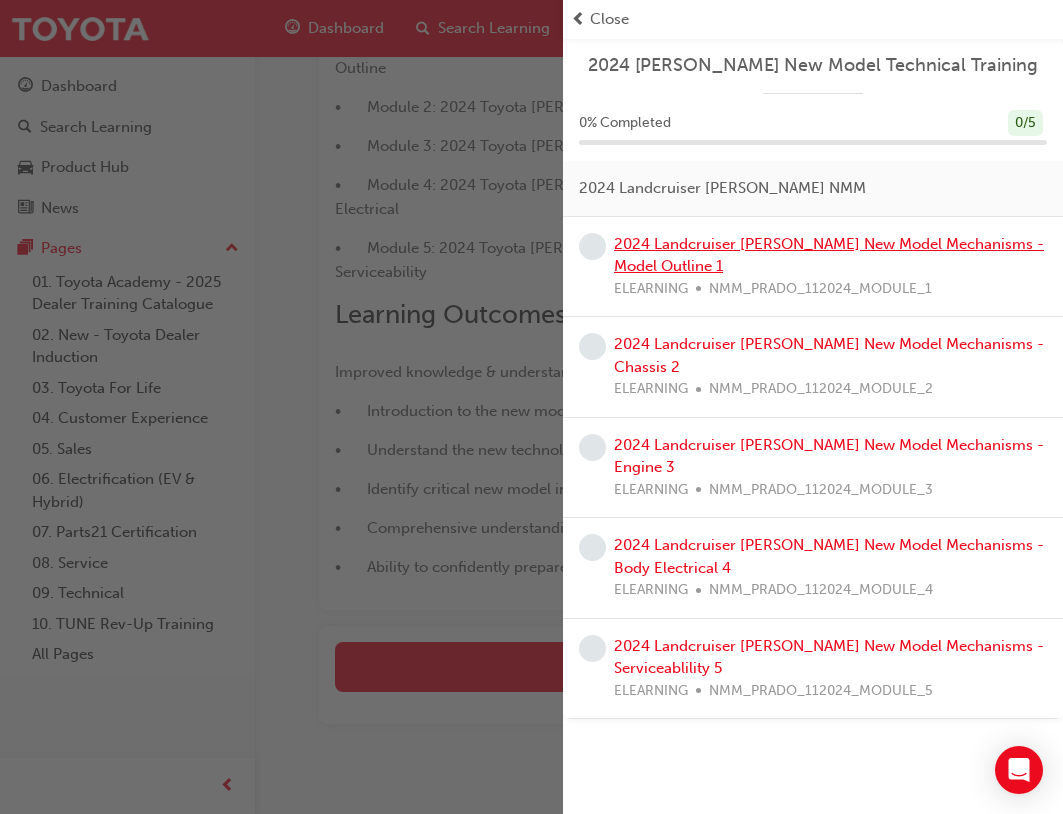 click on "2024 Landcruiser [PERSON_NAME] New Model Mechanisms - Model Outline 1" at bounding box center (829, 255) 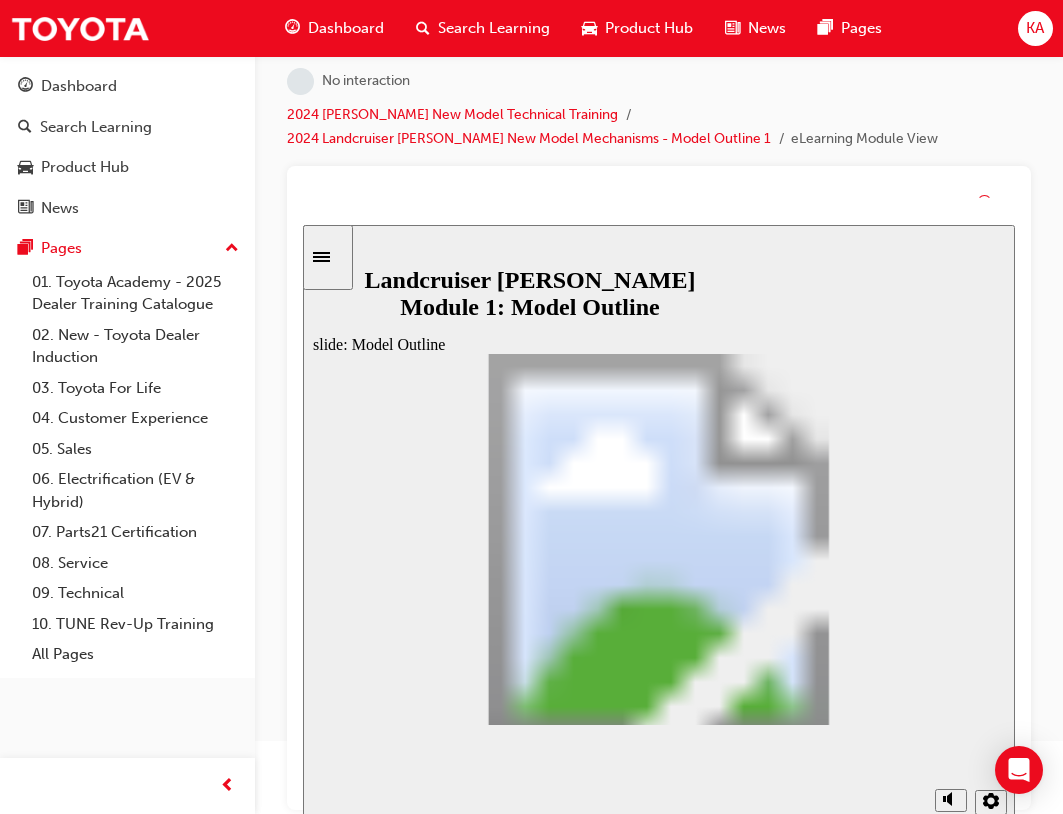 scroll, scrollTop: 51, scrollLeft: 0, axis: vertical 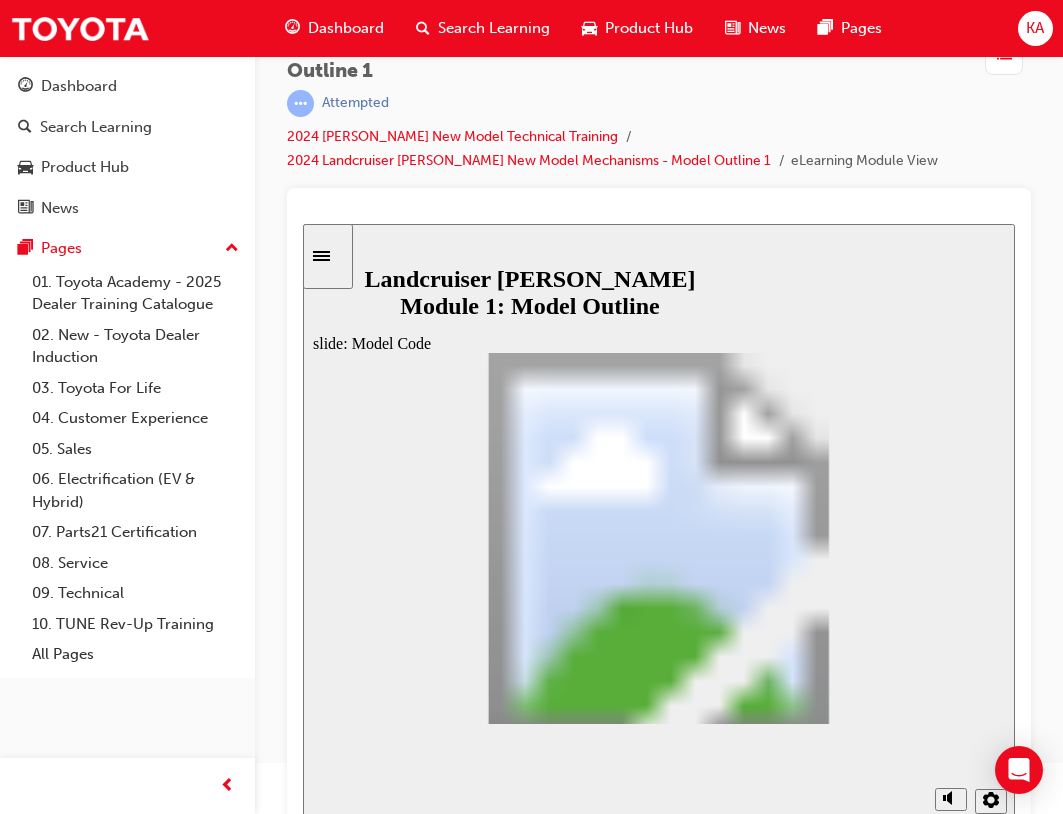 click 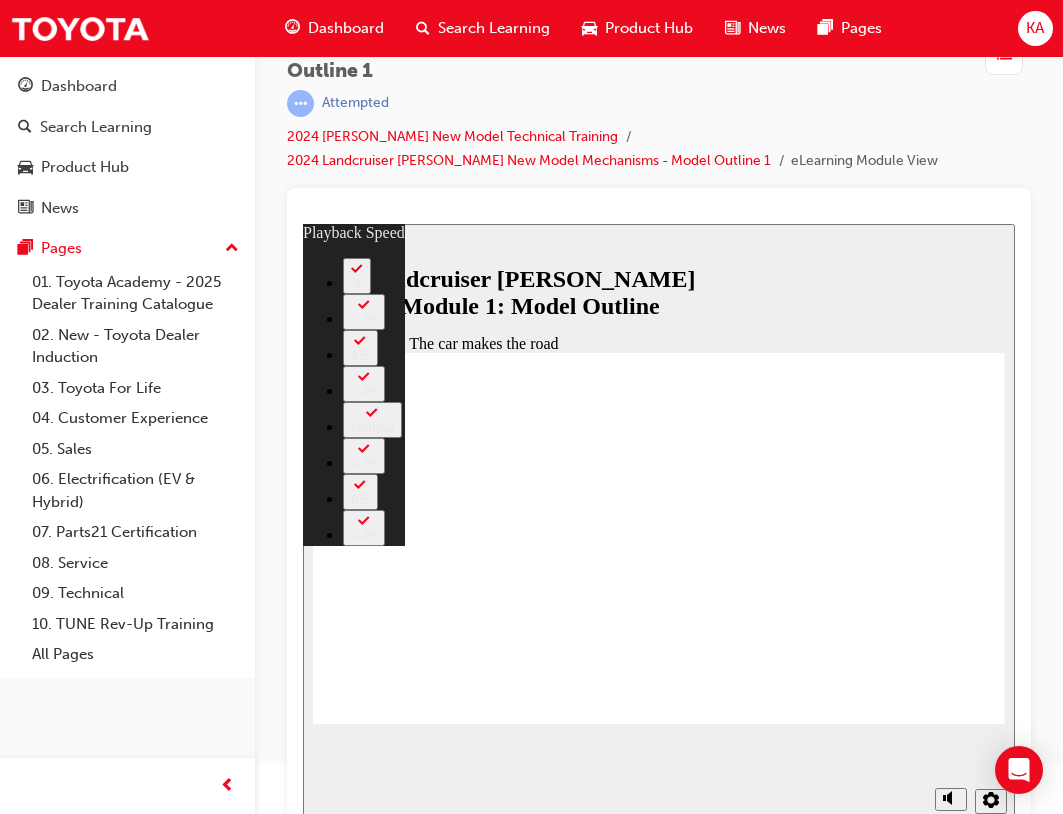 click at bounding box center [363, 3632] 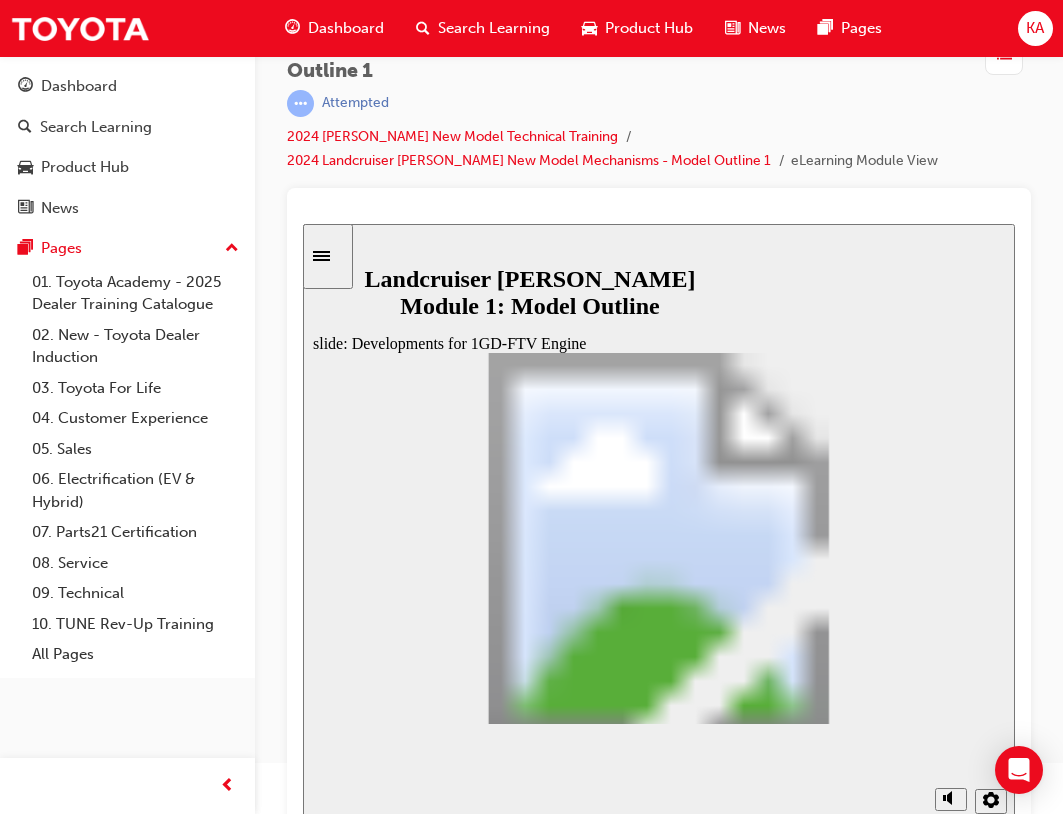 click 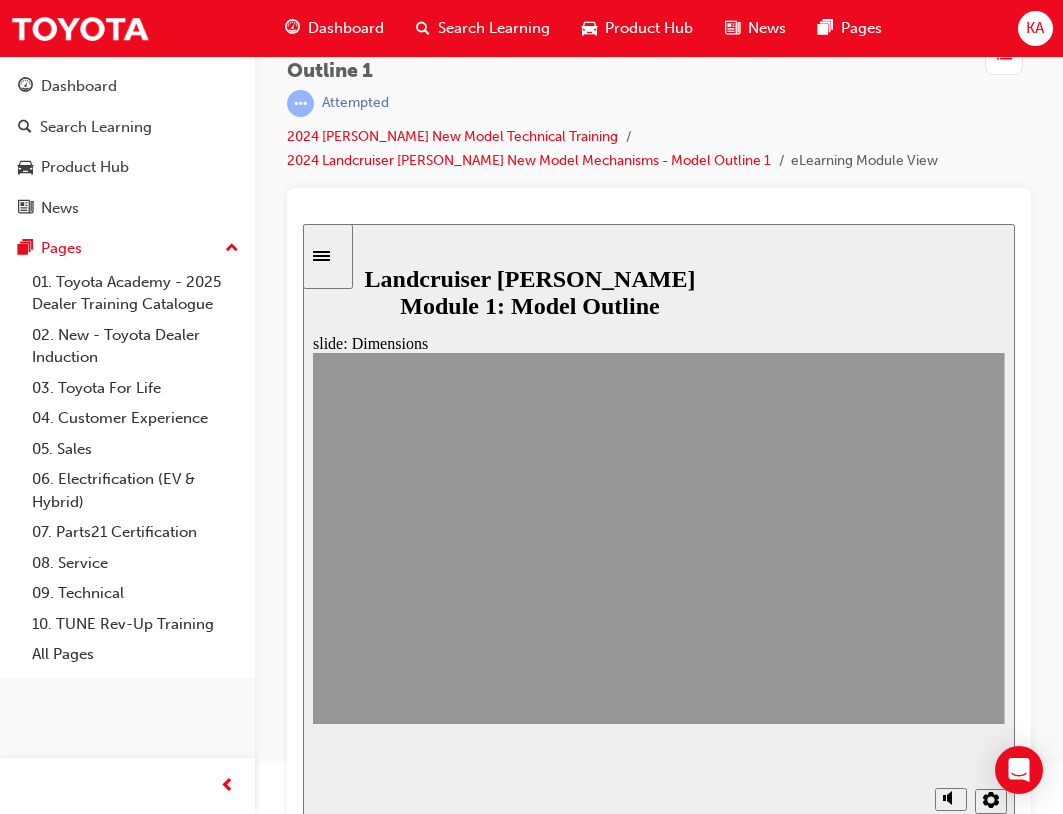 drag, startPoint x: 848, startPoint y: 698, endPoint x: 945, endPoint y: 707, distance: 97.41663 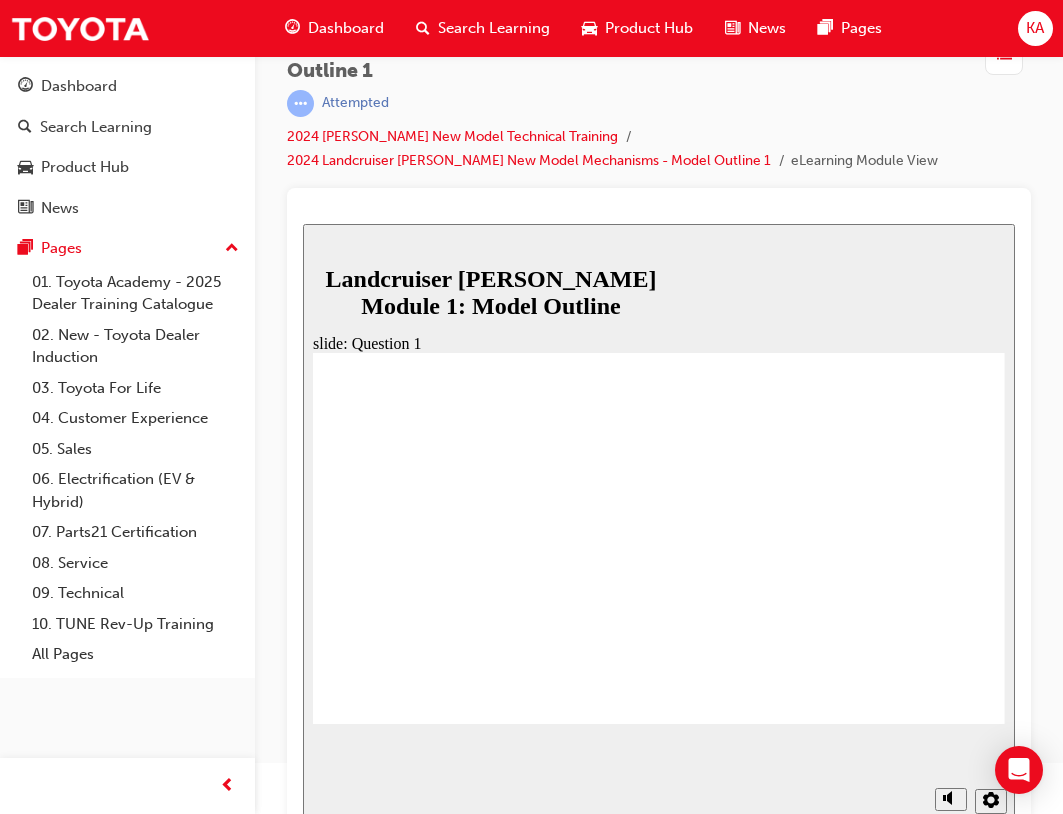 radio on "true" 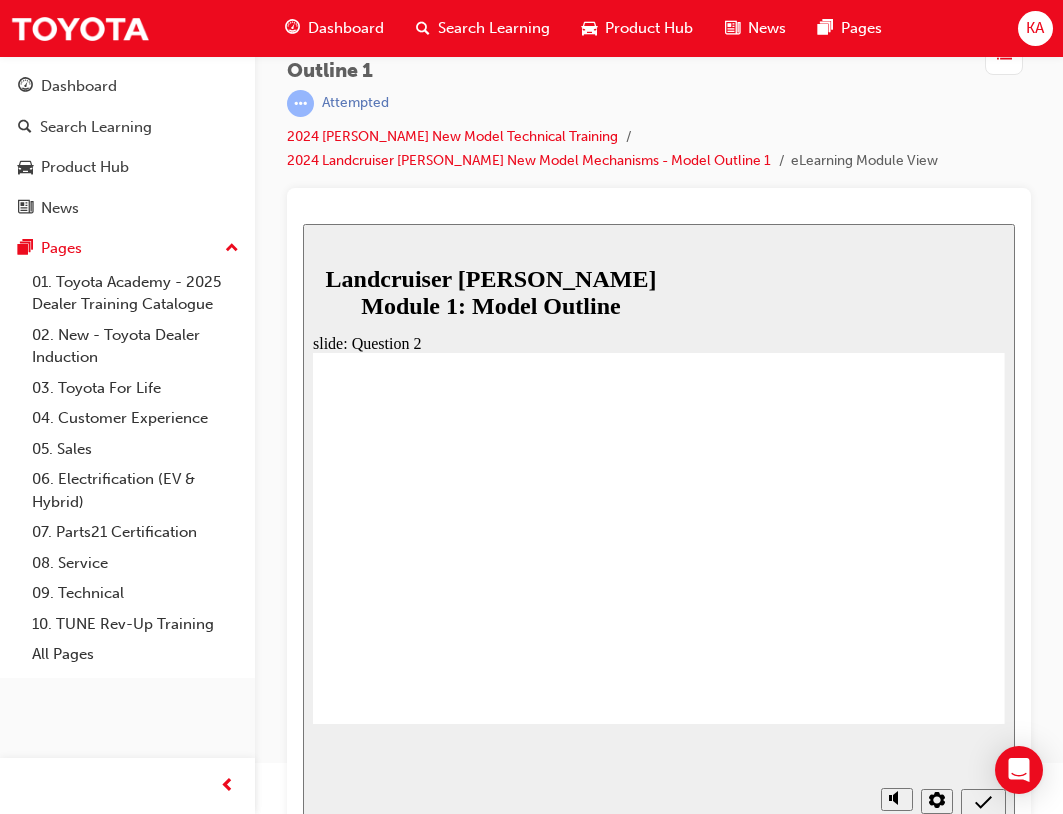 radio on "true" 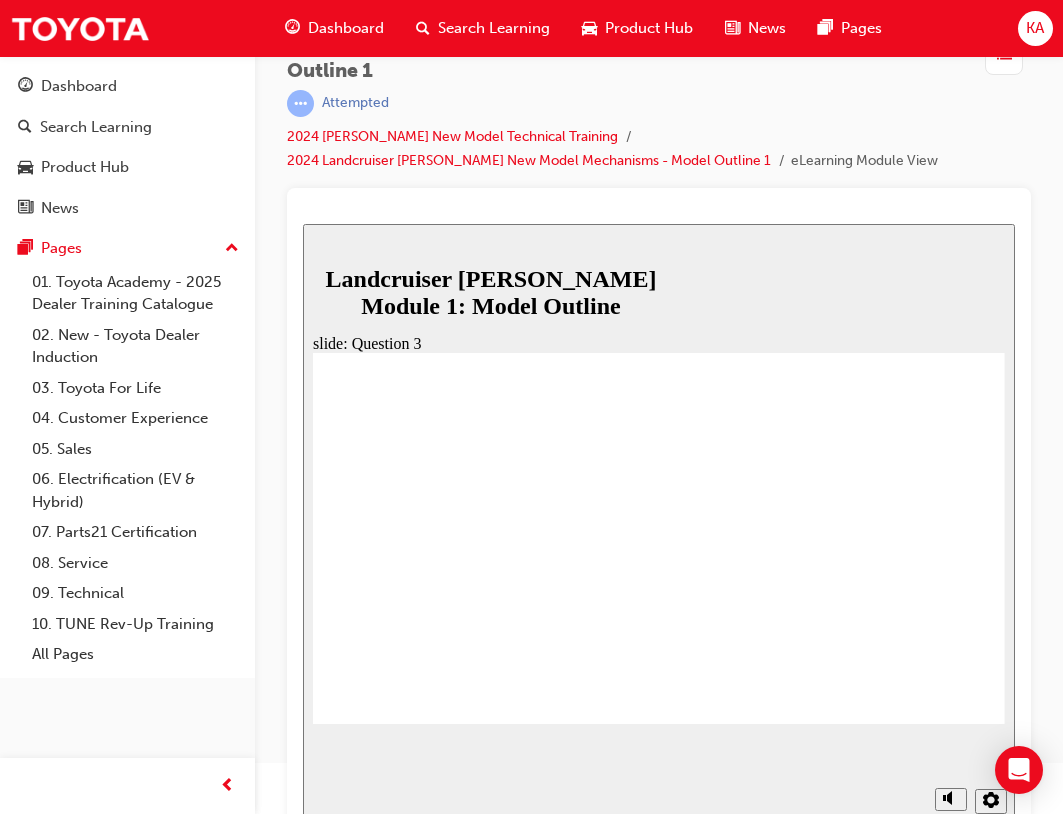 radio on "true" 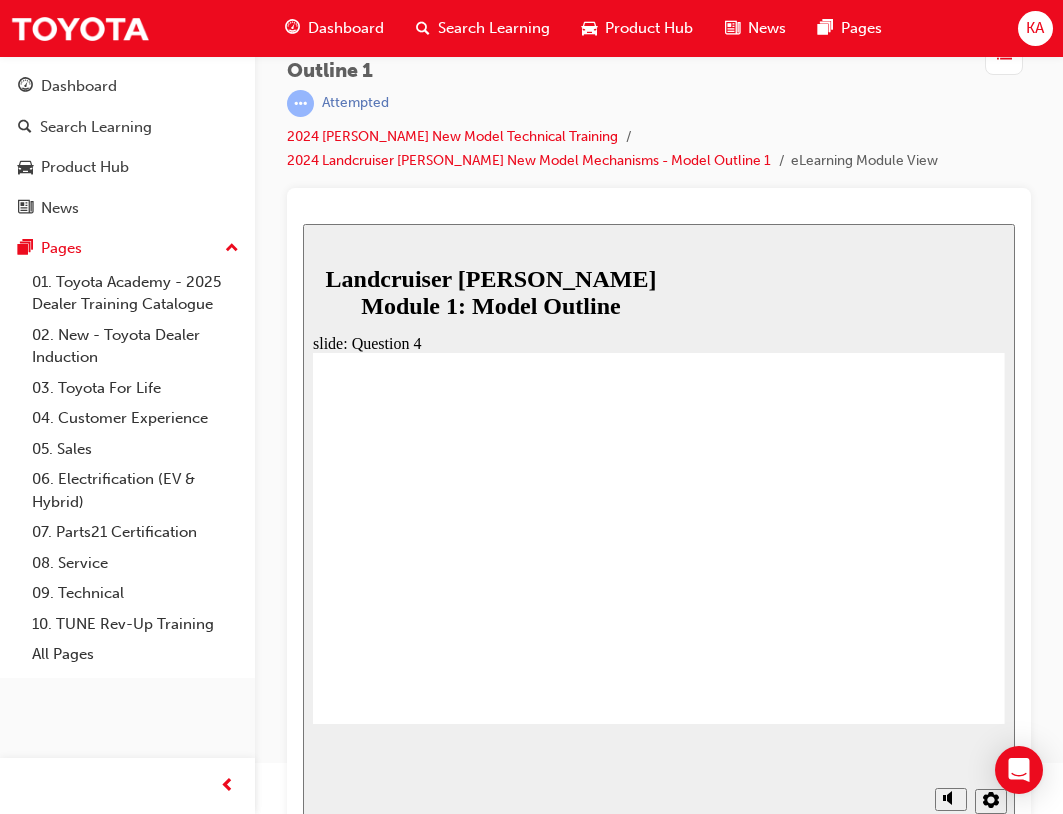radio on "true" 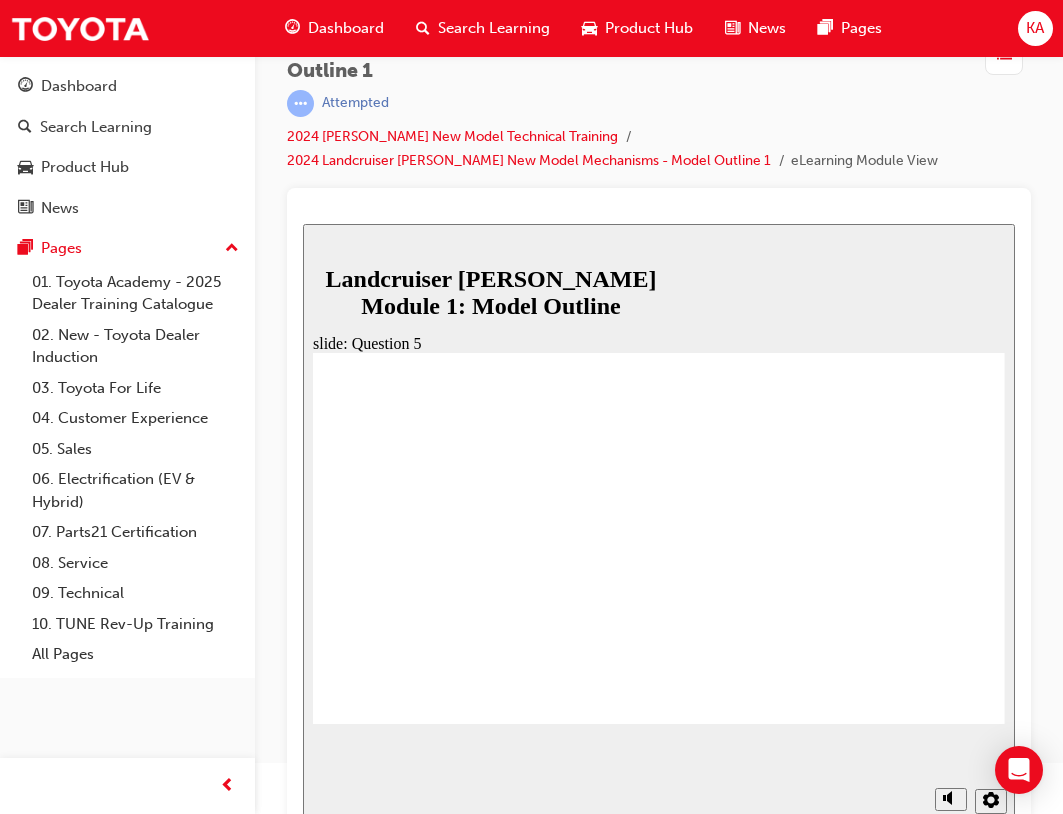 radio on "true" 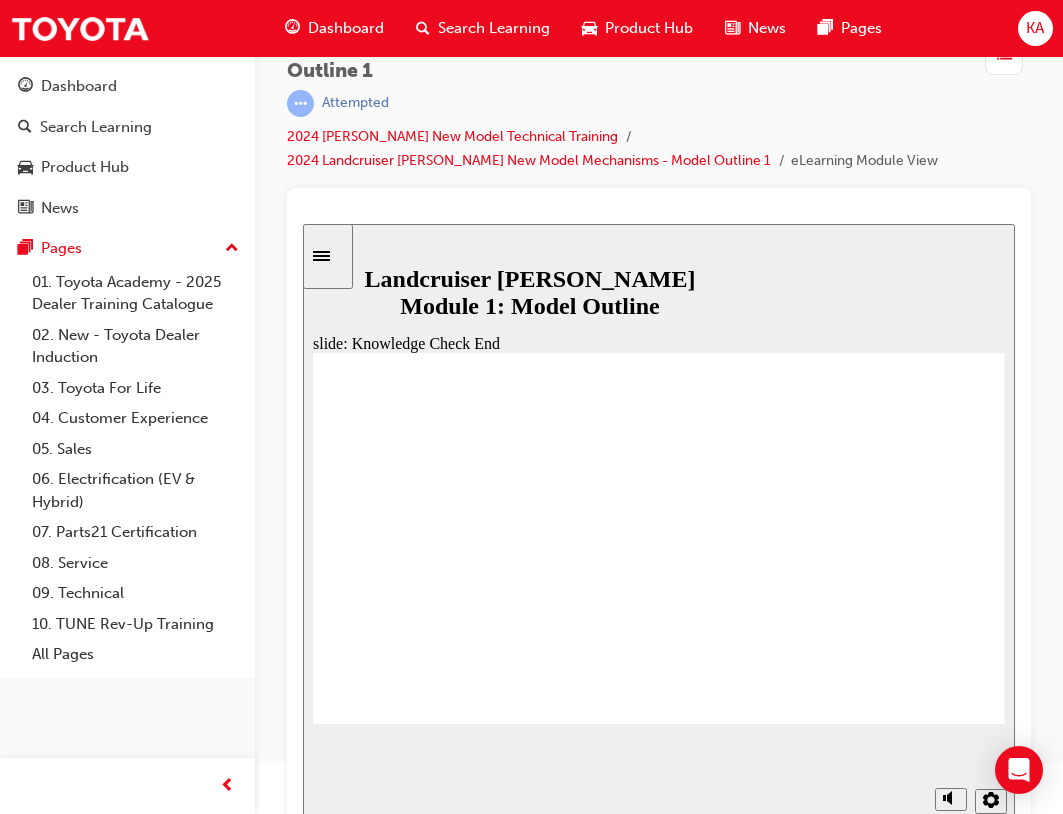 click at bounding box center [659, 1826] 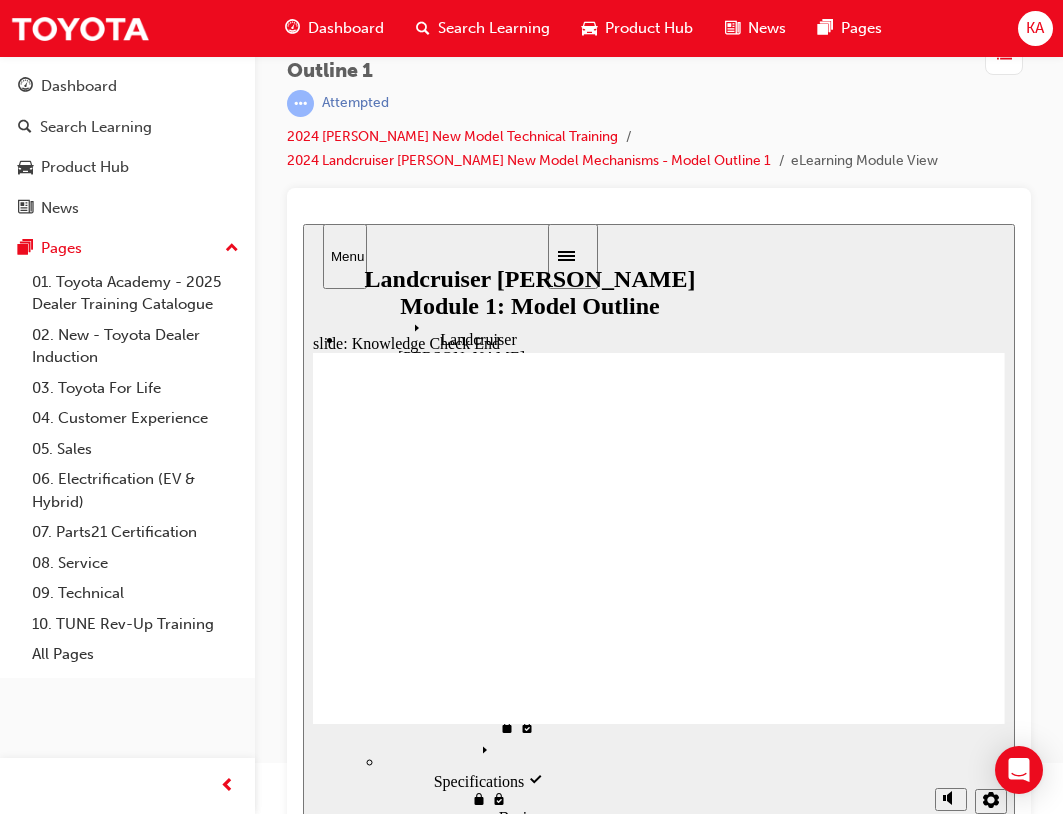click on "Knowledge Check
Knowledge Check" at bounding box center (444, 2082) 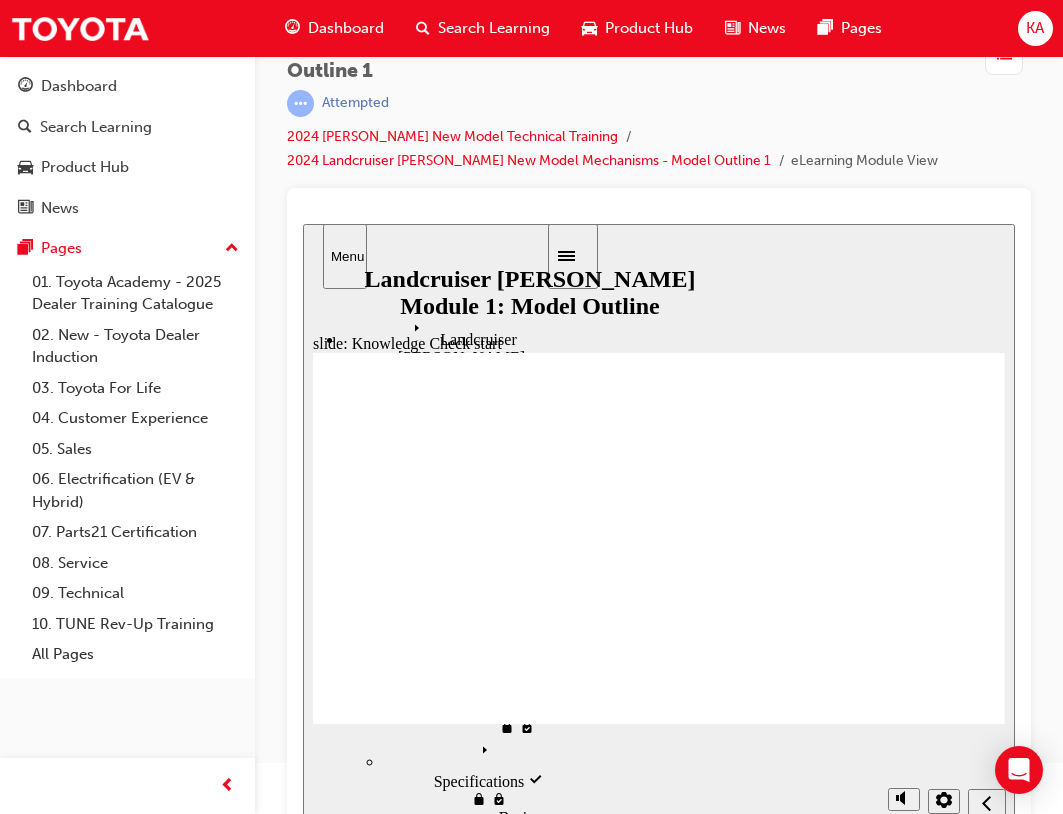 click on "Landcruiser Prado Model Outline visited
Landcruiser Prado Model Outline
Model Outline visited
Model Outline" at bounding box center (424, 561) 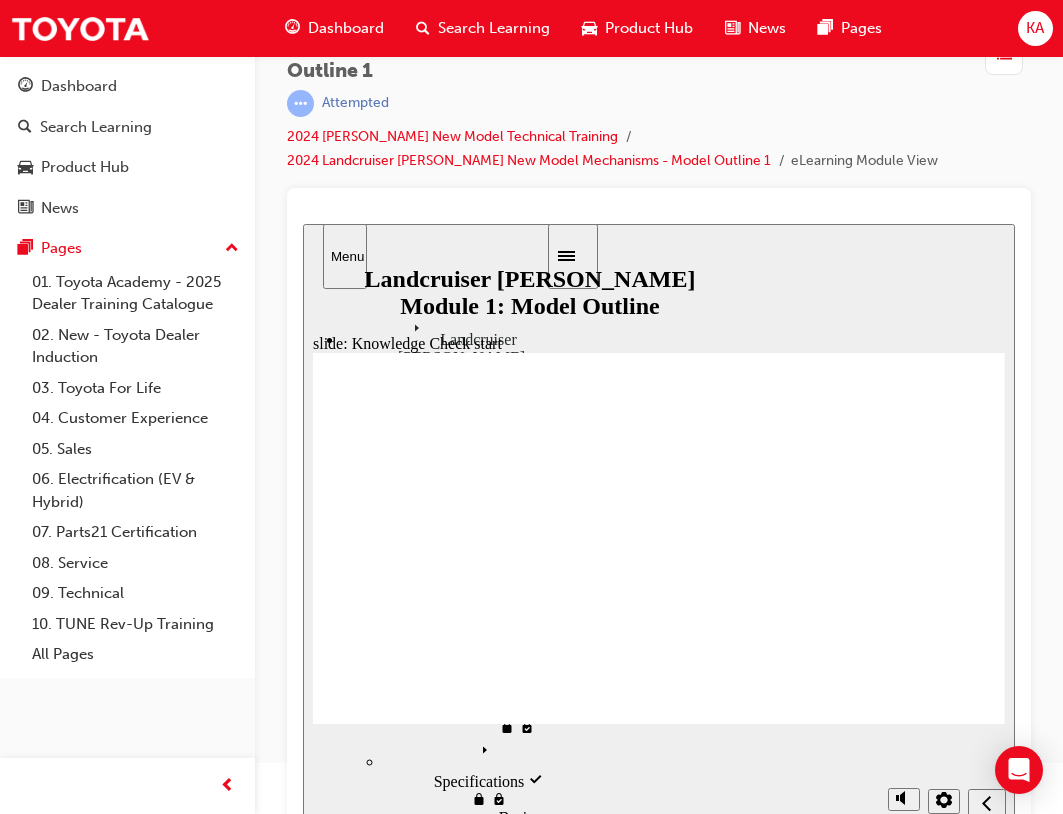 scroll, scrollTop: 4, scrollLeft: 0, axis: vertical 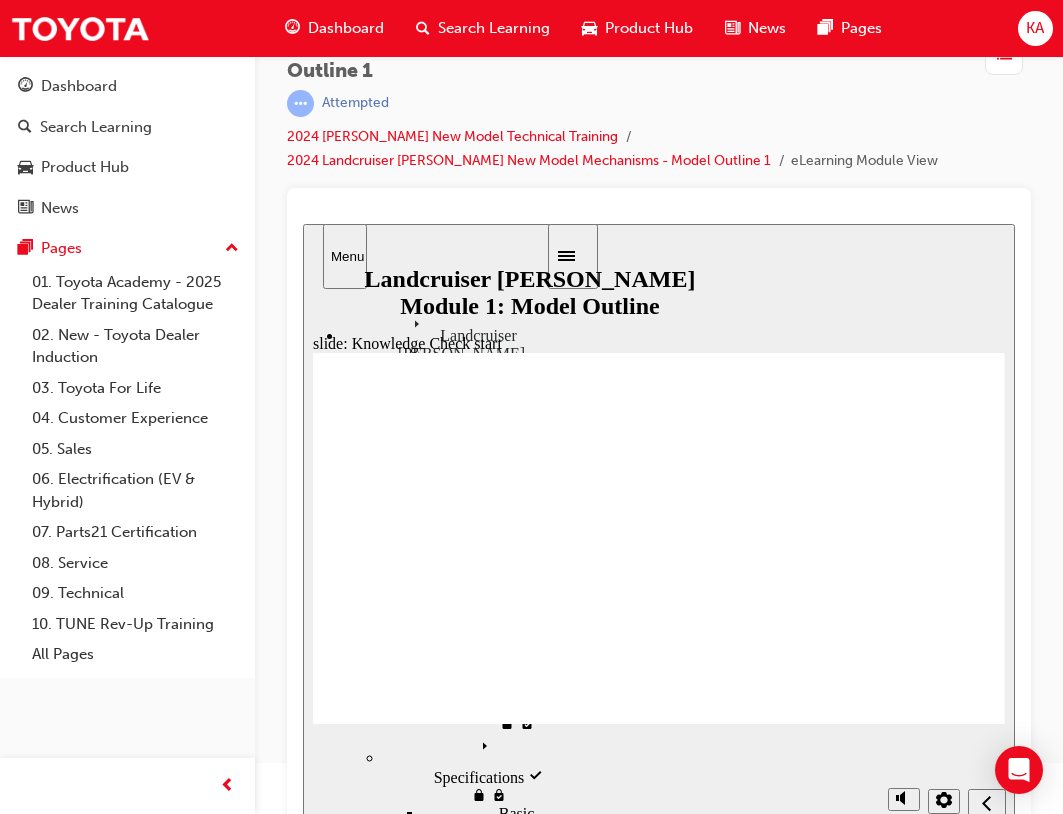 click on "Knowledge Check start visited" at bounding box center (499, 2132) 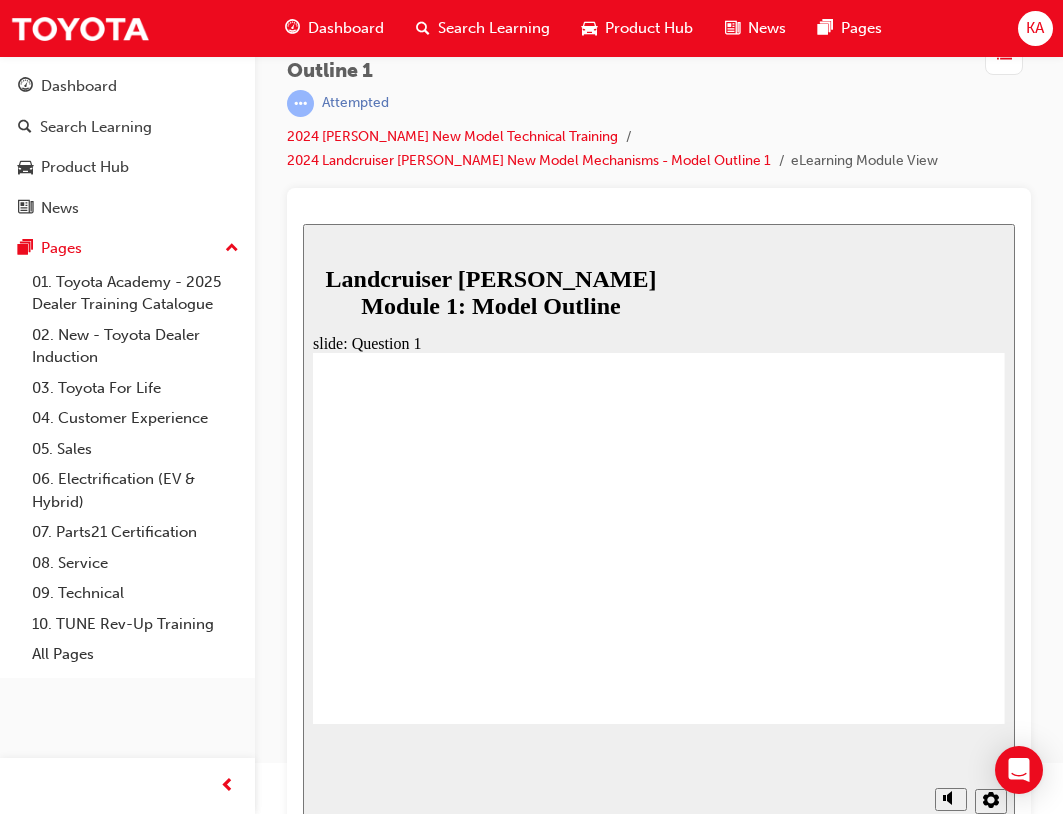 radio on "false" 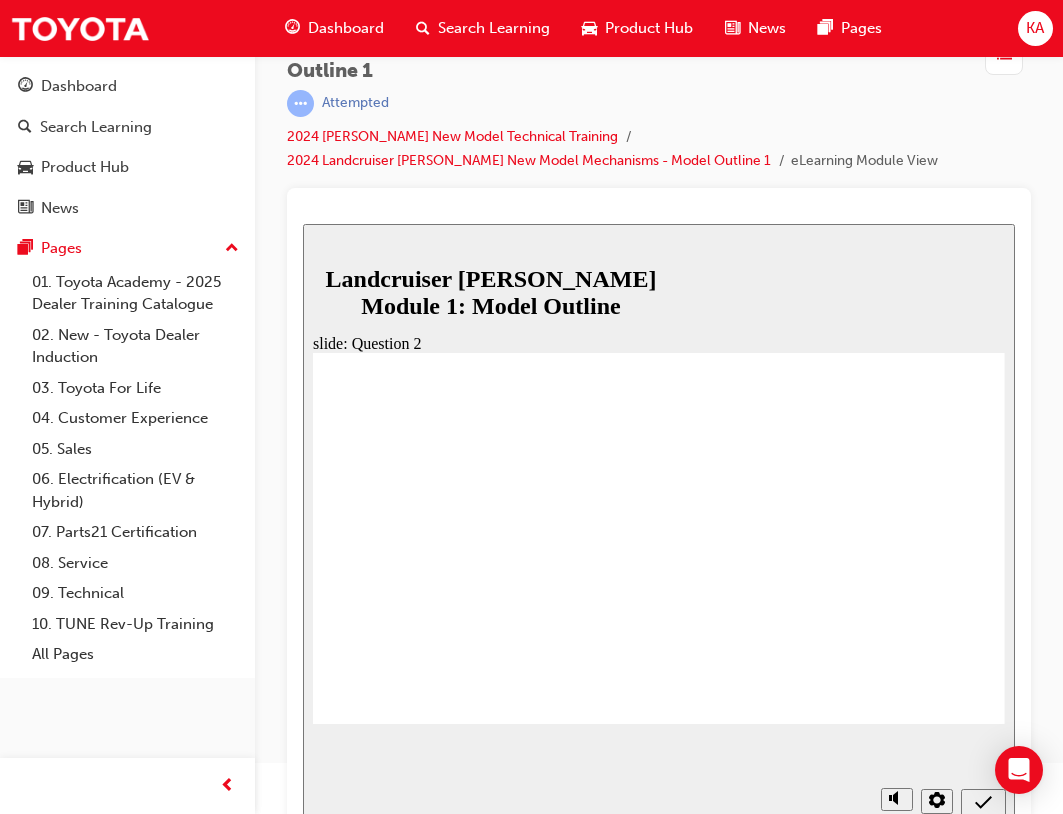 radio on "true" 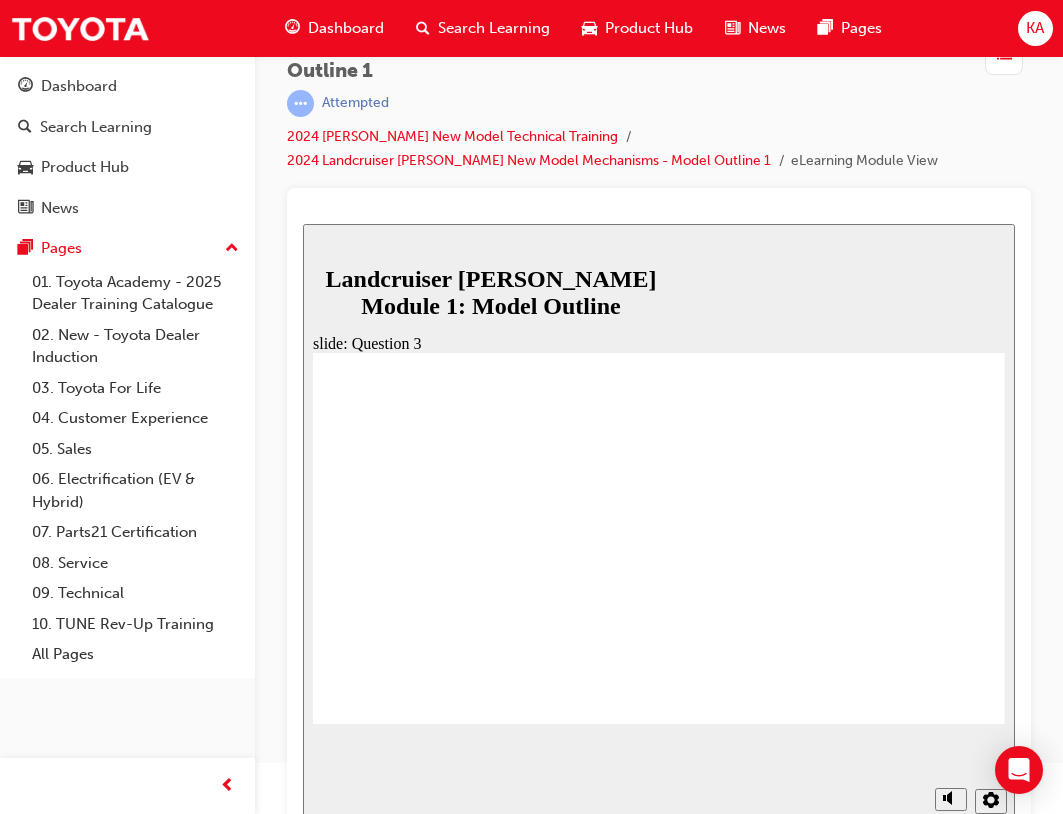 drag, startPoint x: 506, startPoint y: 650, endPoint x: 644, endPoint y: 666, distance: 138.92444 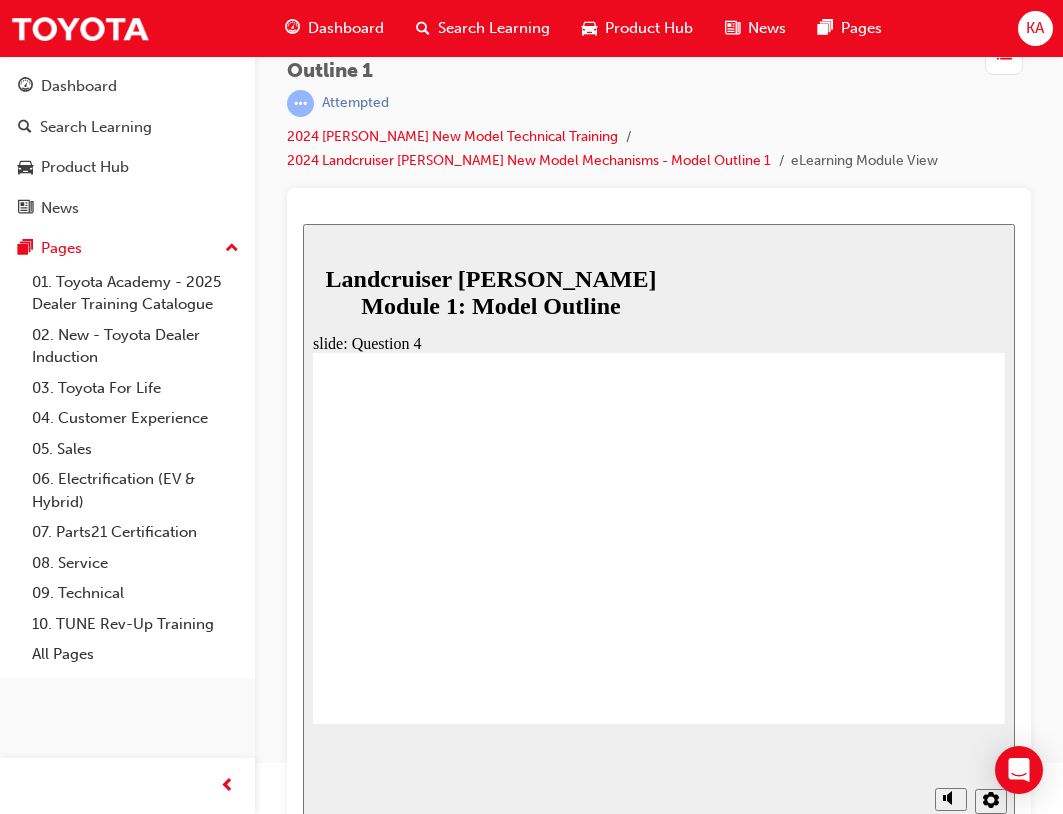 radio on "true" 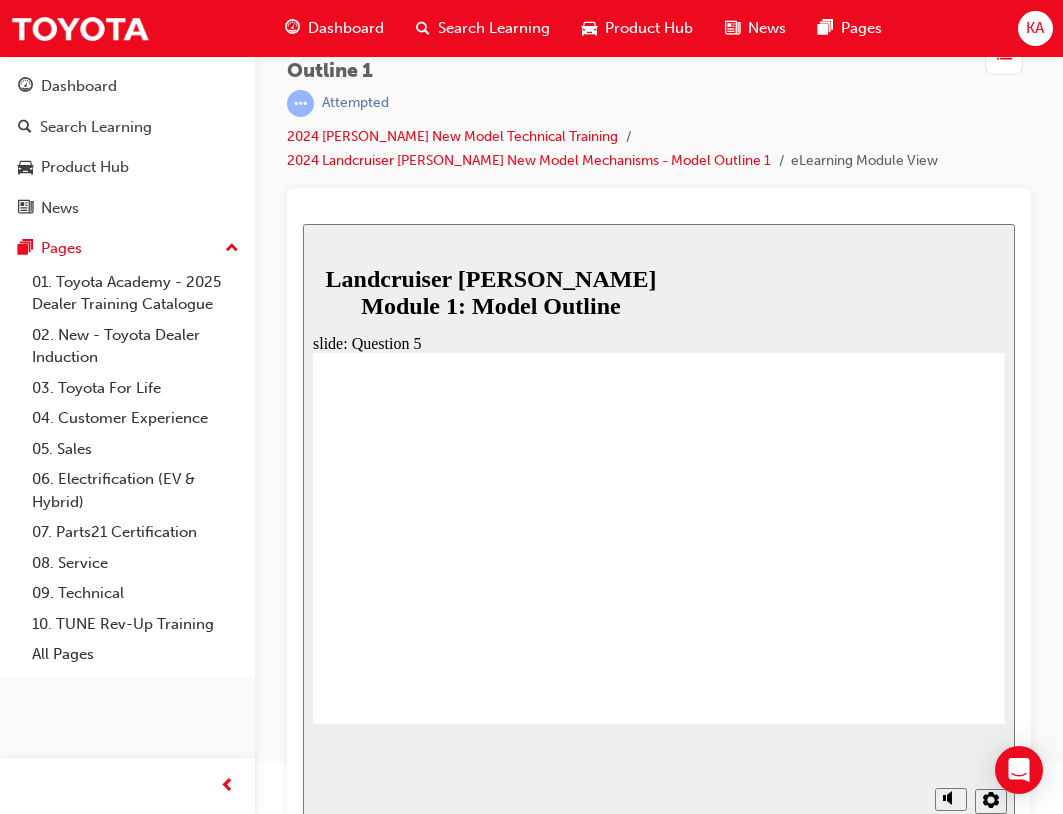 radio on "true" 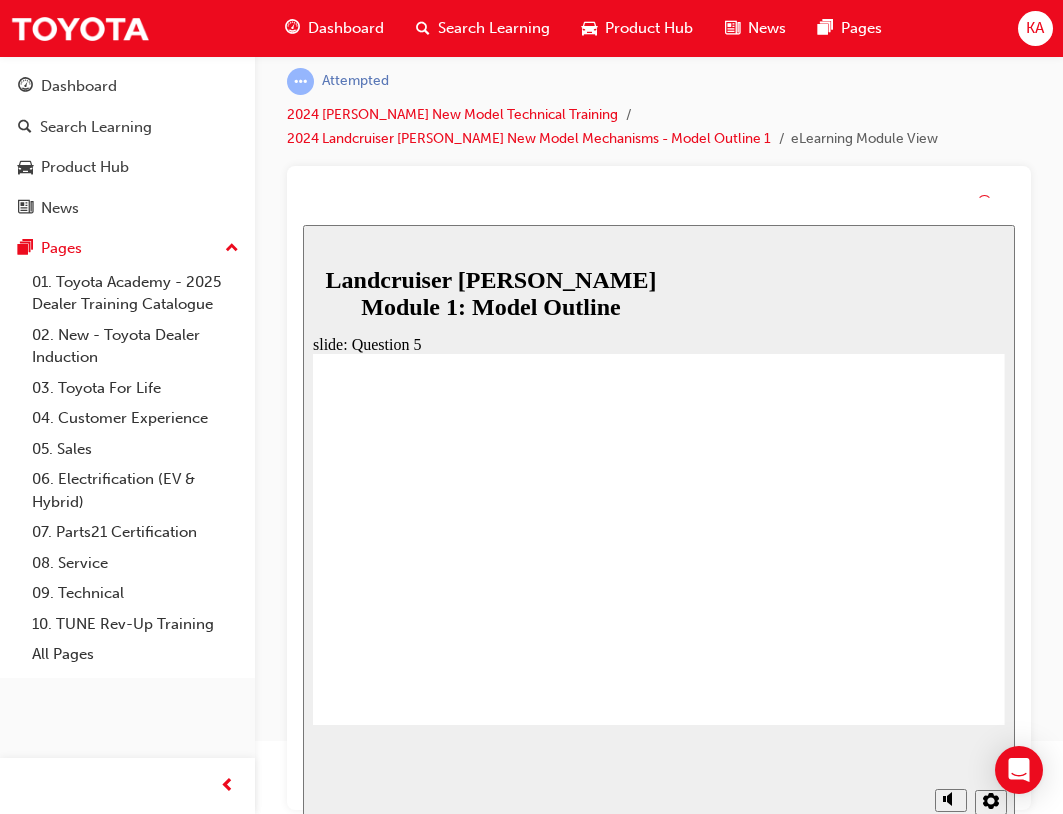 scroll, scrollTop: 51, scrollLeft: 0, axis: vertical 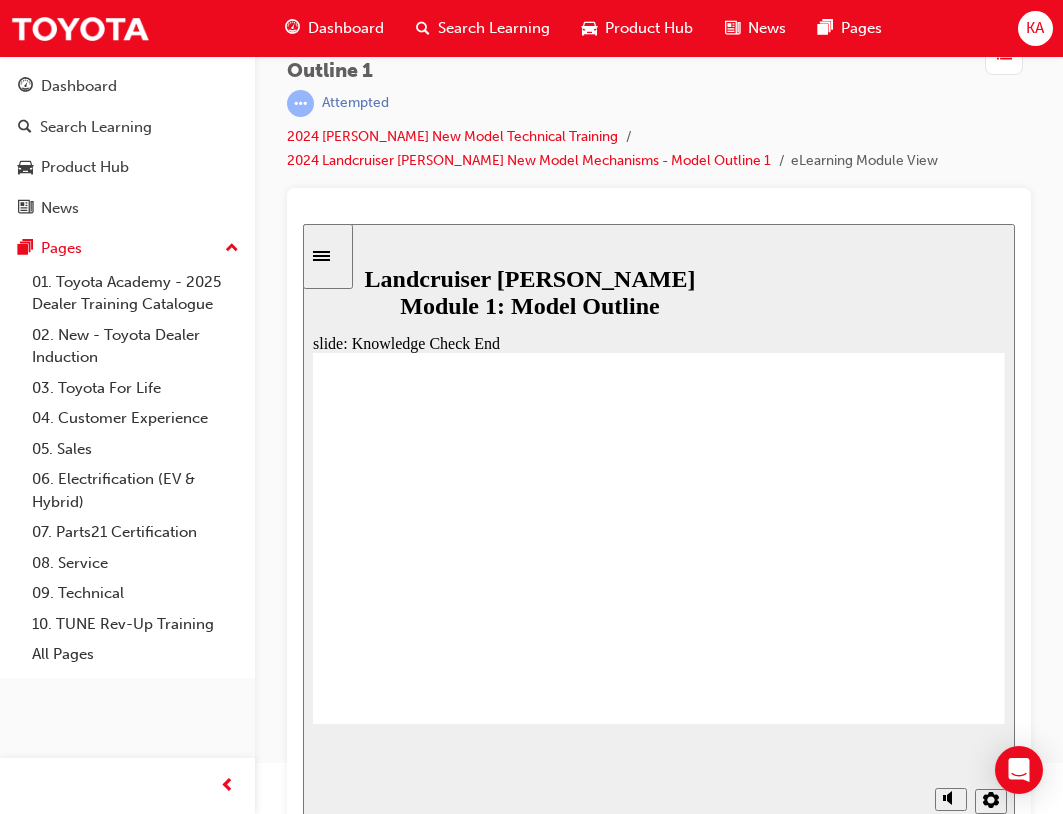 click at bounding box center [328, 256] 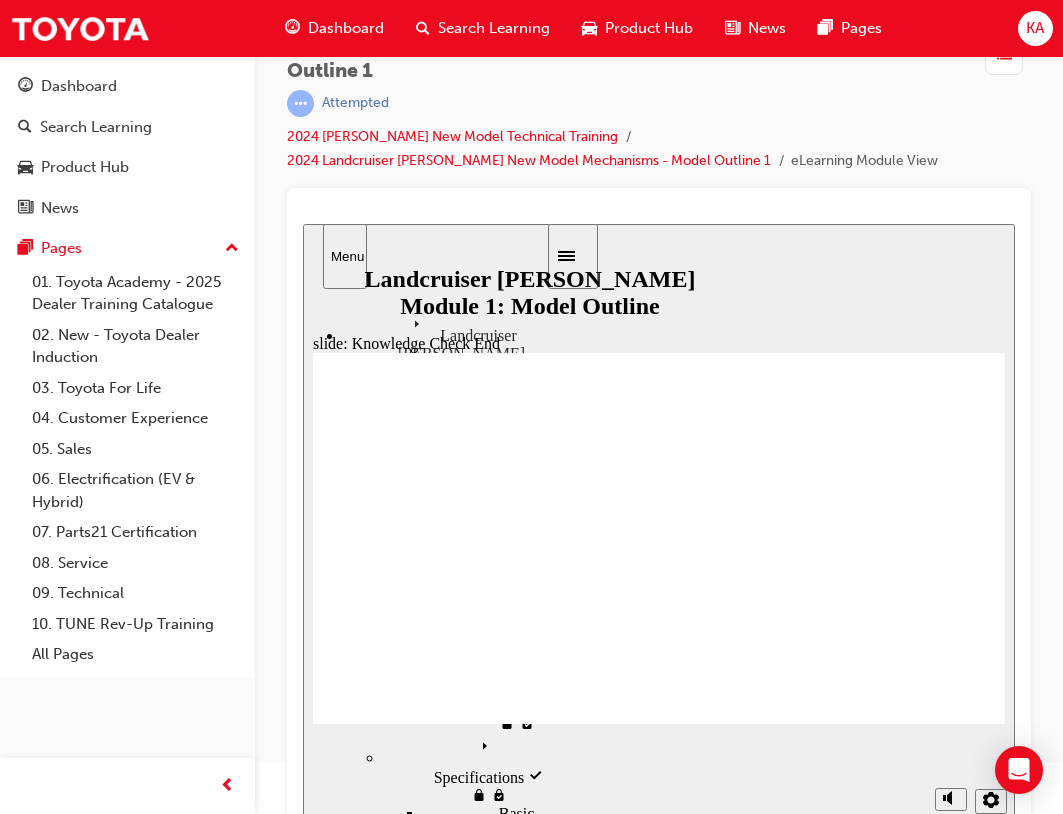 click on "Knowledge Check start visited" at bounding box center [499, 2132] 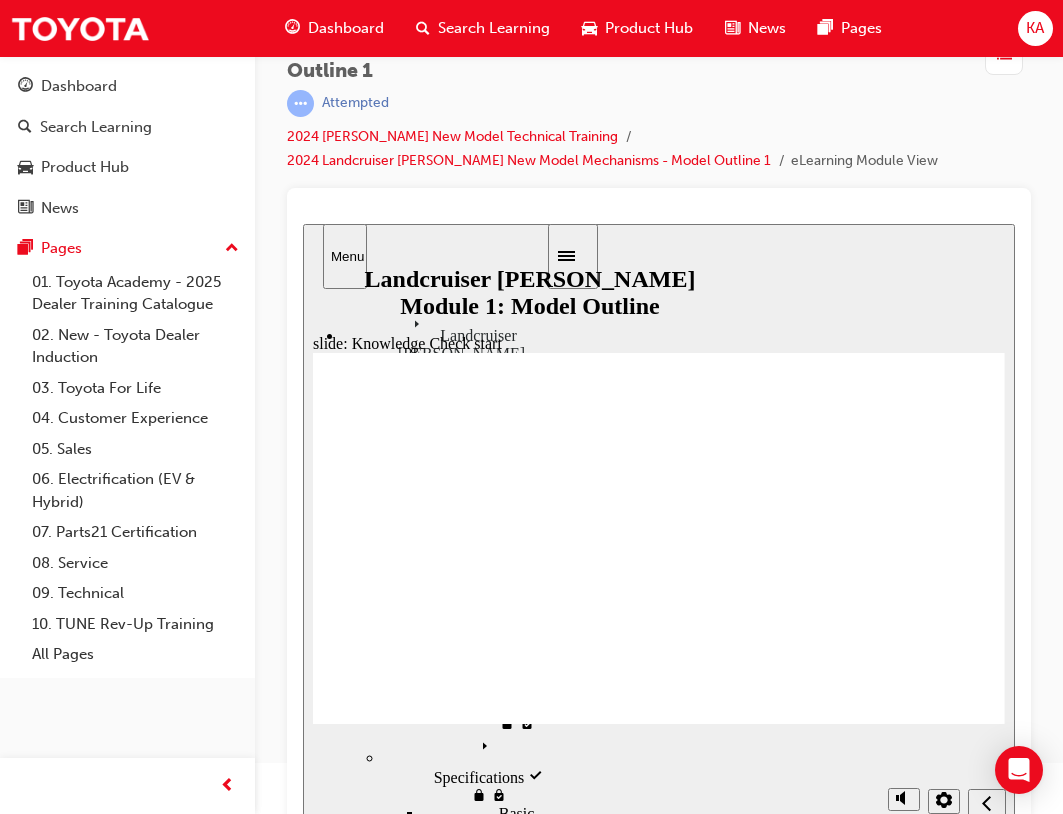 click at bounding box center (659, 530) 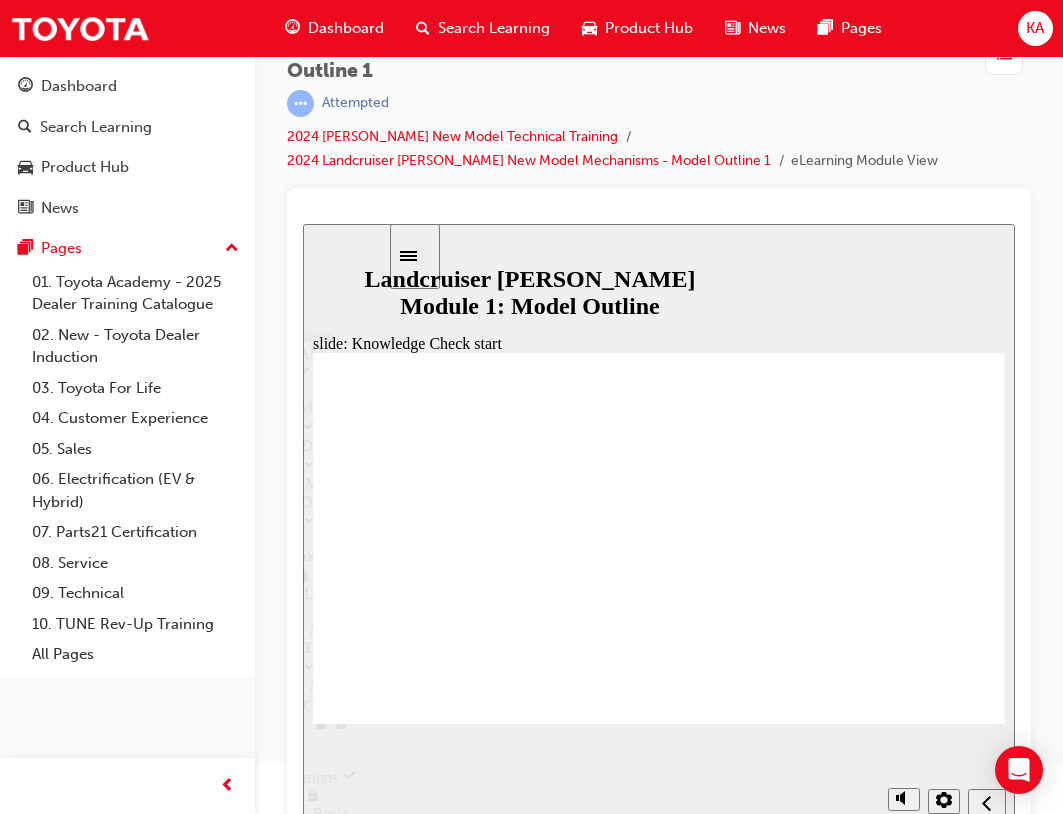 click on "slide: Knowledge Check start
Landcruiser Prado New Model Technical Training – Model Outline Knowledge Check It's time for a short Knowledge Check to confirm your completion of  the content and understanding of the topics presented.  There are 5 questions in this quiz. You must answer all questions correctly  to record completion. You may re-attempt each question once . Click Start when you are ready. Start Landcruiser Prado New Model Technical Training – Model Outline Knowledge Check It's time or a short Knowledge Check to conrm your completion o  the content and understanding o the topics presented.  There are 5 questions in this quiz. You must answer all questions correctly  to record completion. You may re-attempt each question once . Click Start when you are ready. Start Back to top" at bounding box center [659, 530] 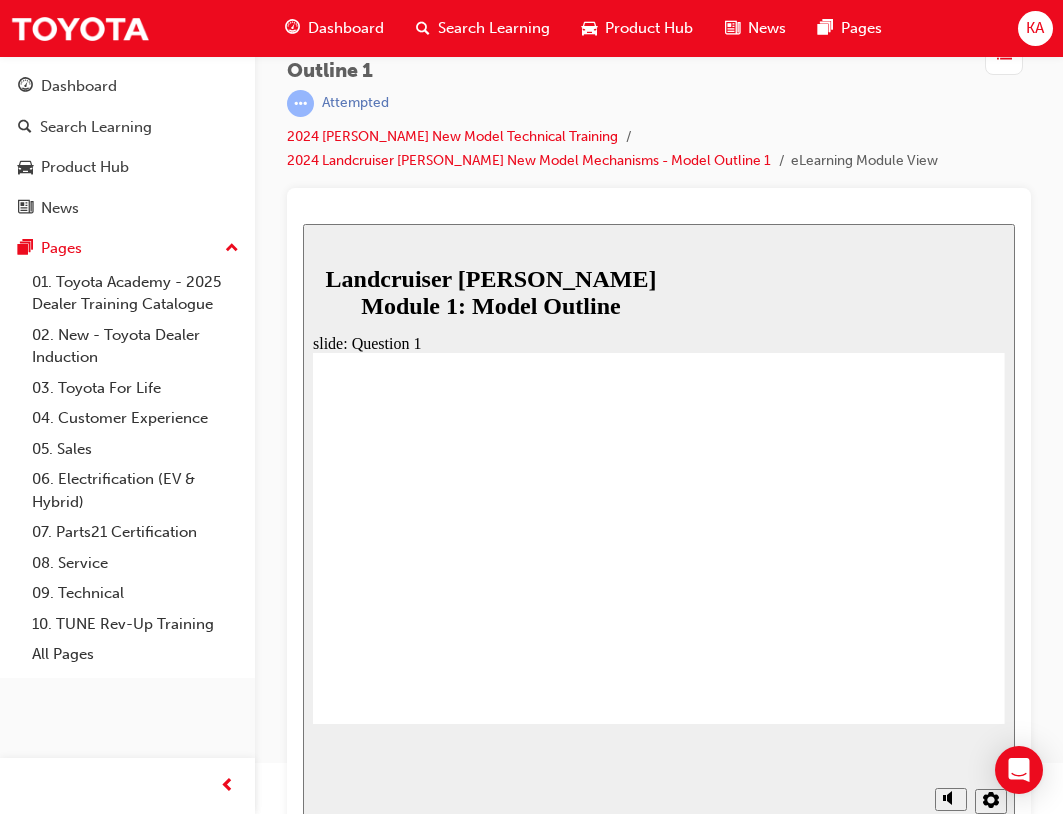 radio on "true" 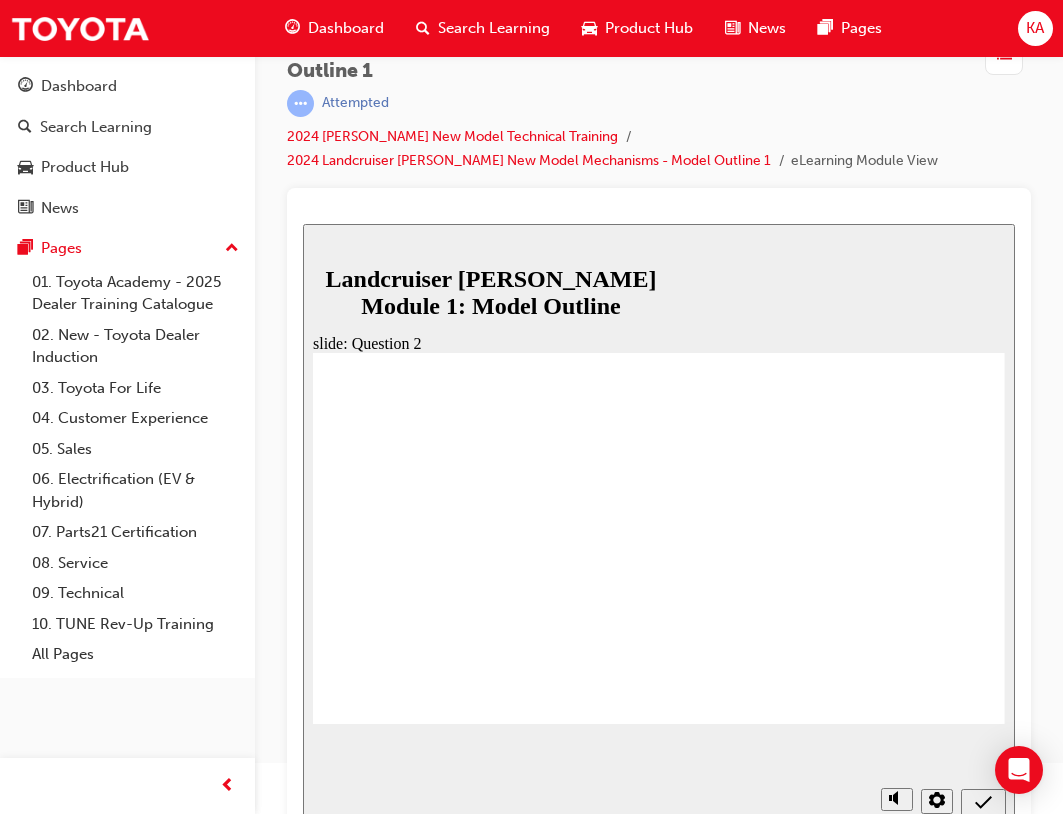 radio on "true" 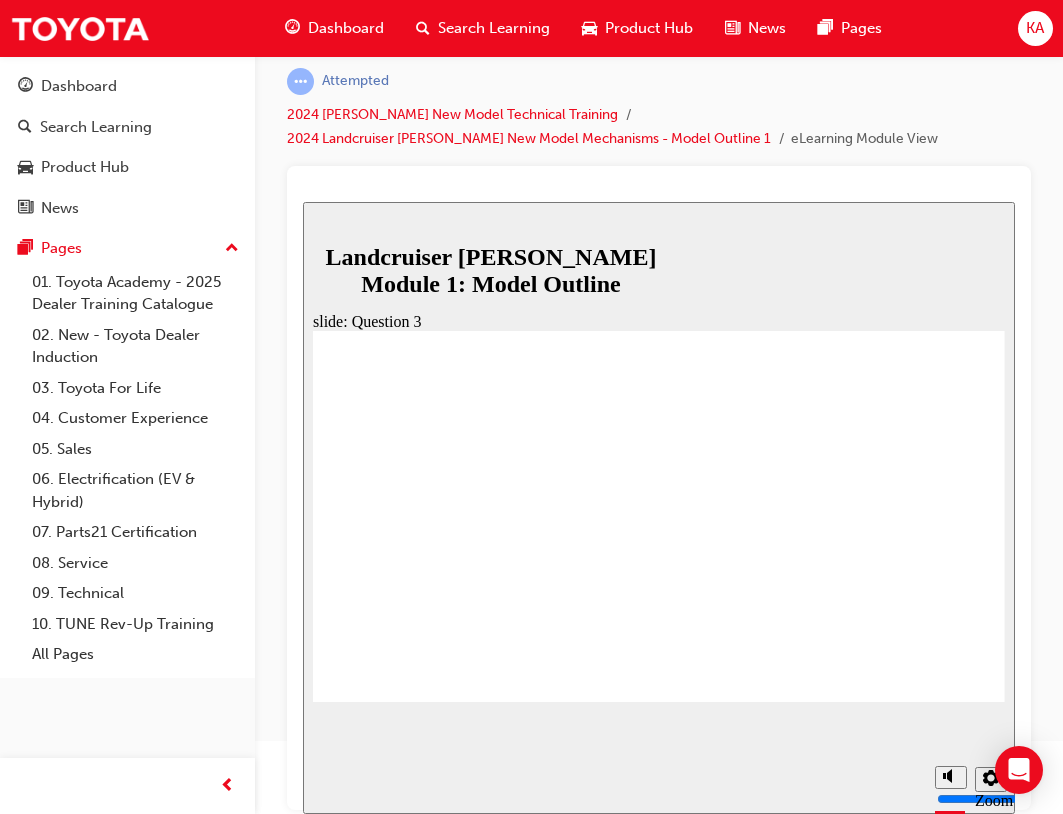 scroll, scrollTop: 51, scrollLeft: 0, axis: vertical 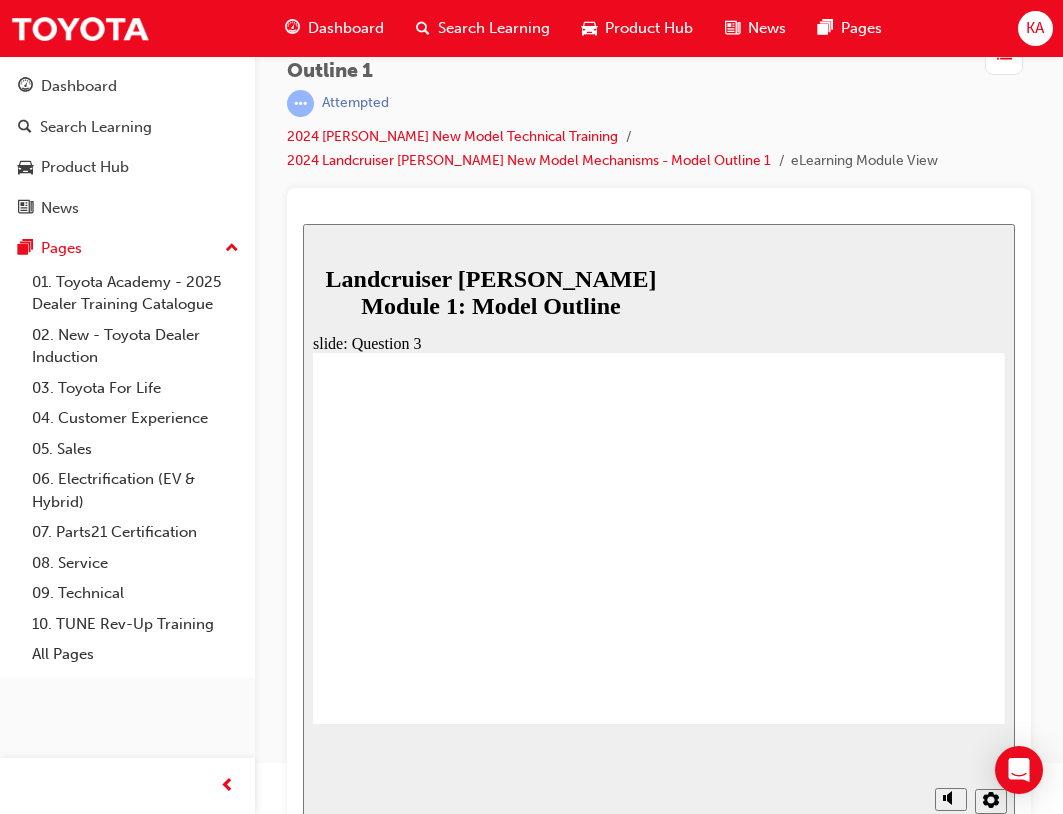radio on "true" 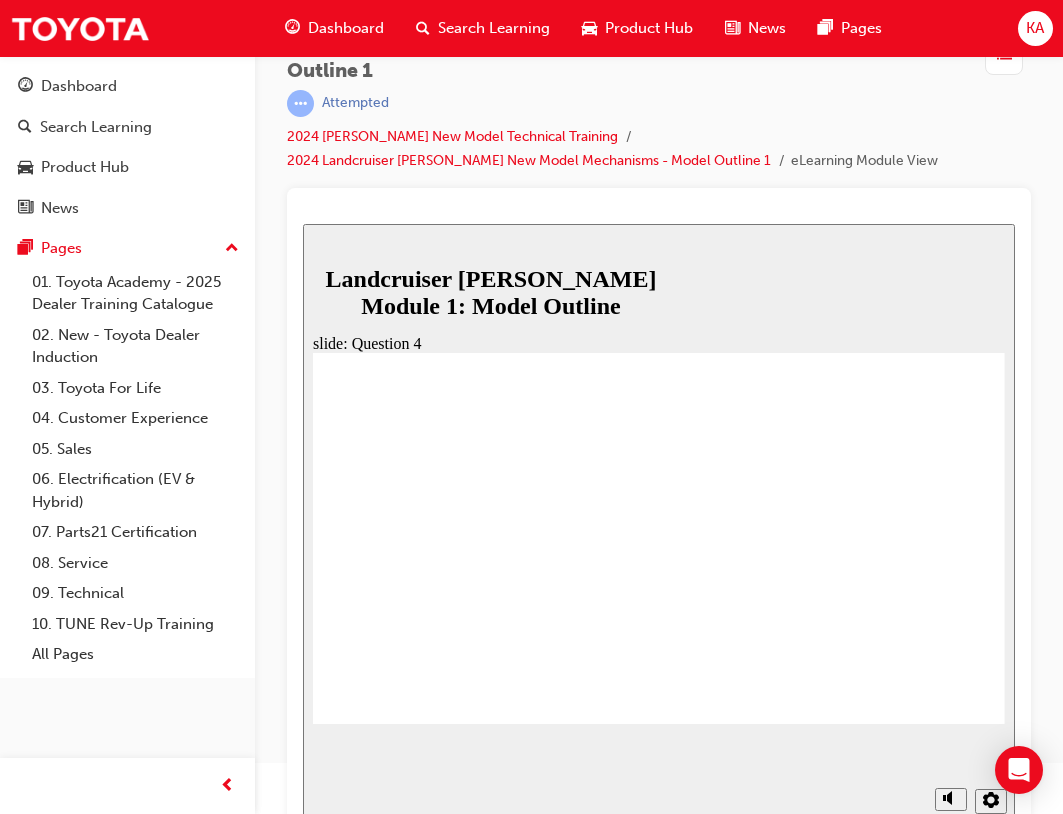 radio on "true" 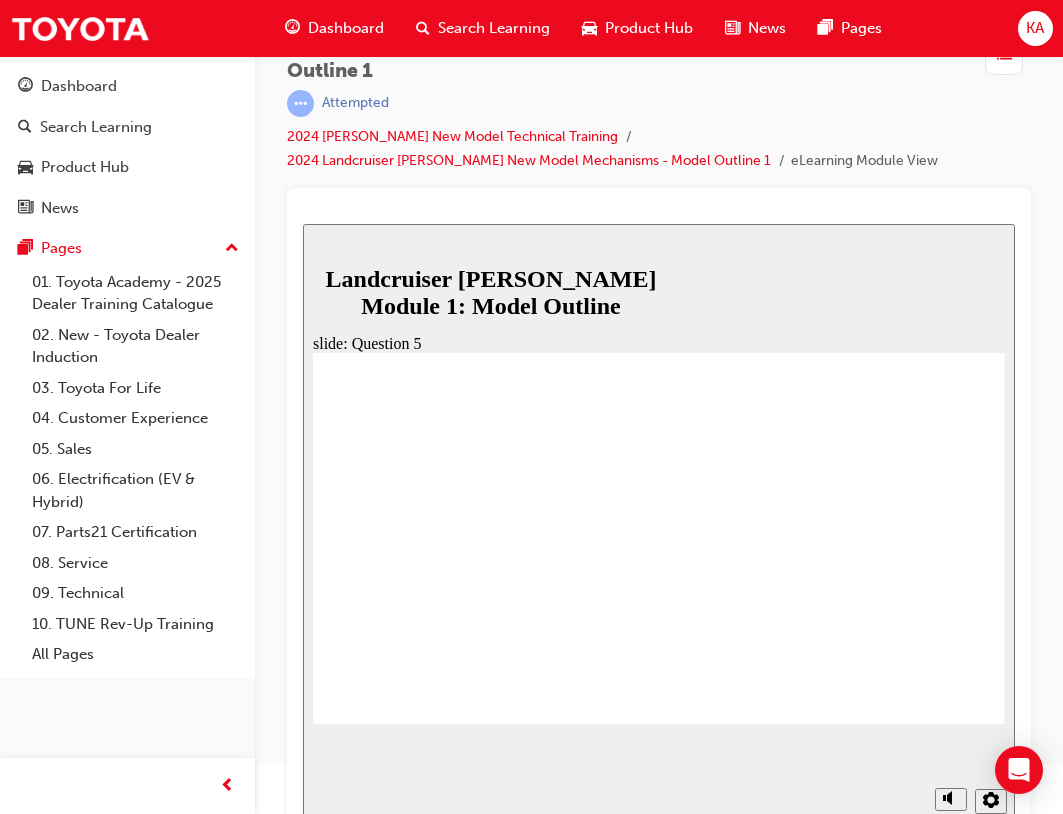 radio on "true" 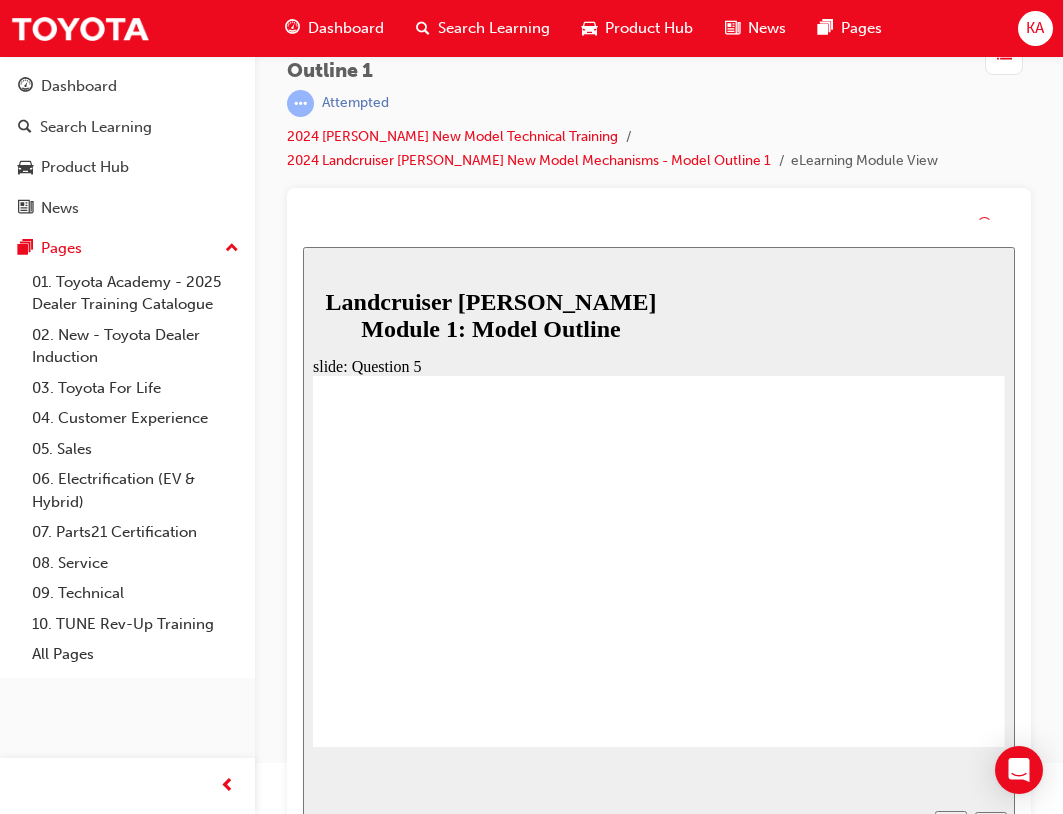 drag, startPoint x: 717, startPoint y: 644, endPoint x: 699, endPoint y: 638, distance: 18.973665 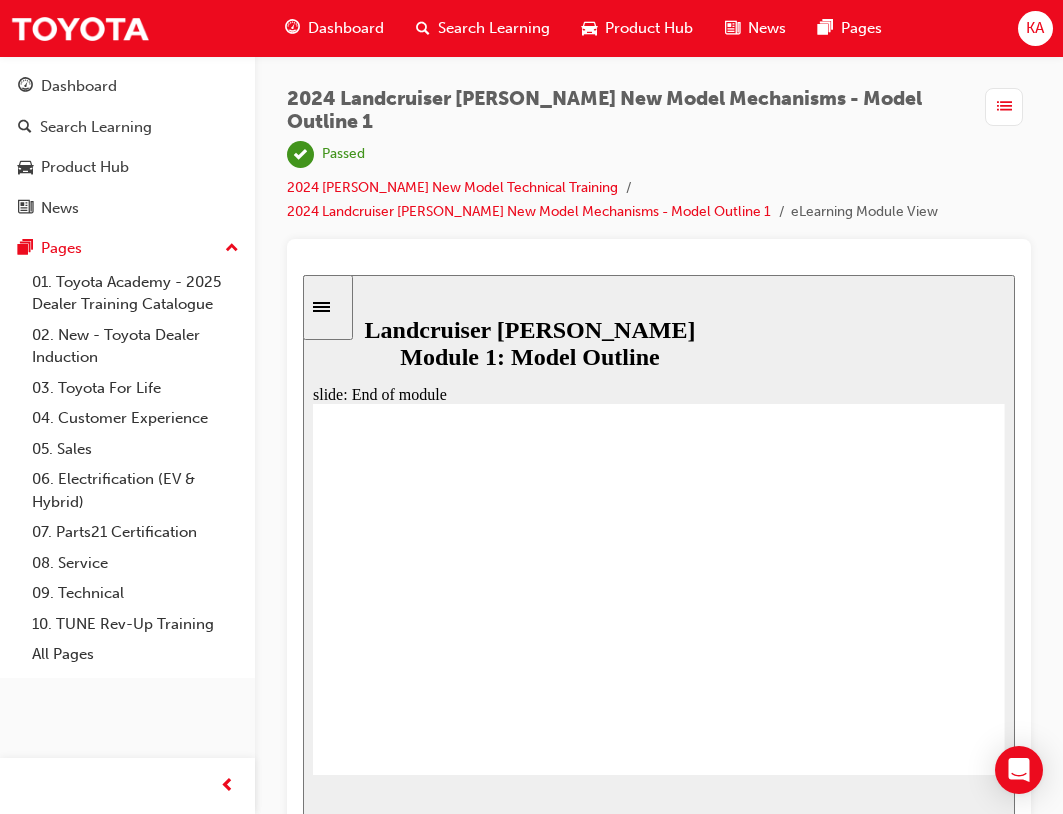 scroll, scrollTop: 51, scrollLeft: 0, axis: vertical 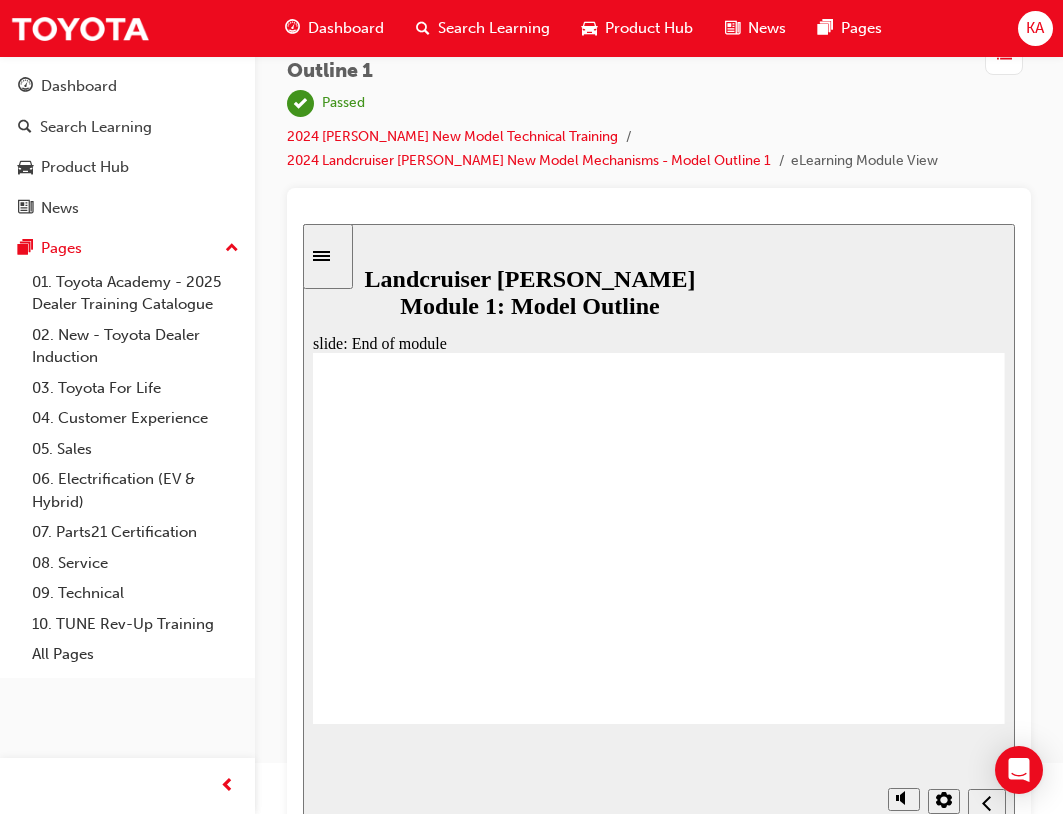 click 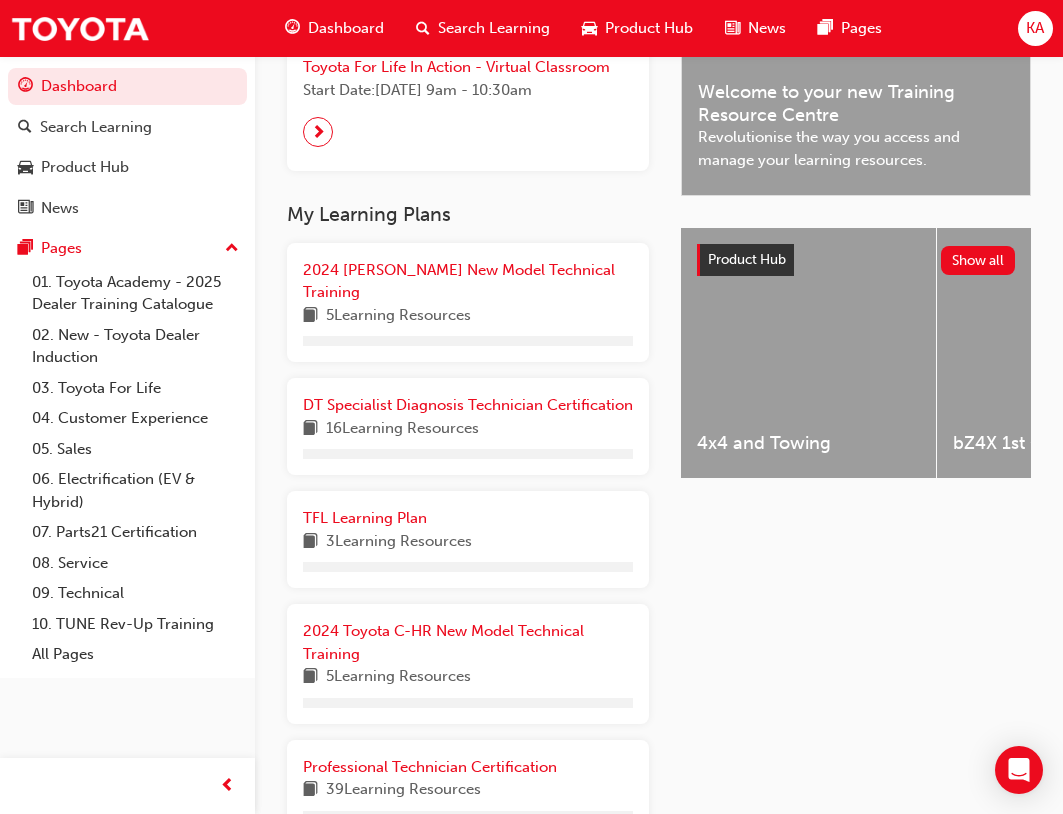 scroll, scrollTop: 651, scrollLeft: 0, axis: vertical 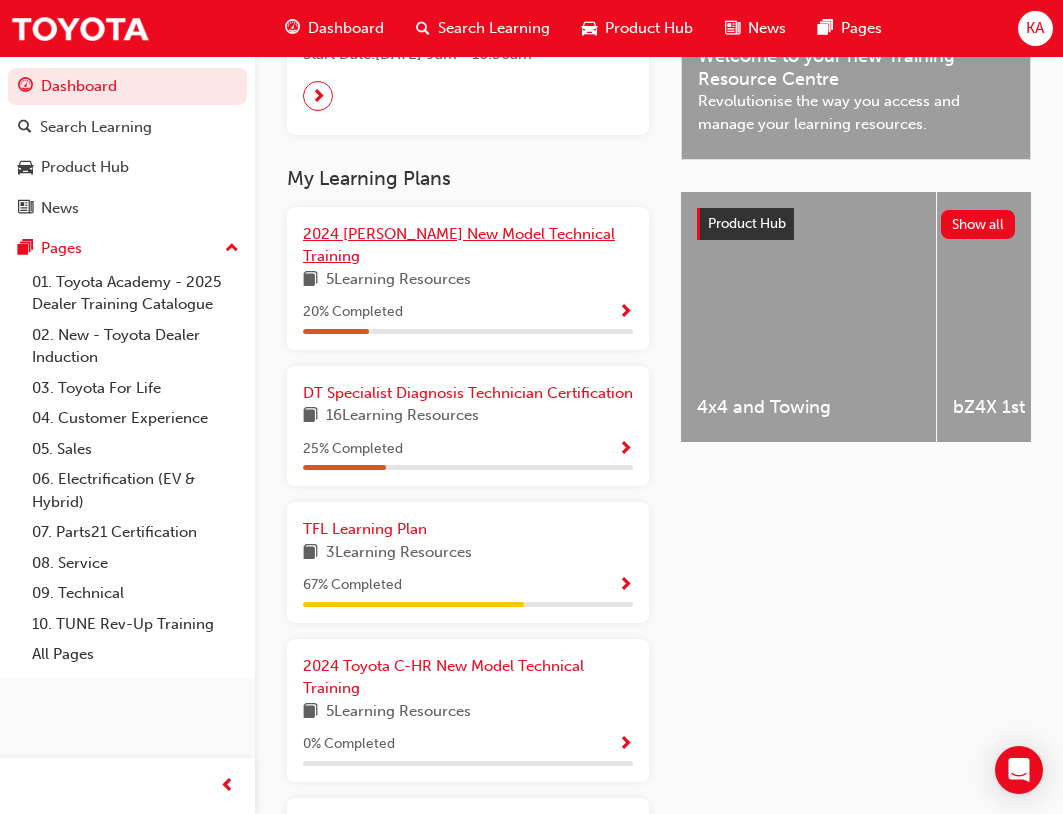 click on "2024 [PERSON_NAME] New Model Technical Training" at bounding box center (459, 245) 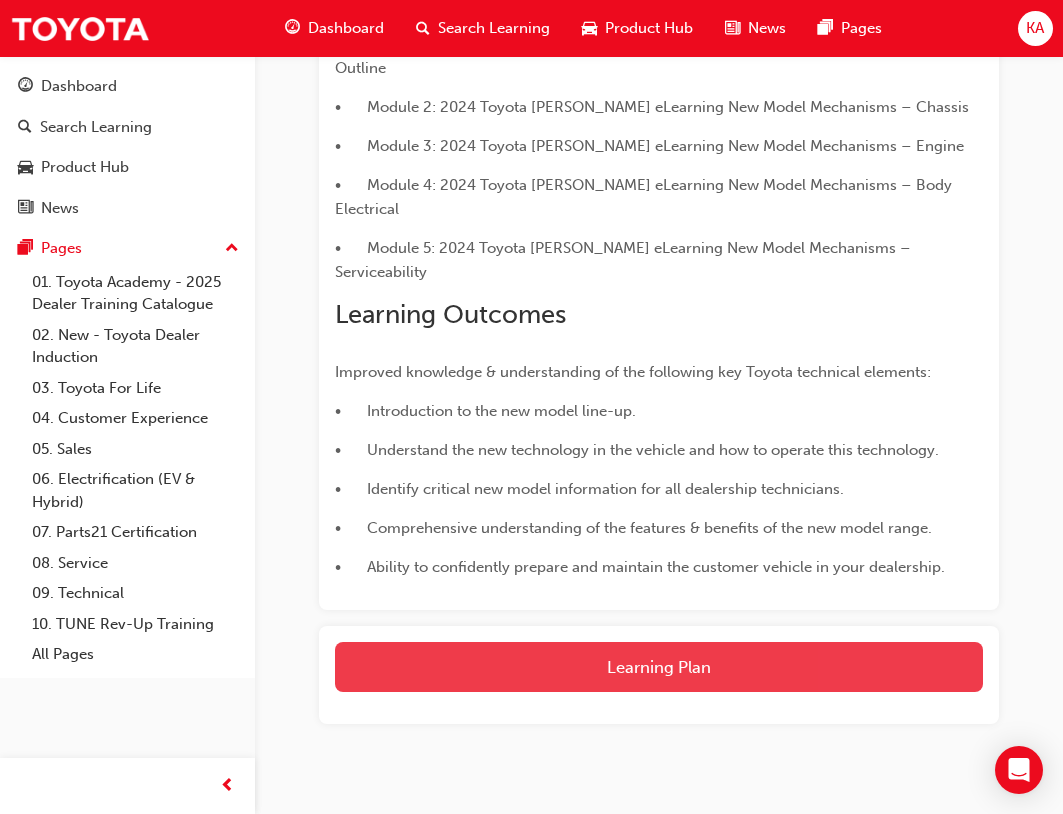 click on "Learning Plan" at bounding box center [659, 667] 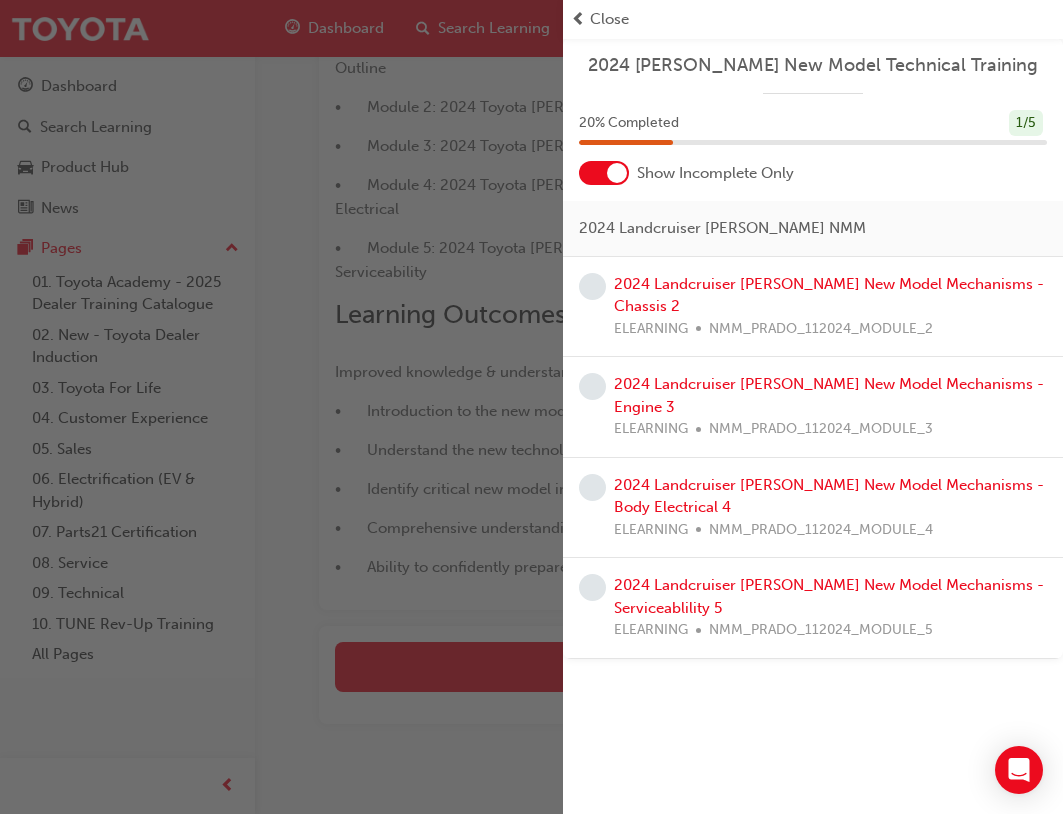click at bounding box center [617, 173] 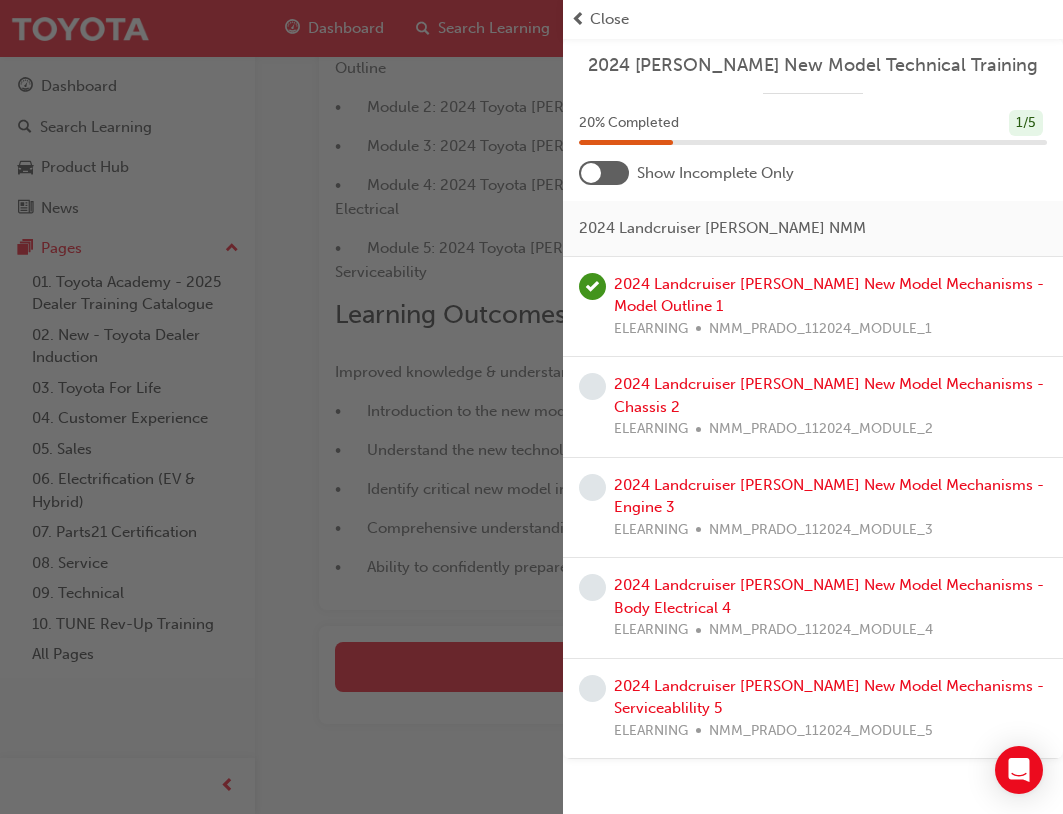 click at bounding box center (604, 173) 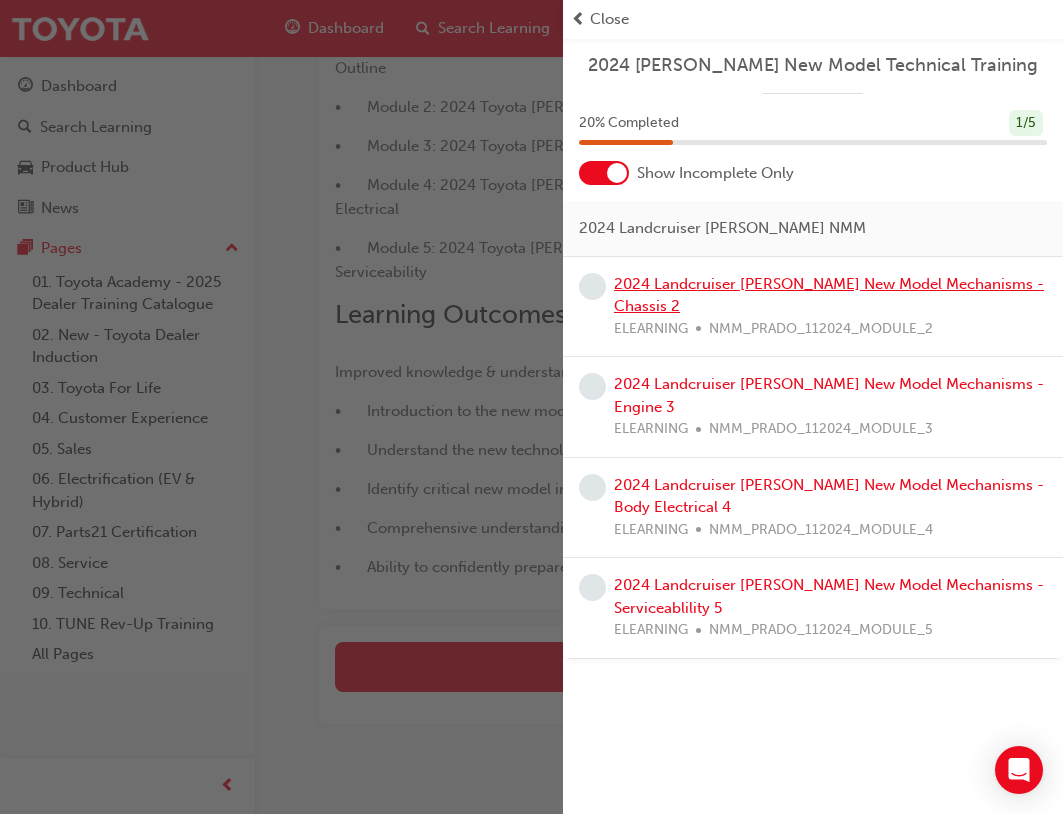 click on "2024 Landcruiser [PERSON_NAME] New Model Mechanisms - Chassis 2" at bounding box center [829, 295] 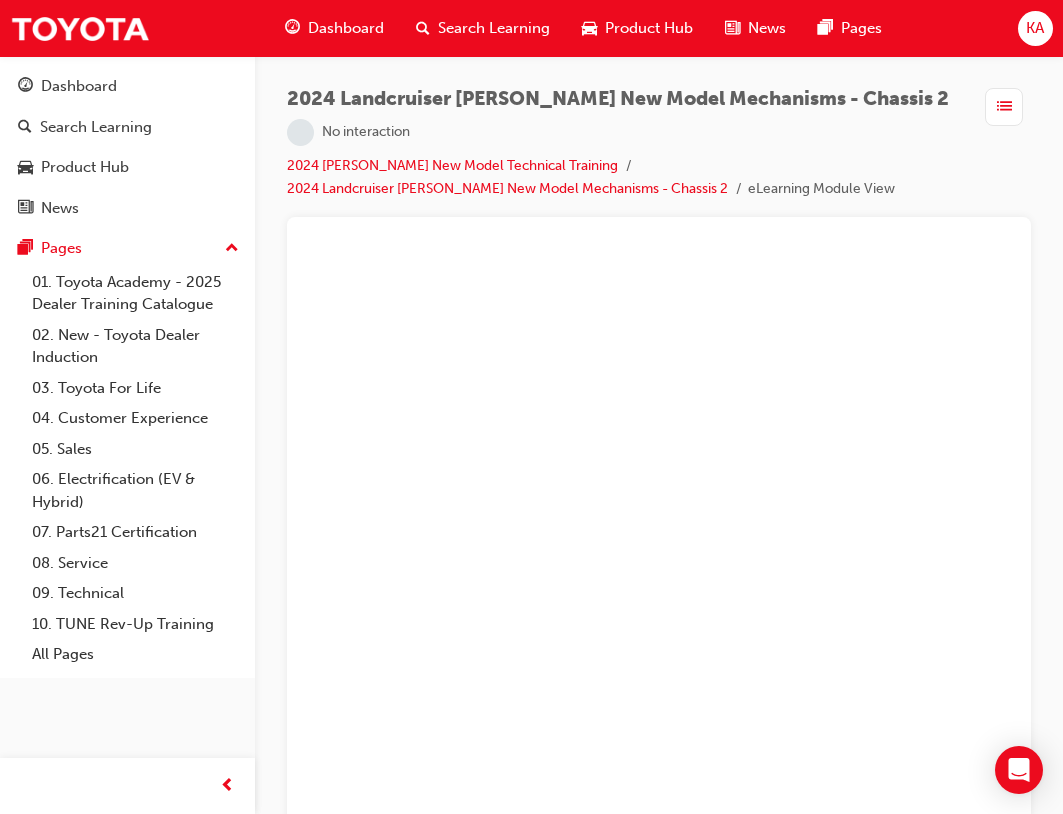 scroll, scrollTop: 51, scrollLeft: 0, axis: vertical 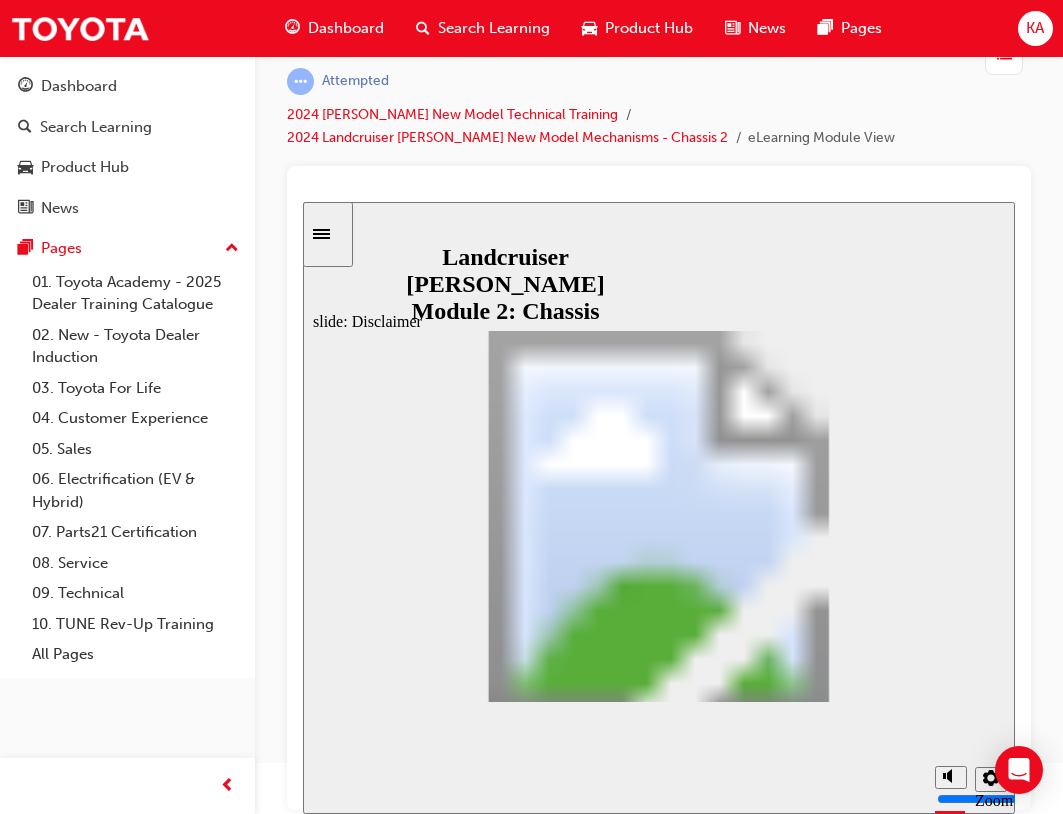 click at bounding box center (659, 1803) 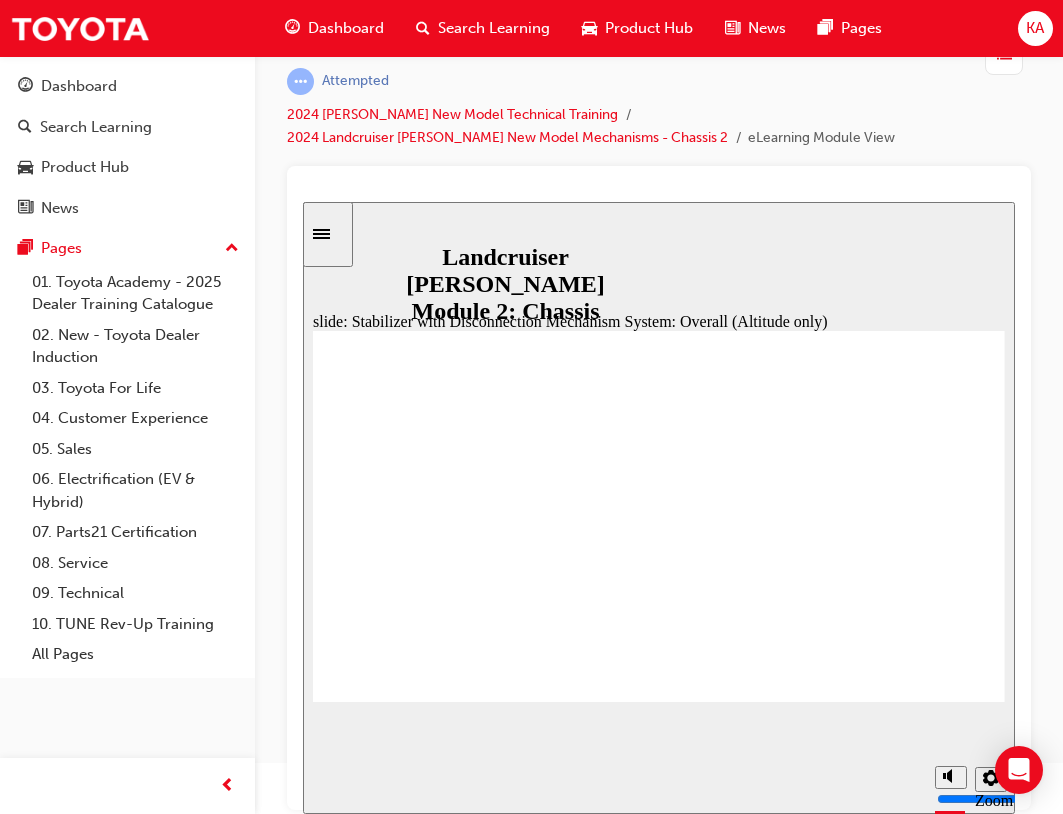 drag, startPoint x: 939, startPoint y: 686, endPoint x: 850, endPoint y: 677, distance: 89.453896 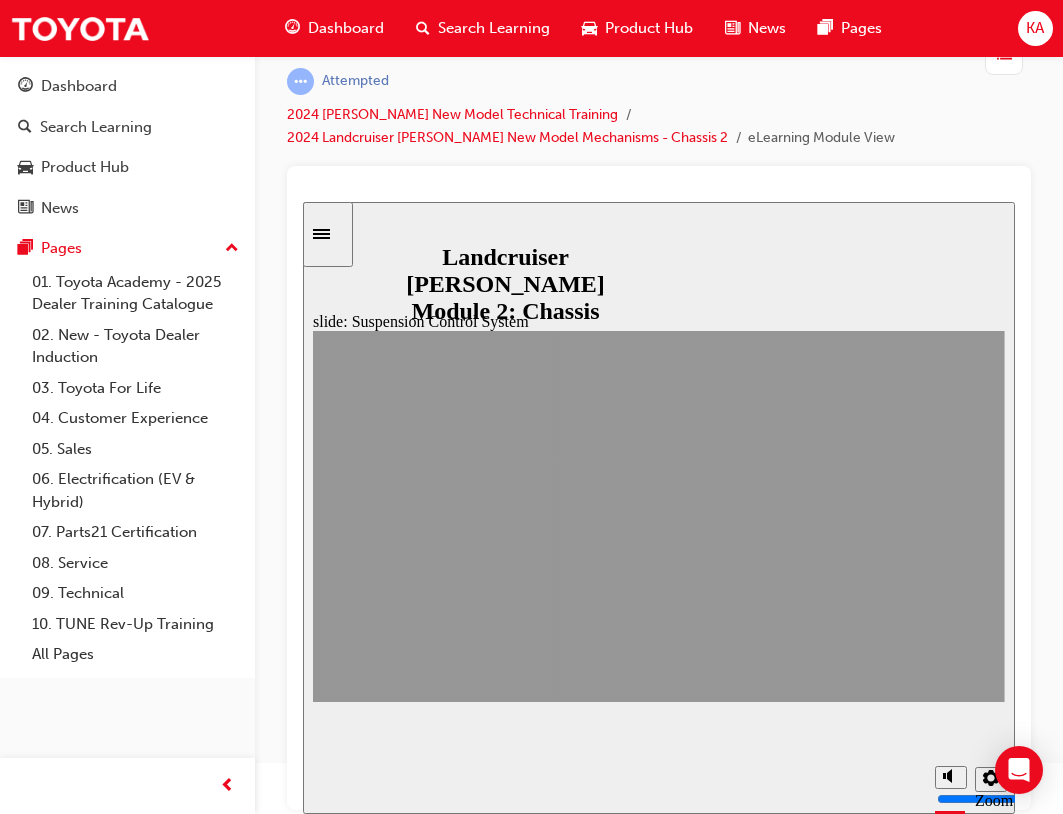 drag, startPoint x: 836, startPoint y: 674, endPoint x: 935, endPoint y: 681, distance: 99.24717 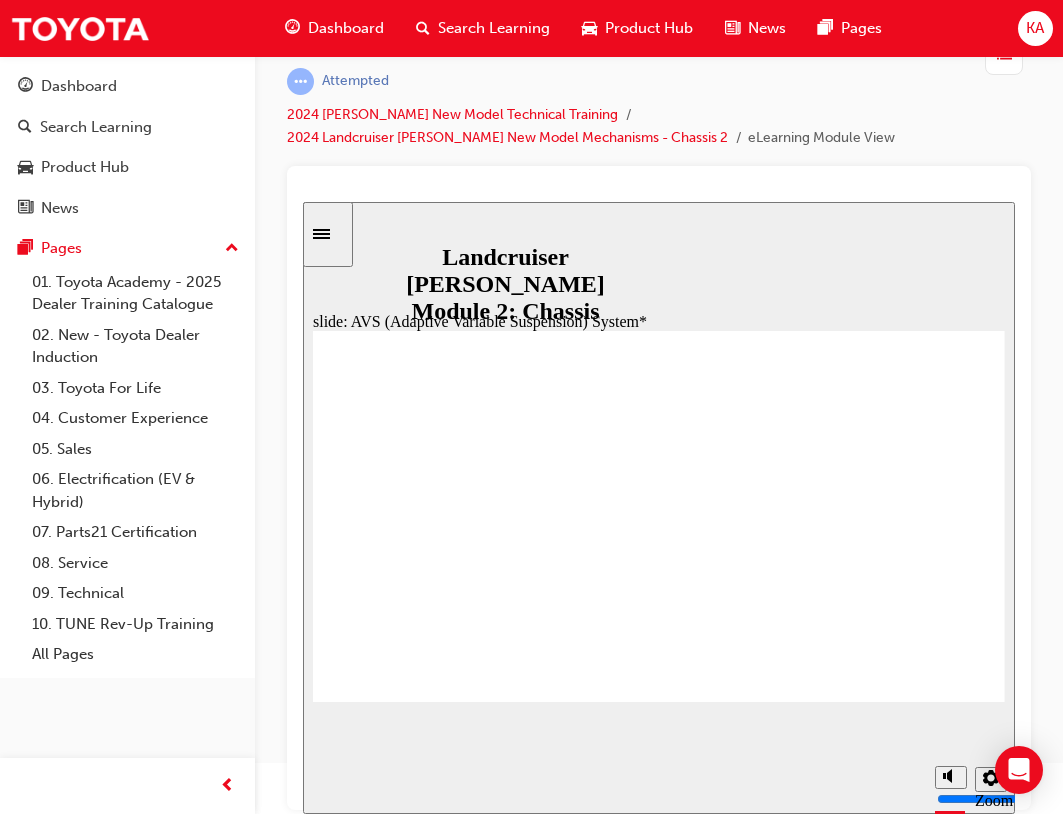 click on "NEXT BACK AVS (Adaptive Variable Suspension) System* • An absorber control actuator or ront is positioned inside the ront shock absorber assembly. This  realizes compact structure. • An absorber control actuator or rear is positioned on the lower part o the outer shell. *: *VX & Kakadu Grades only Front Rear Absorber Control  Actuator  Absorber Control Actuator  Solenoid Solenoid Replace the shock absorber assembly, i the replacement o absorber control actuator is required. Suspension  Control  System" at bounding box center (659, 2713) 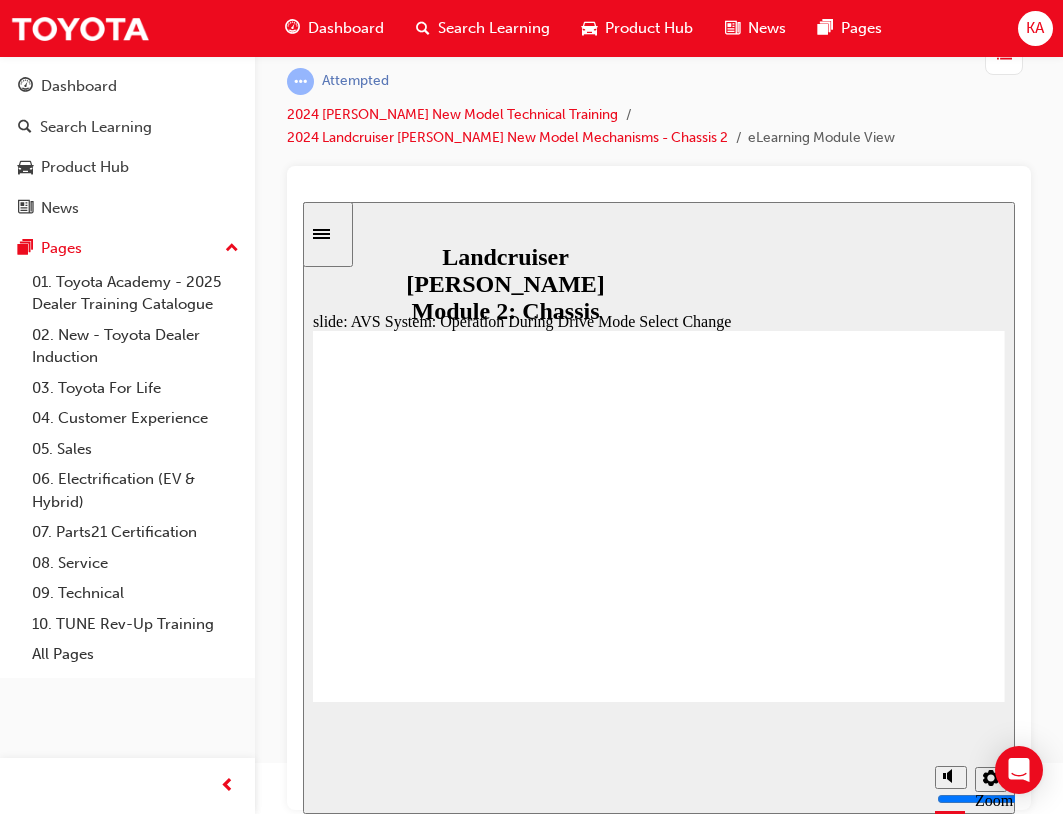 click 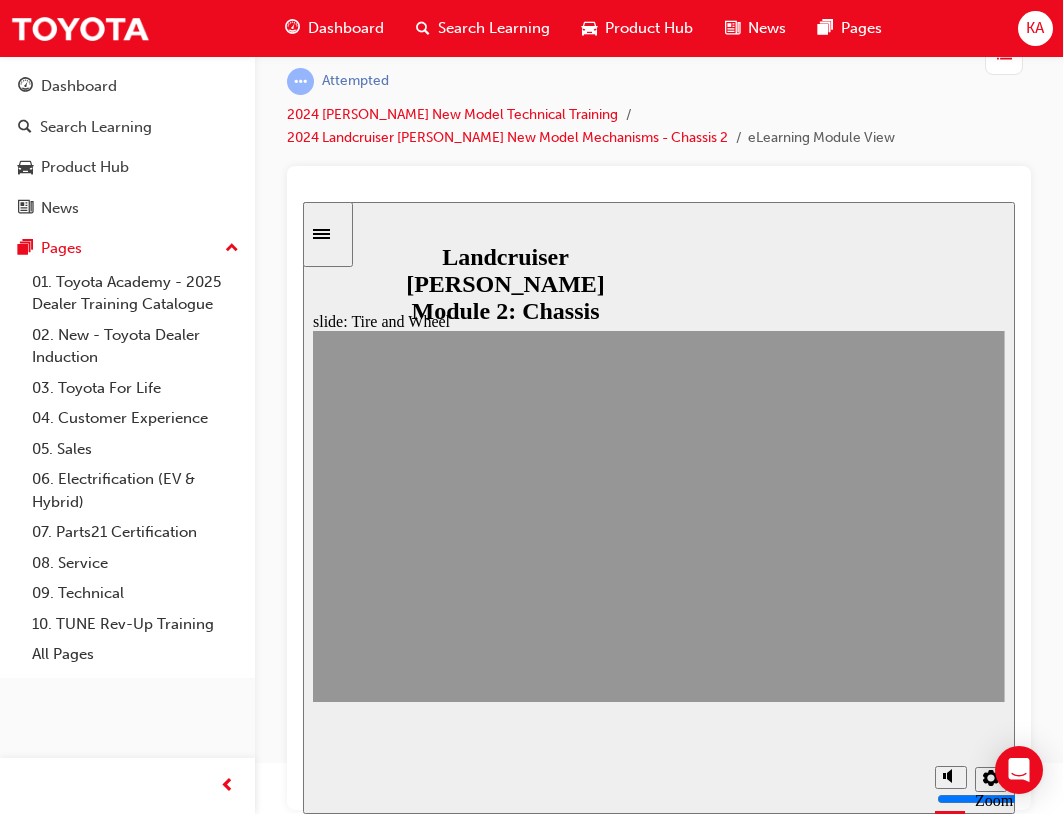 click on "NEXT BACK Tire and Wheel Section 8:" at bounding box center (659, 2075) 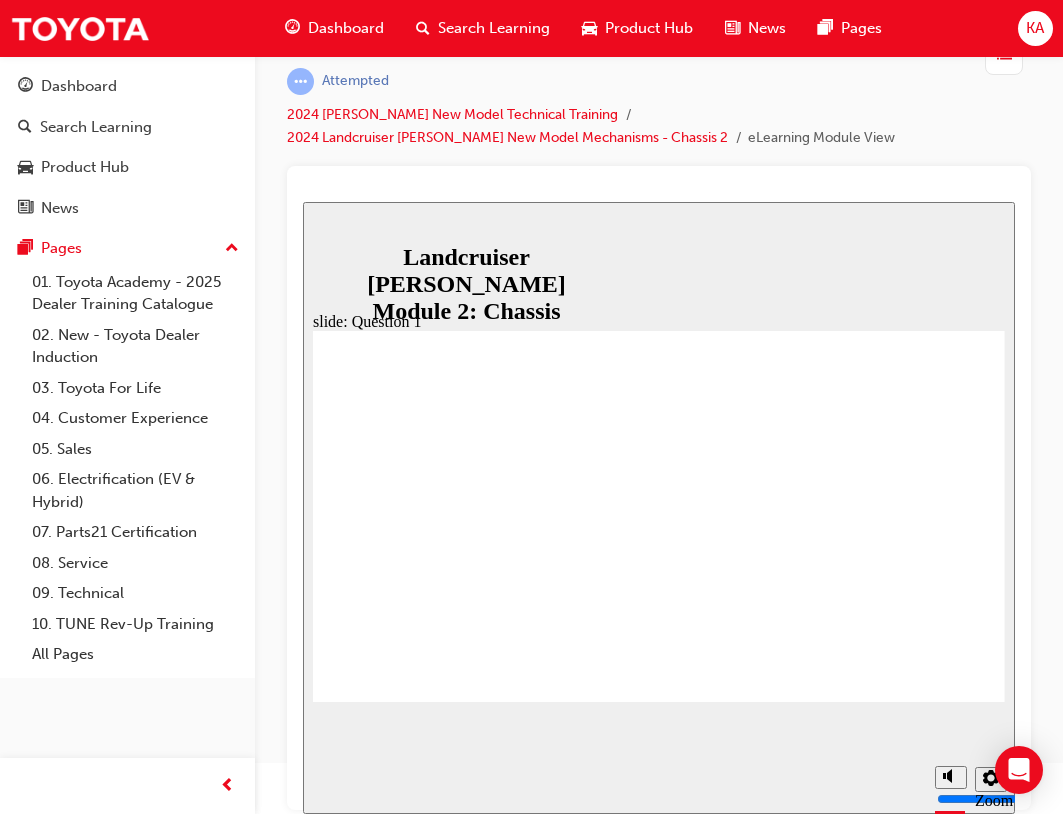 drag, startPoint x: 668, startPoint y: 659, endPoint x: 613, endPoint y: 559, distance: 114.12712 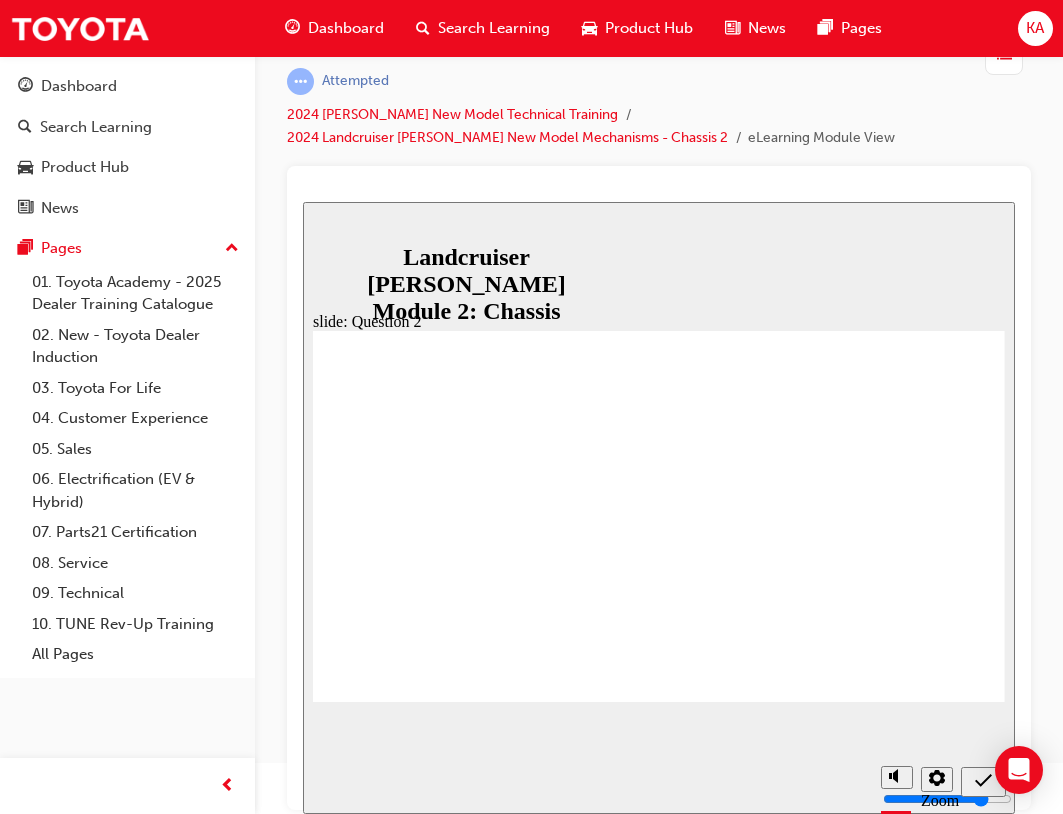 radio on "true" 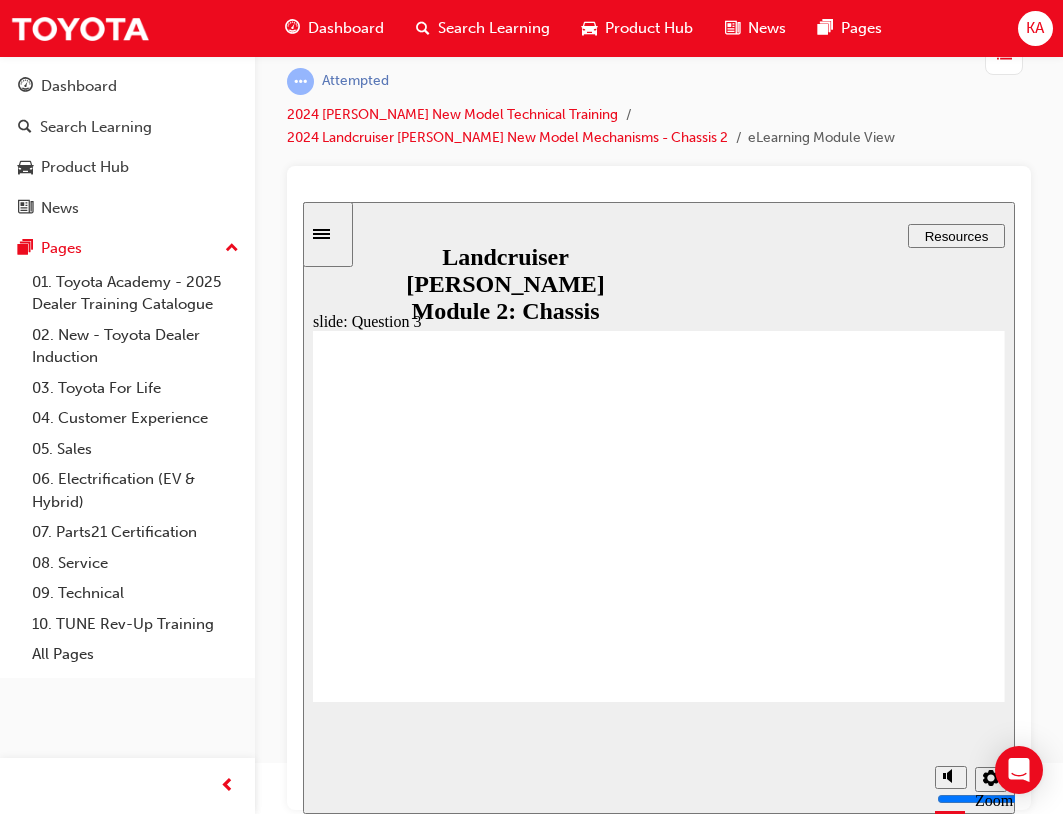 radio on "true" 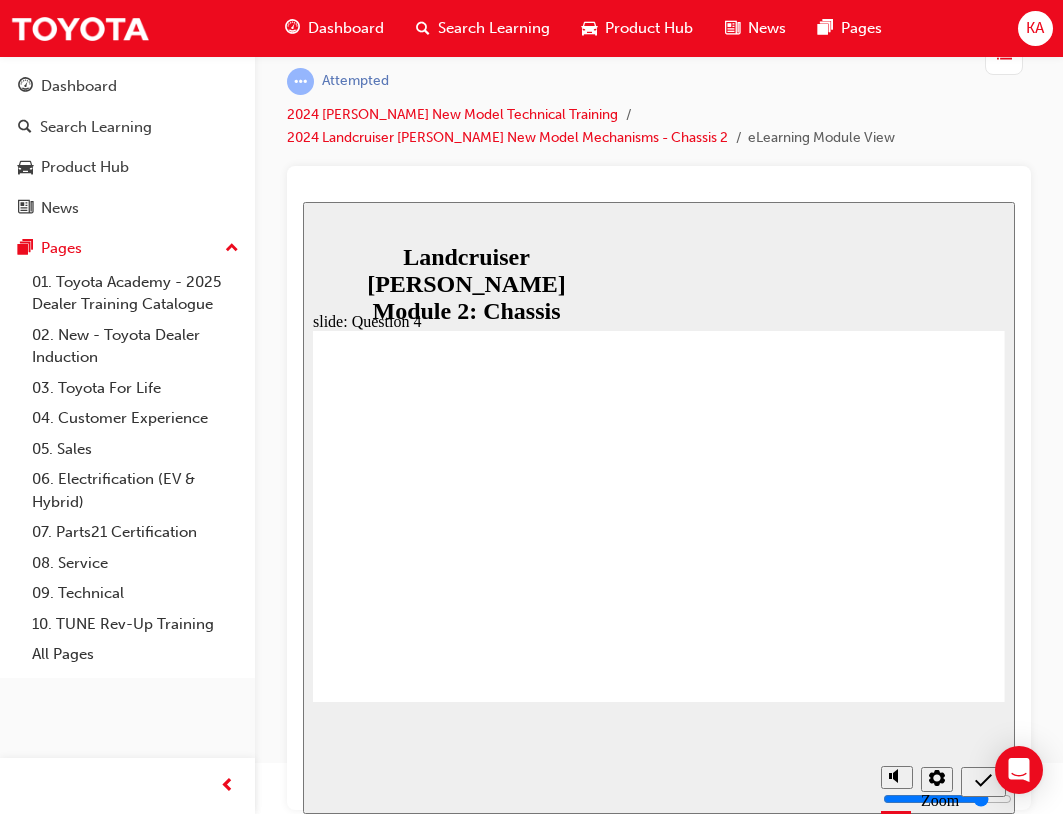 radio on "true" 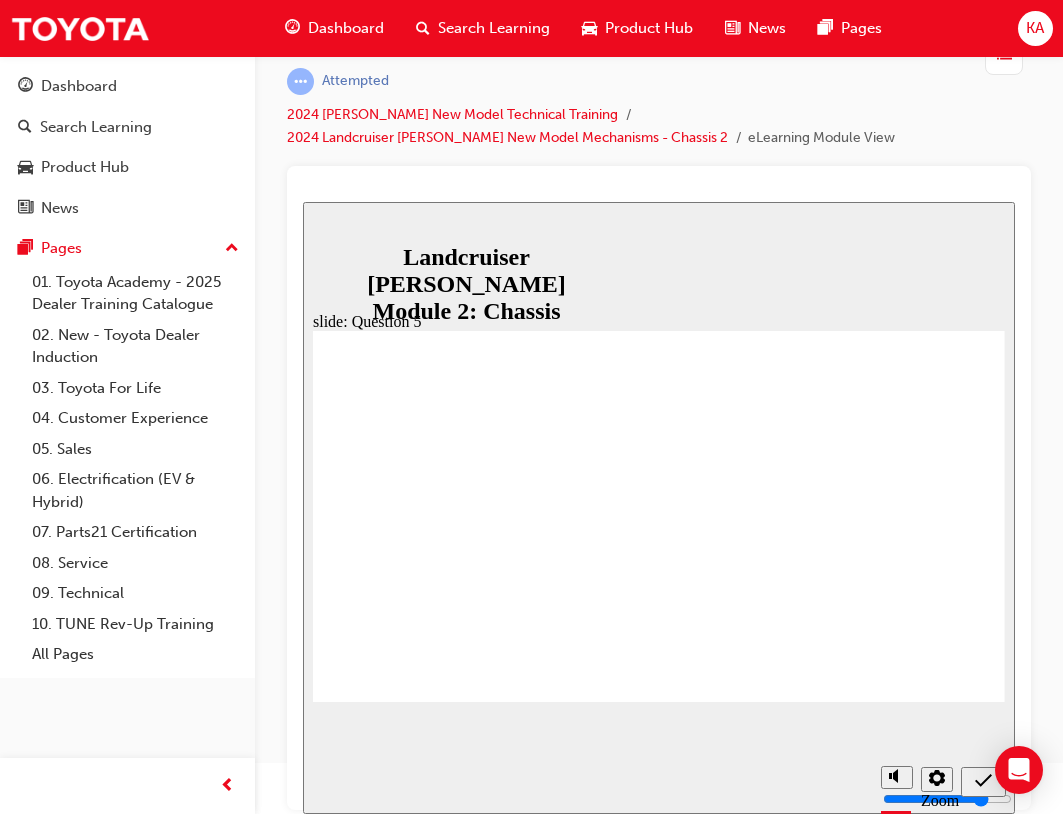 radio on "true" 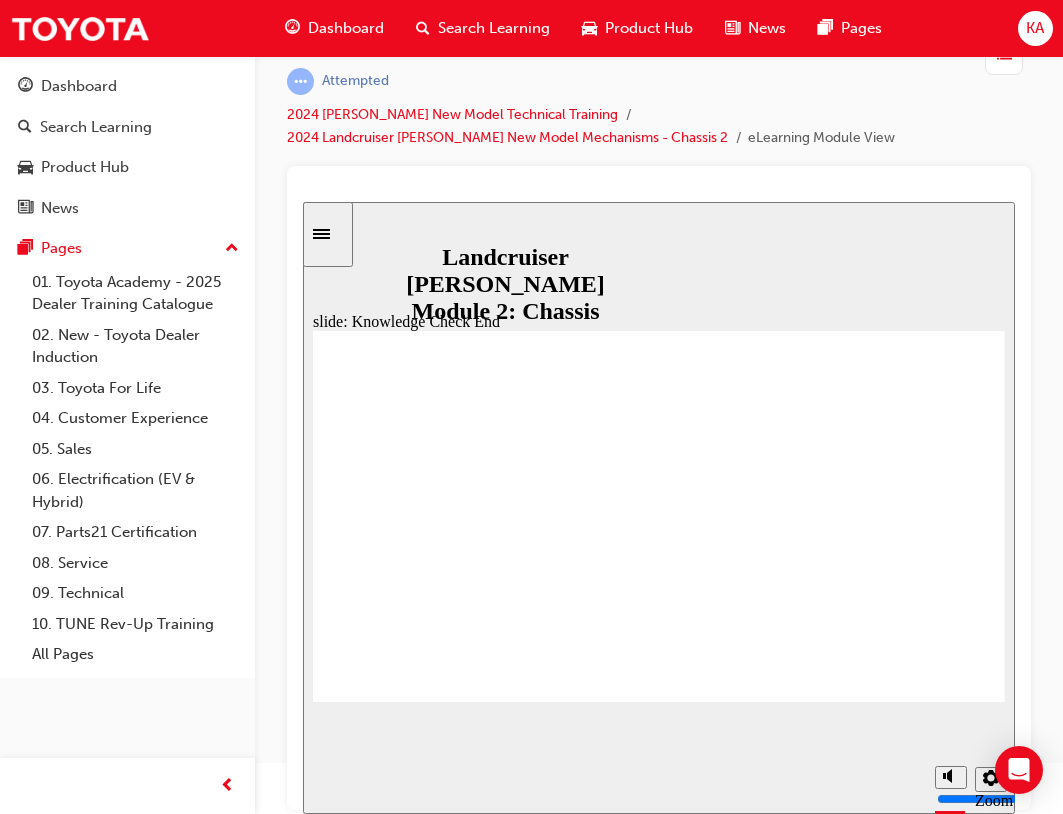 click at bounding box center [659, 1803] 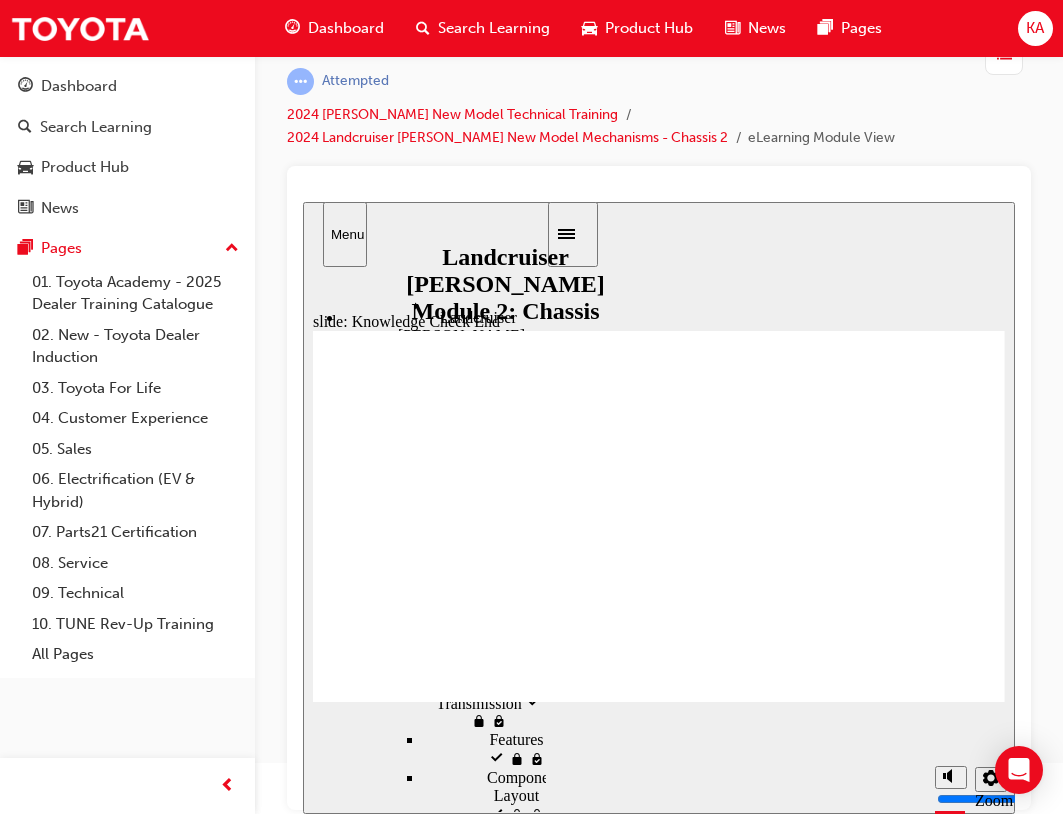 click on "Knowledge Check start visited" at bounding box center (499, 5337) 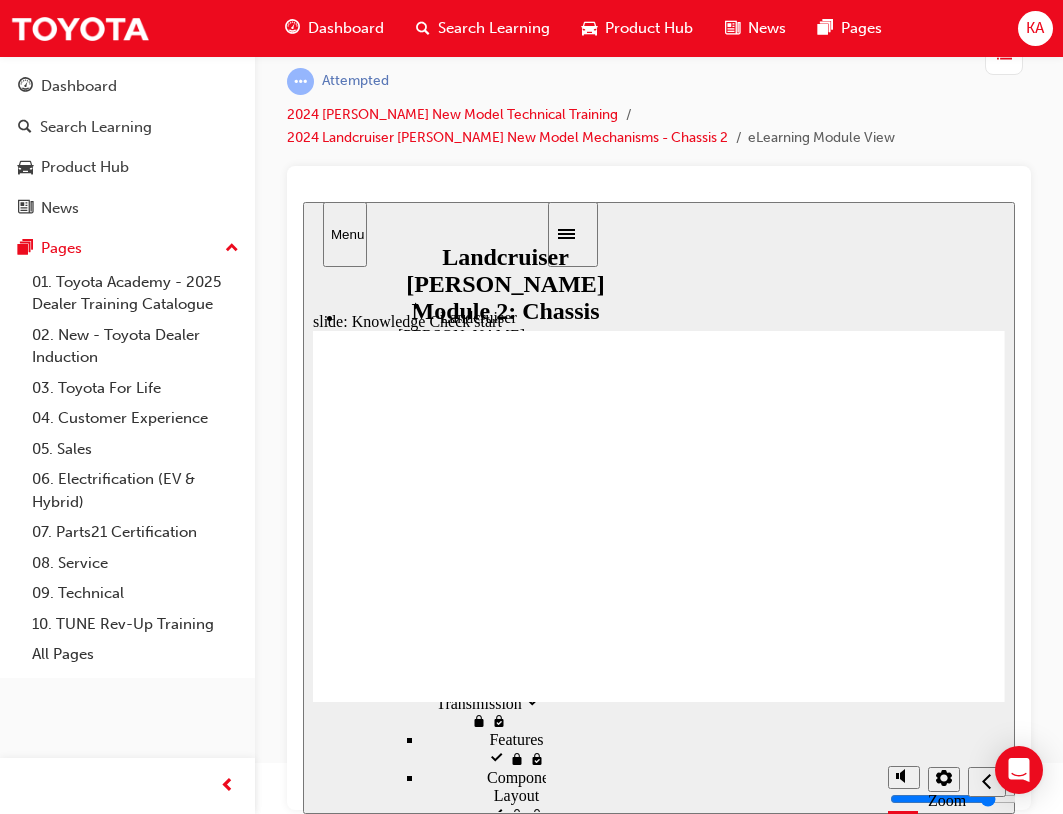click at bounding box center [659, 507] 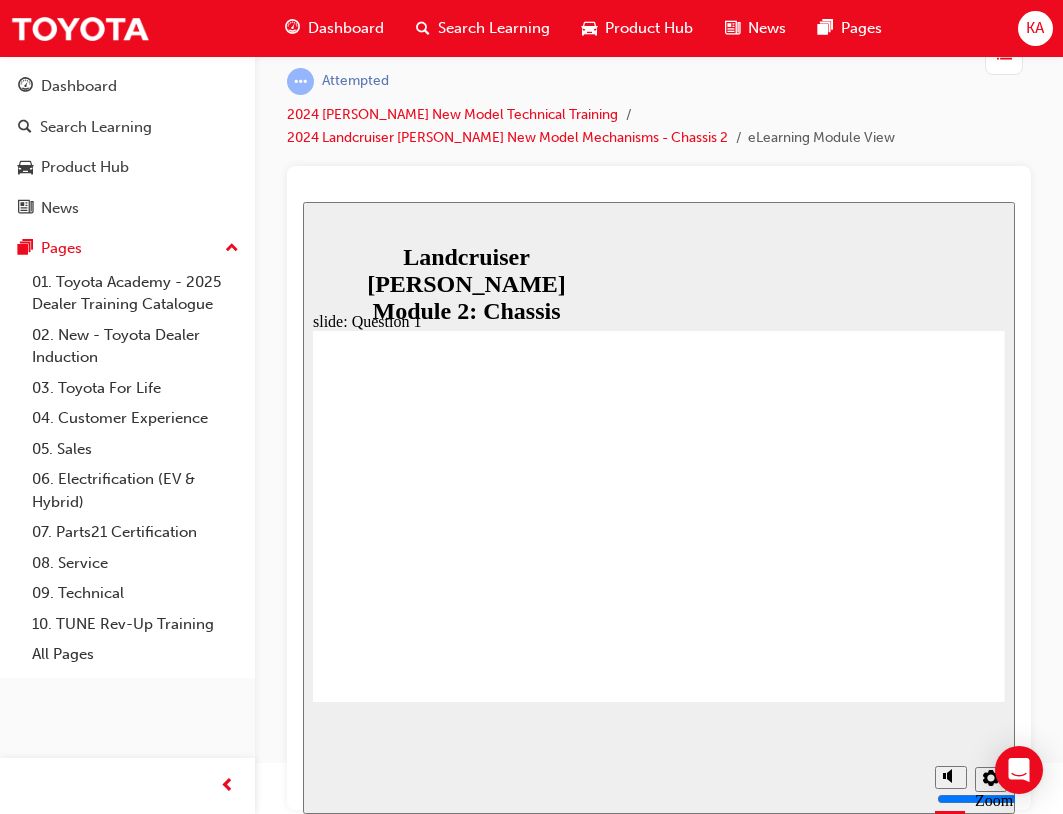 radio on "true" 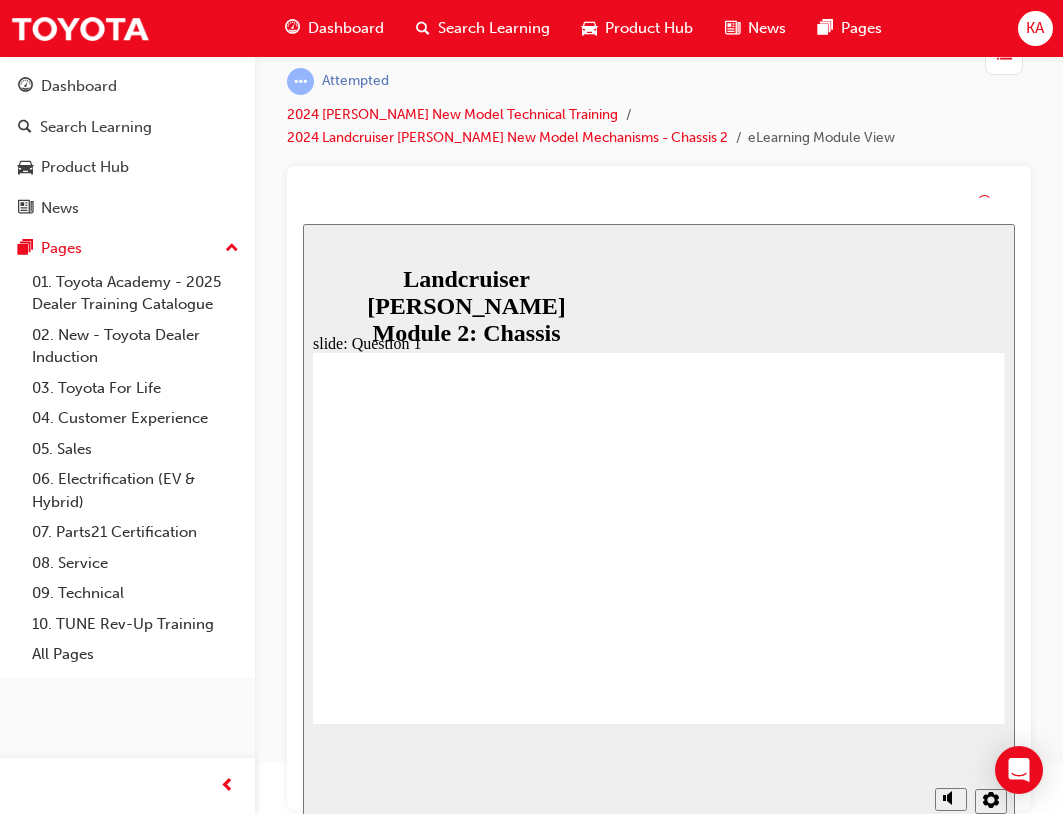 click on "Nice try, but… That is incorrect. Please try again. Try Again" at bounding box center (659, 2436) 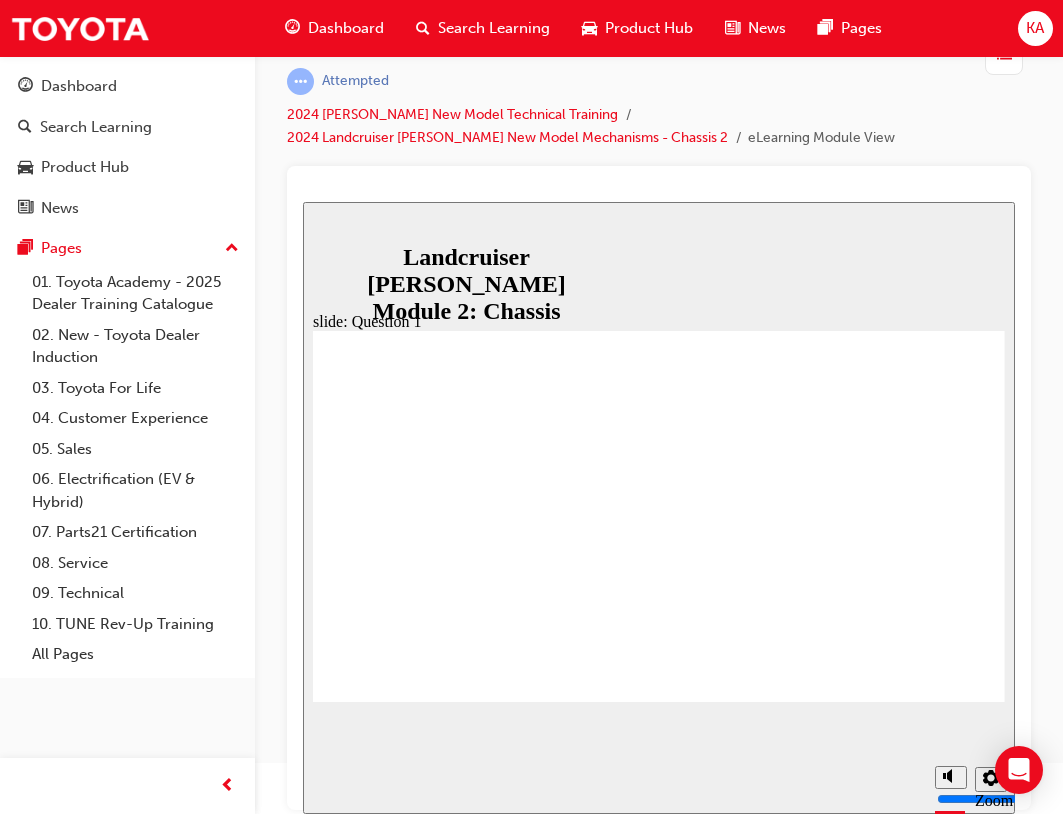 radio on "false" 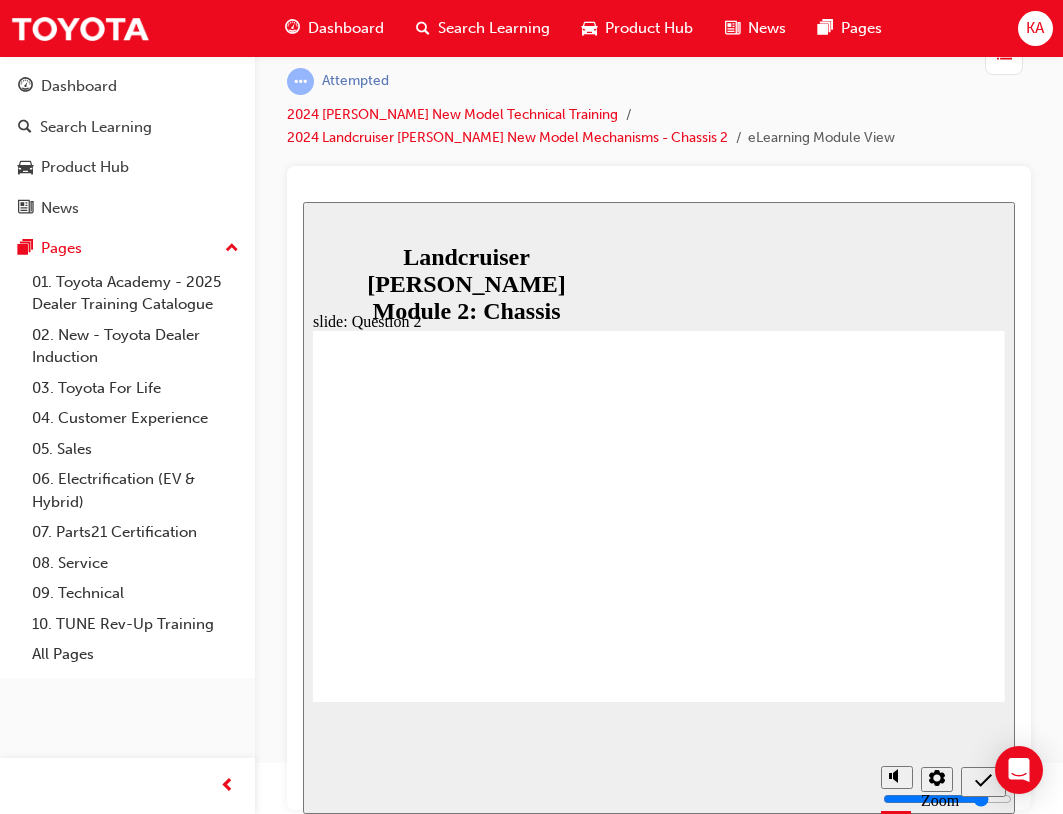 radio on "true" 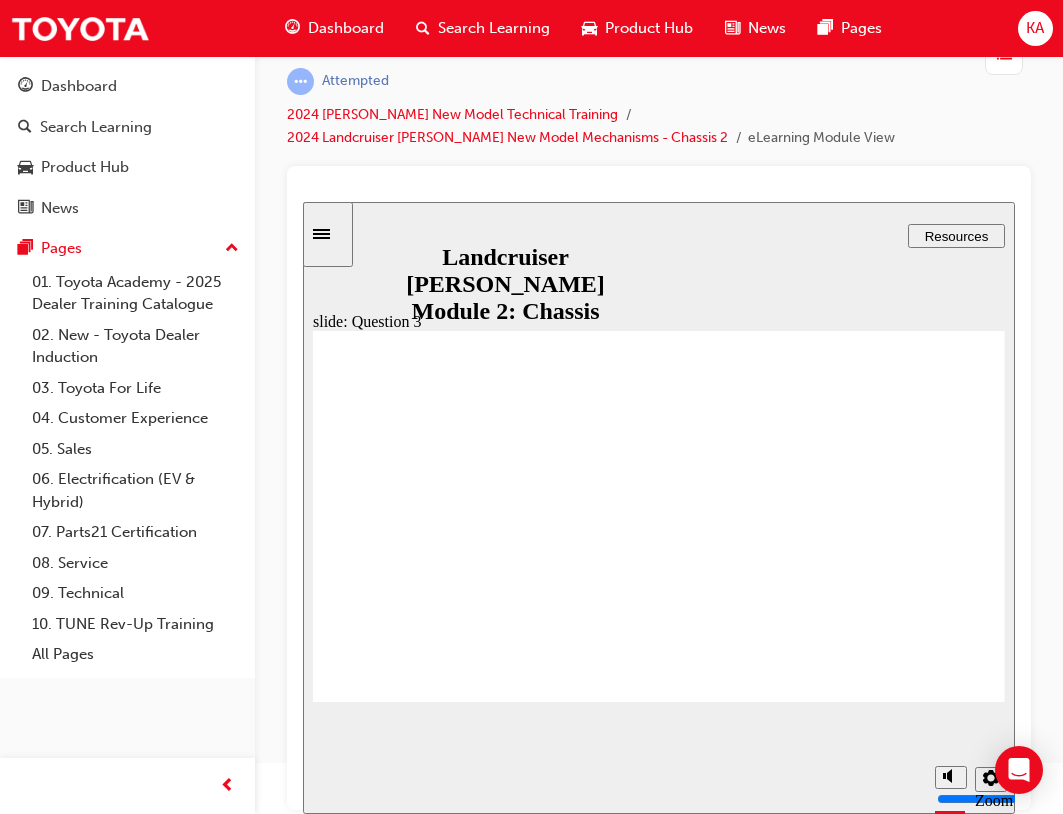 radio on "true" 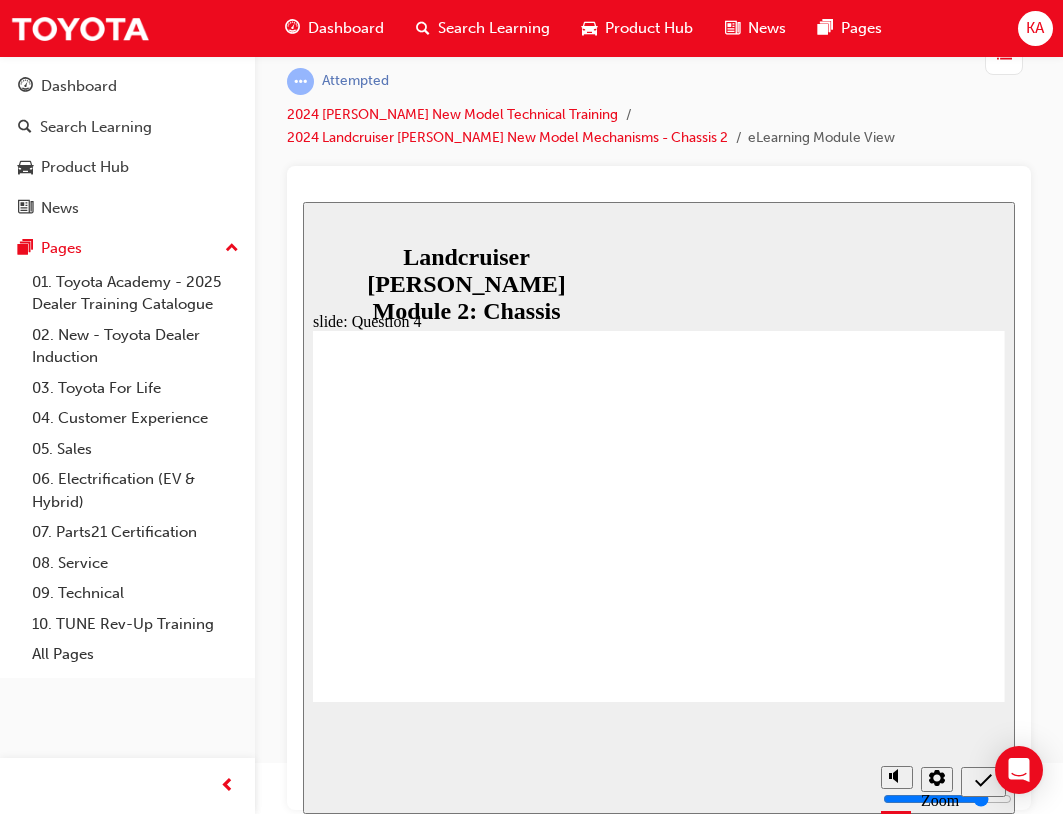 radio on "true" 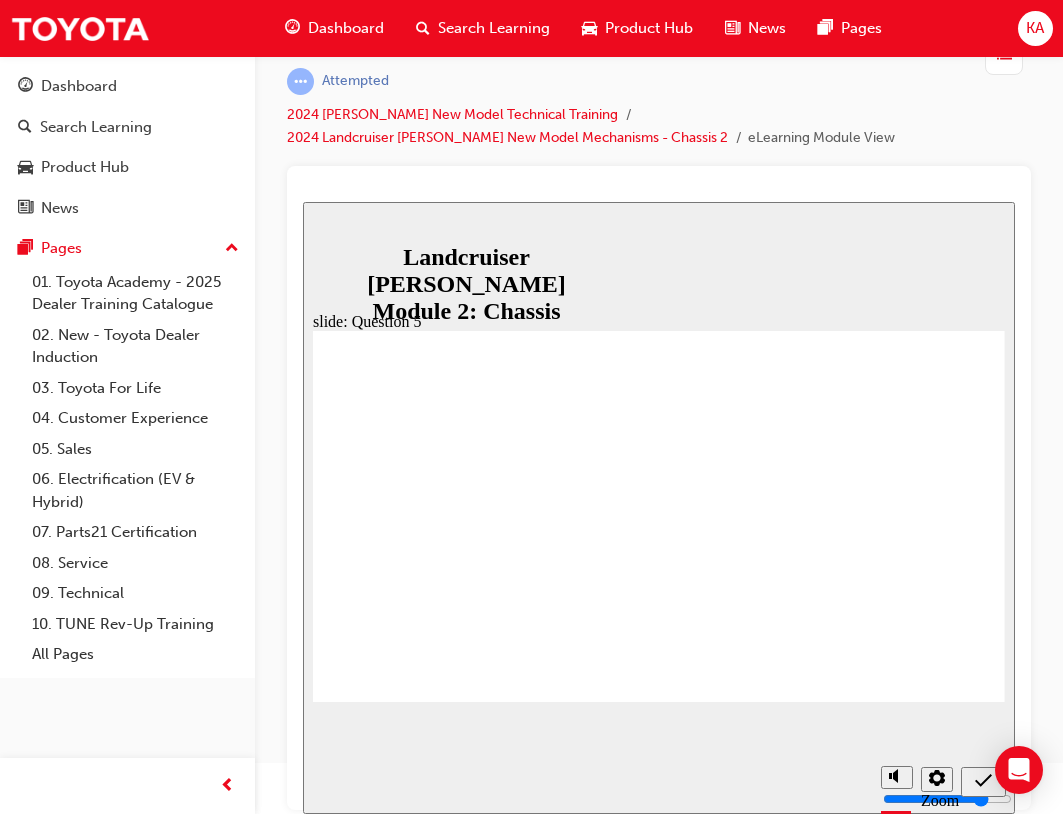 radio on "true" 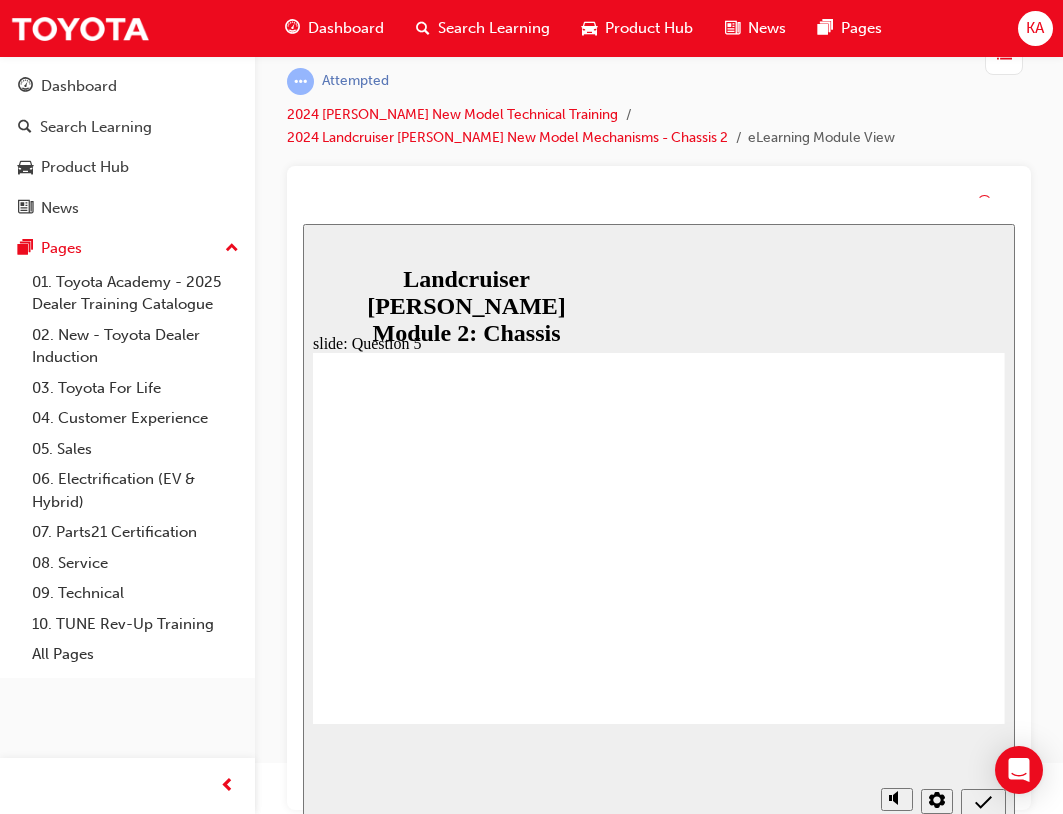 click on "Great work! Continue That’s right! You’ve selected the correct answer." at bounding box center (659, 3214) 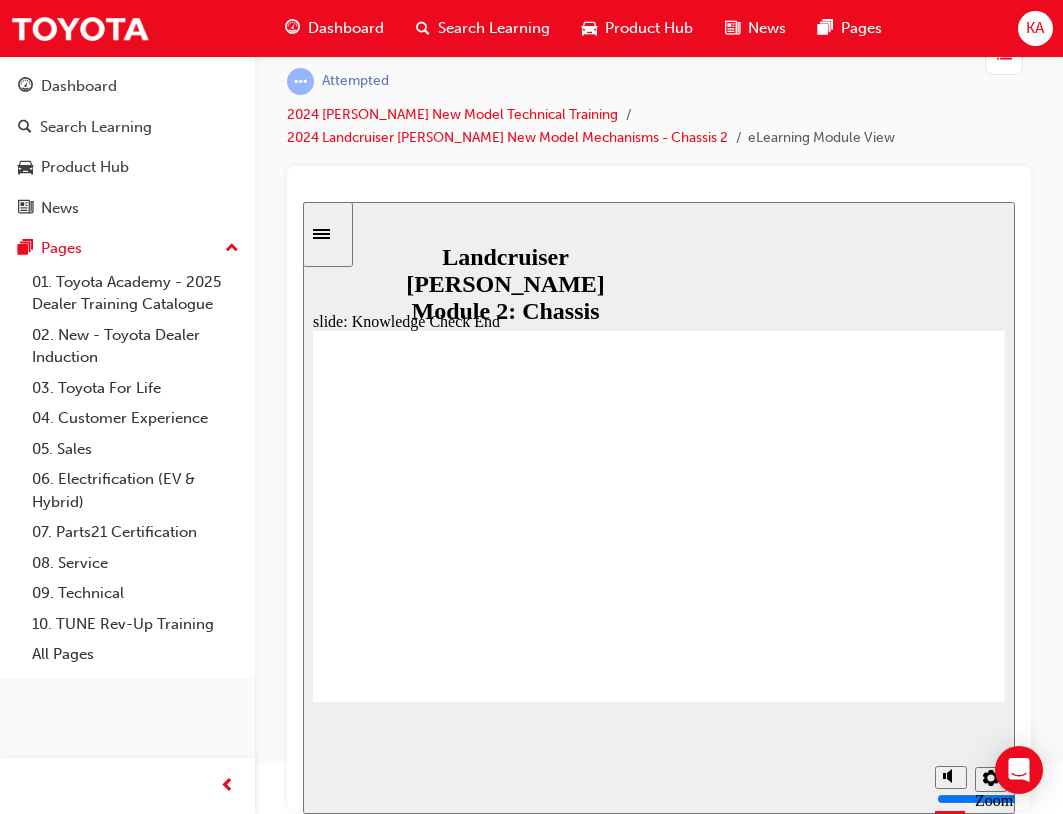 click at bounding box center (328, 233) 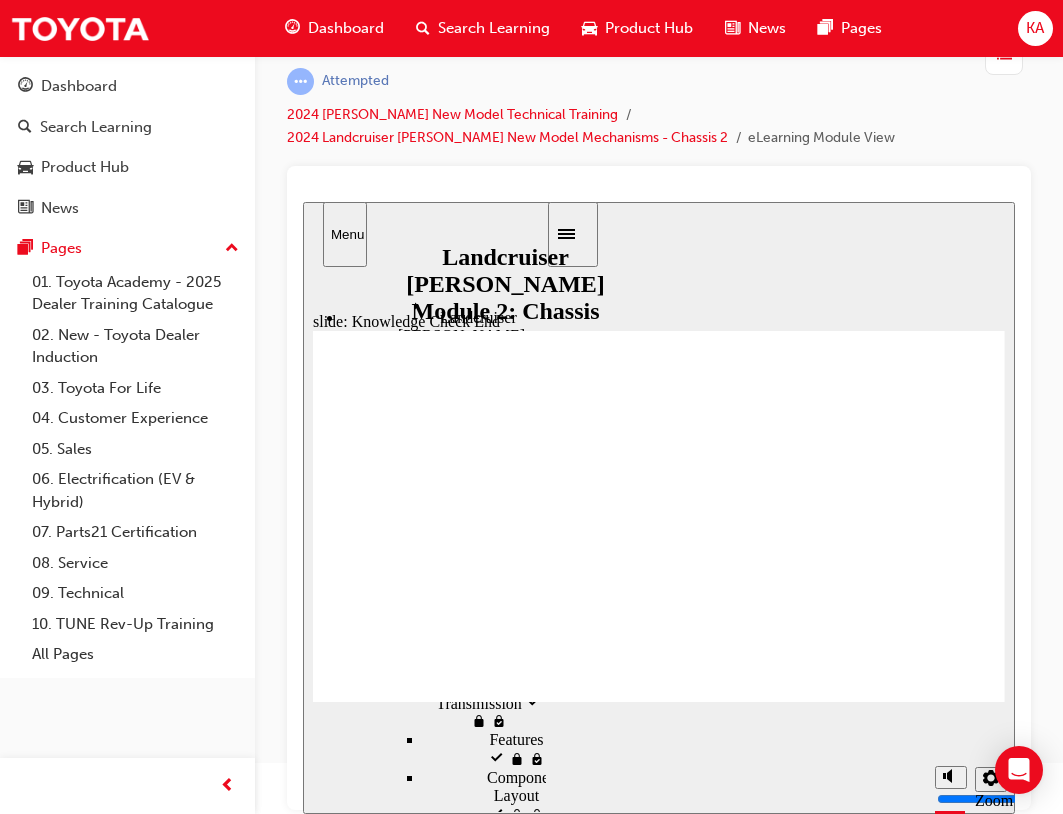 click on "Knowledge Check start visited" at bounding box center (499, 5337) 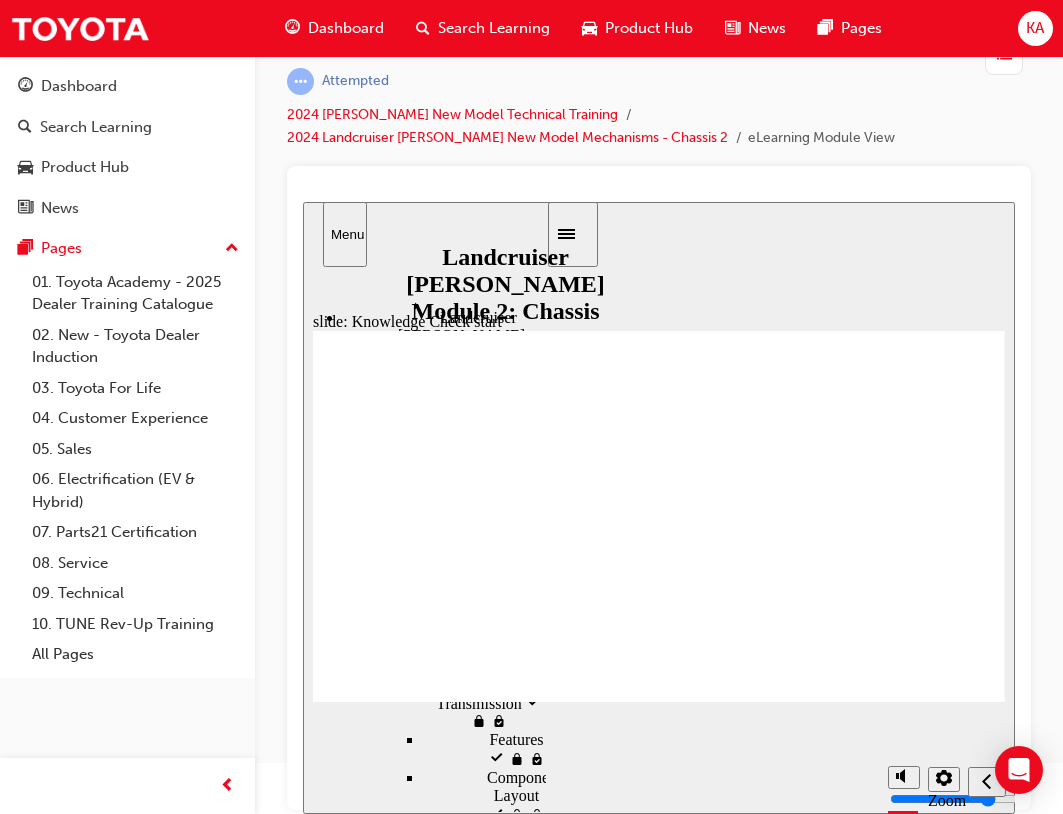 click at bounding box center (659, 507) 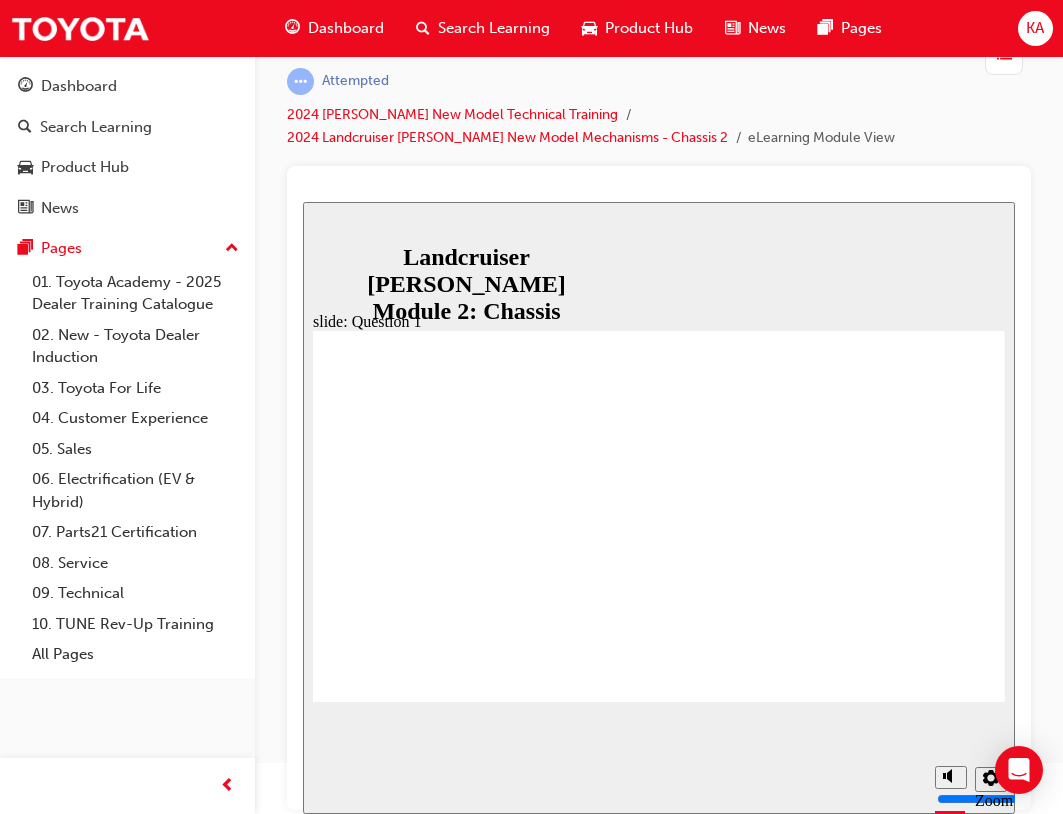 radio on "true" 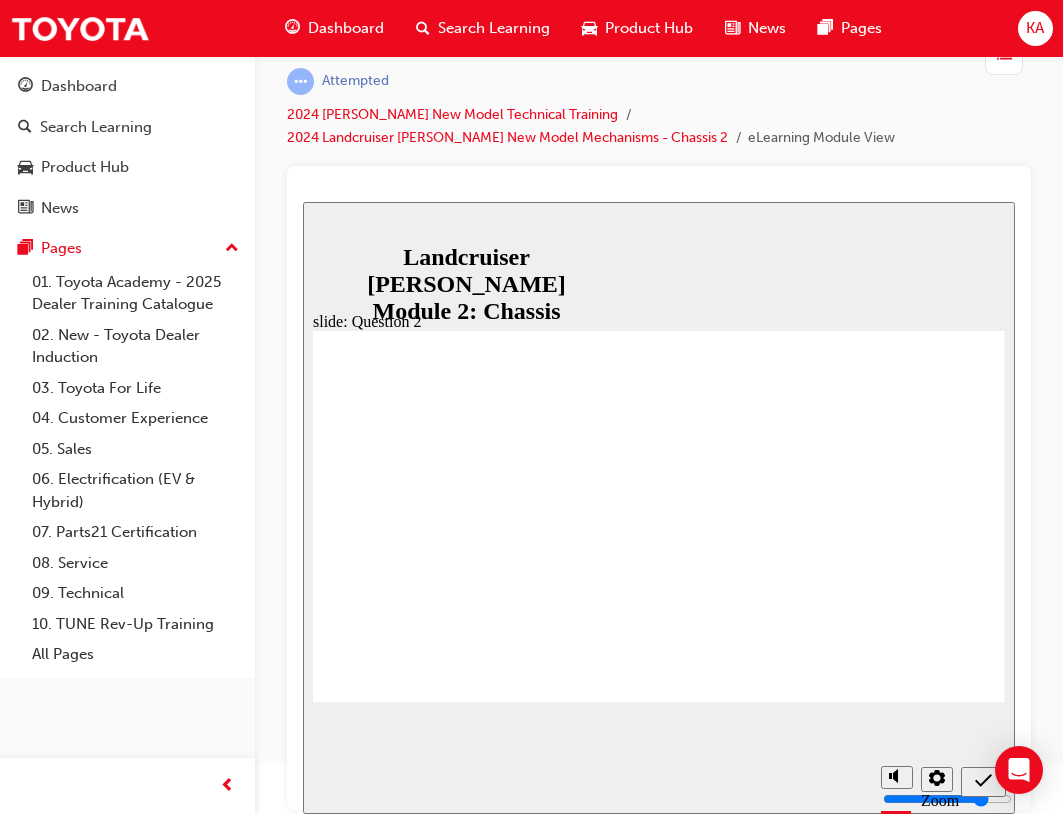 radio on "true" 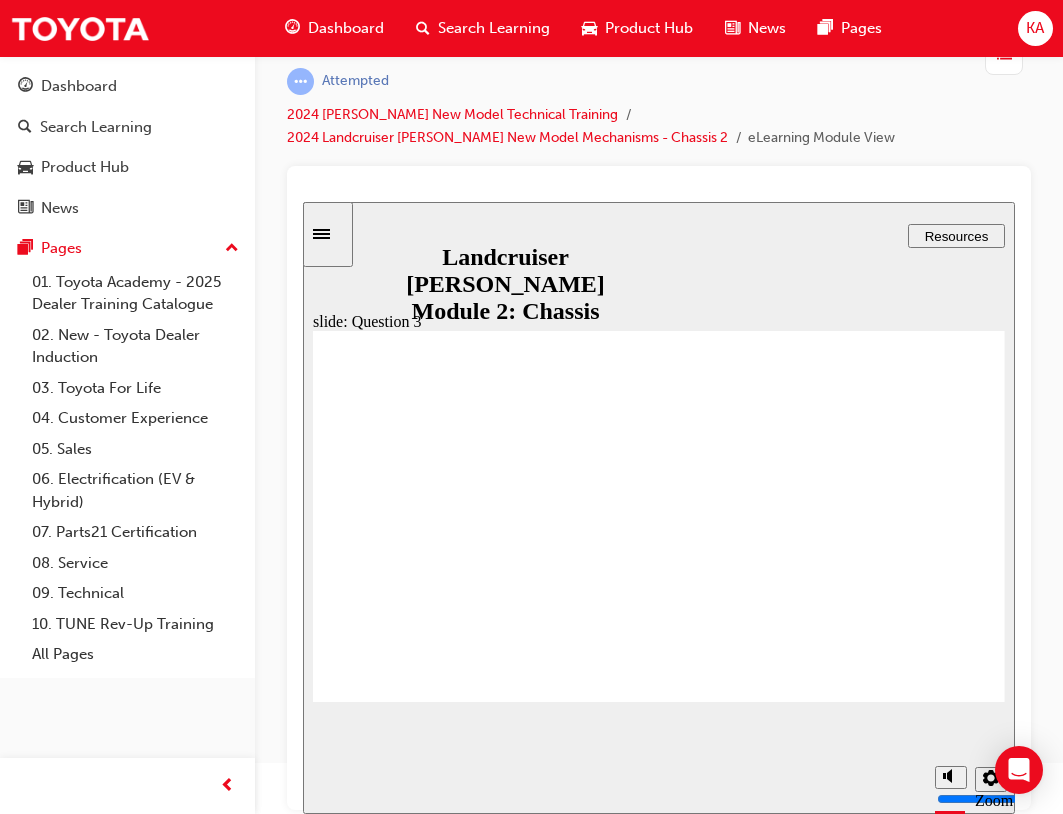 radio on "true" 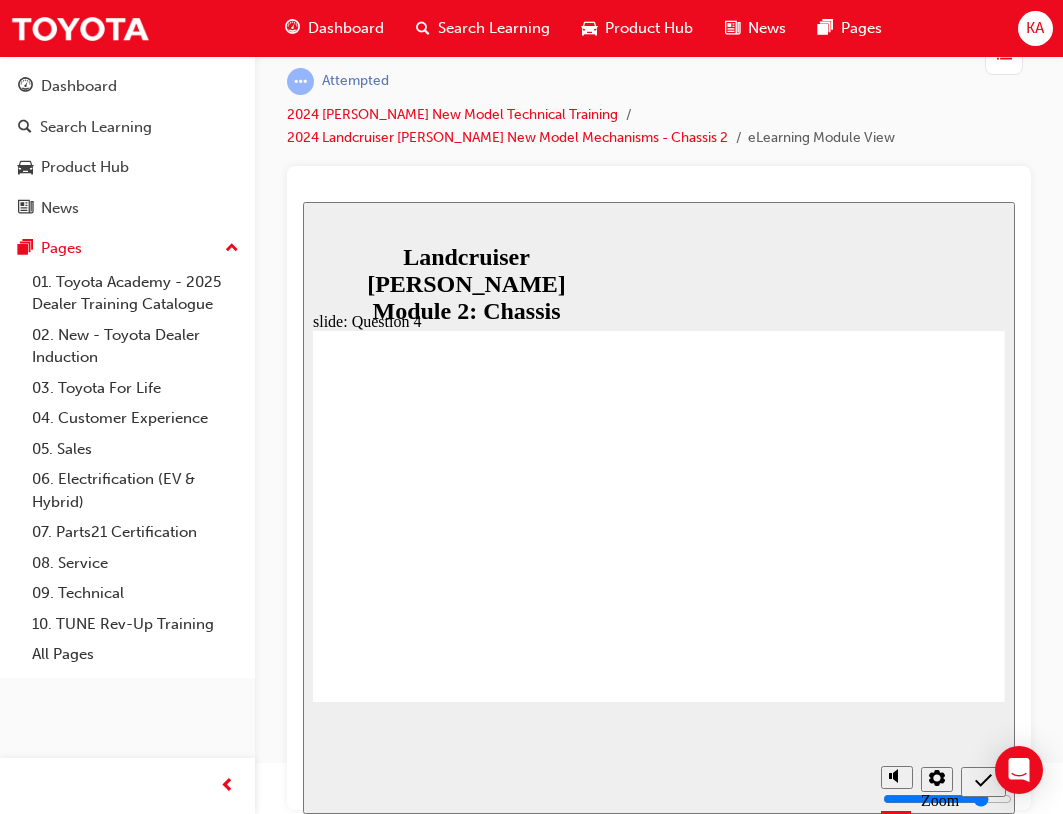 drag, startPoint x: 633, startPoint y: 575, endPoint x: 591, endPoint y: 564, distance: 43.416588 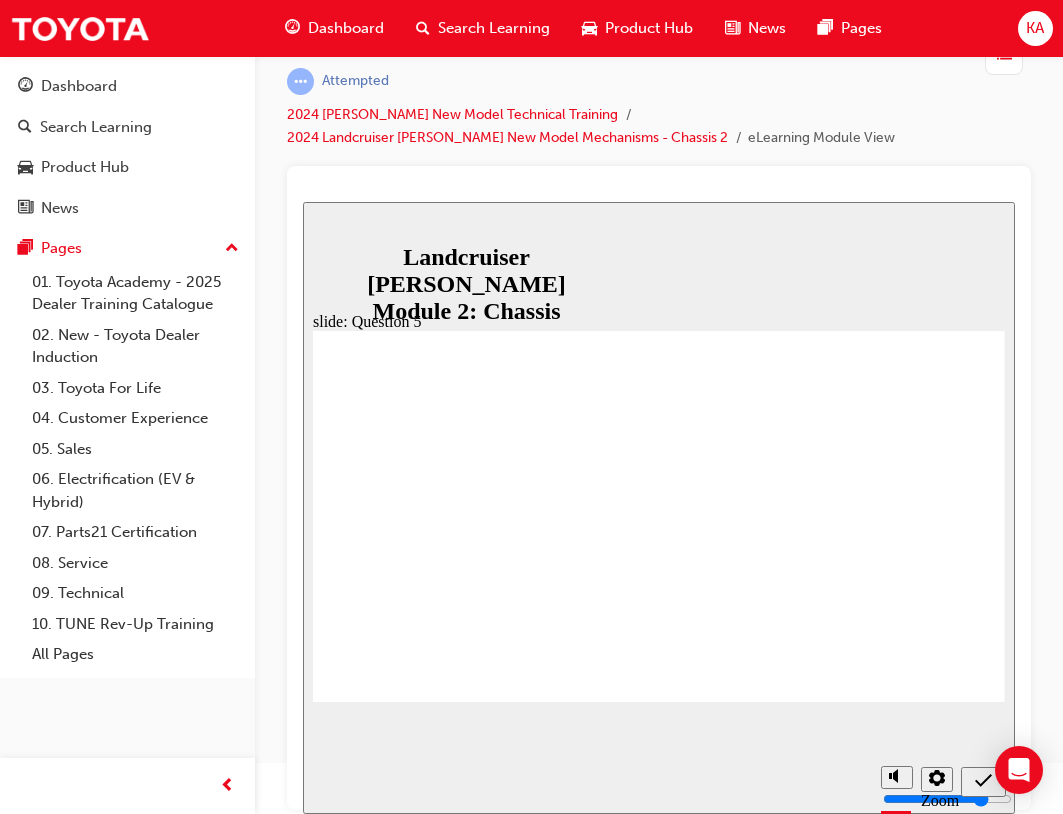 radio on "true" 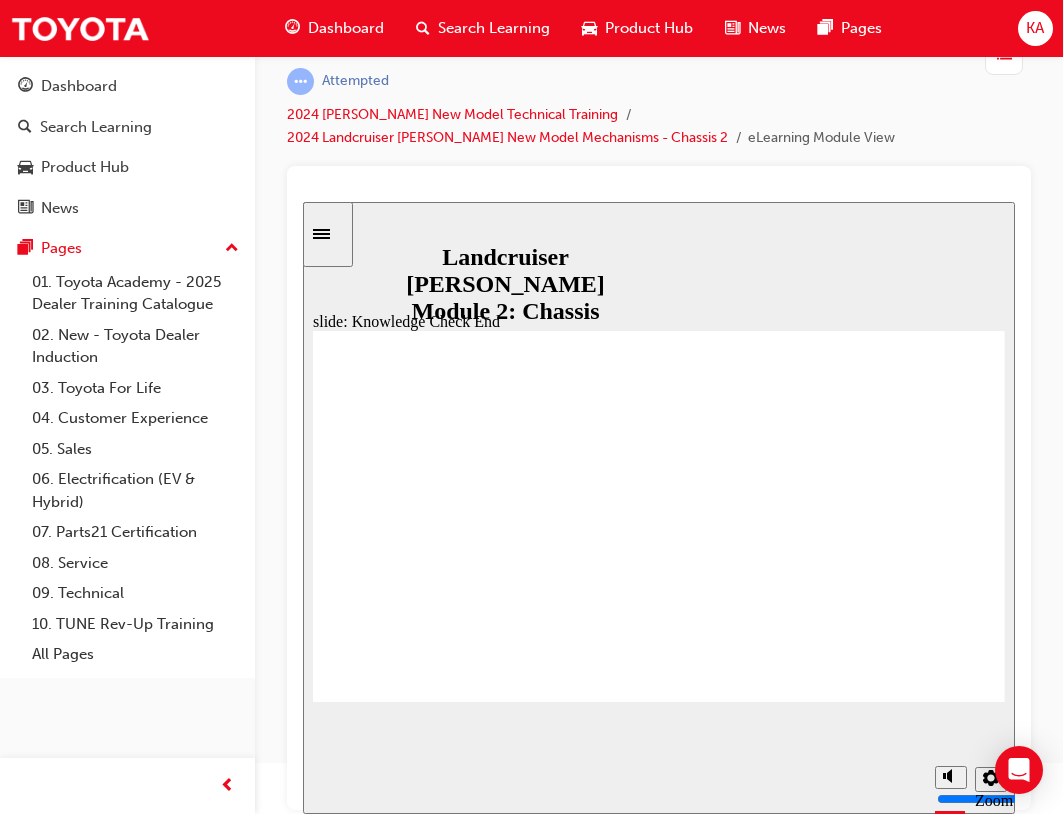 click at bounding box center (328, 233) 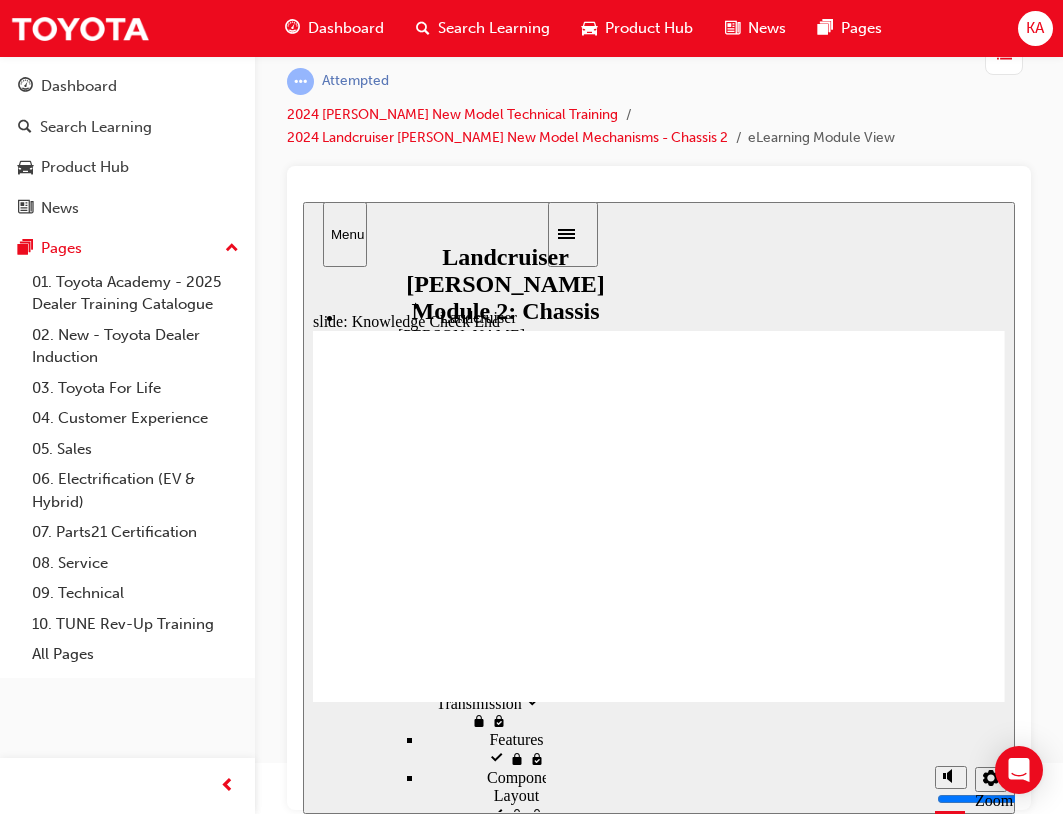 click on "Knowledge Check start visited" at bounding box center (499, 5337) 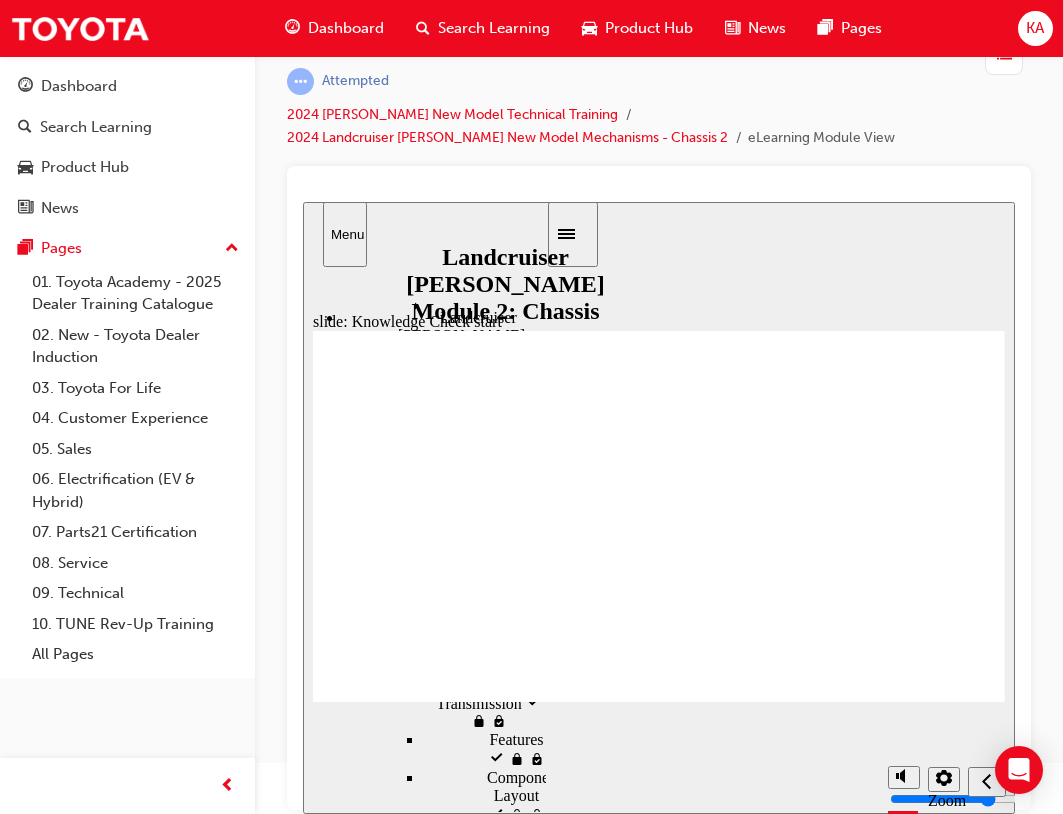 click on "Knowledge Check start visited" at bounding box center [499, 5337] 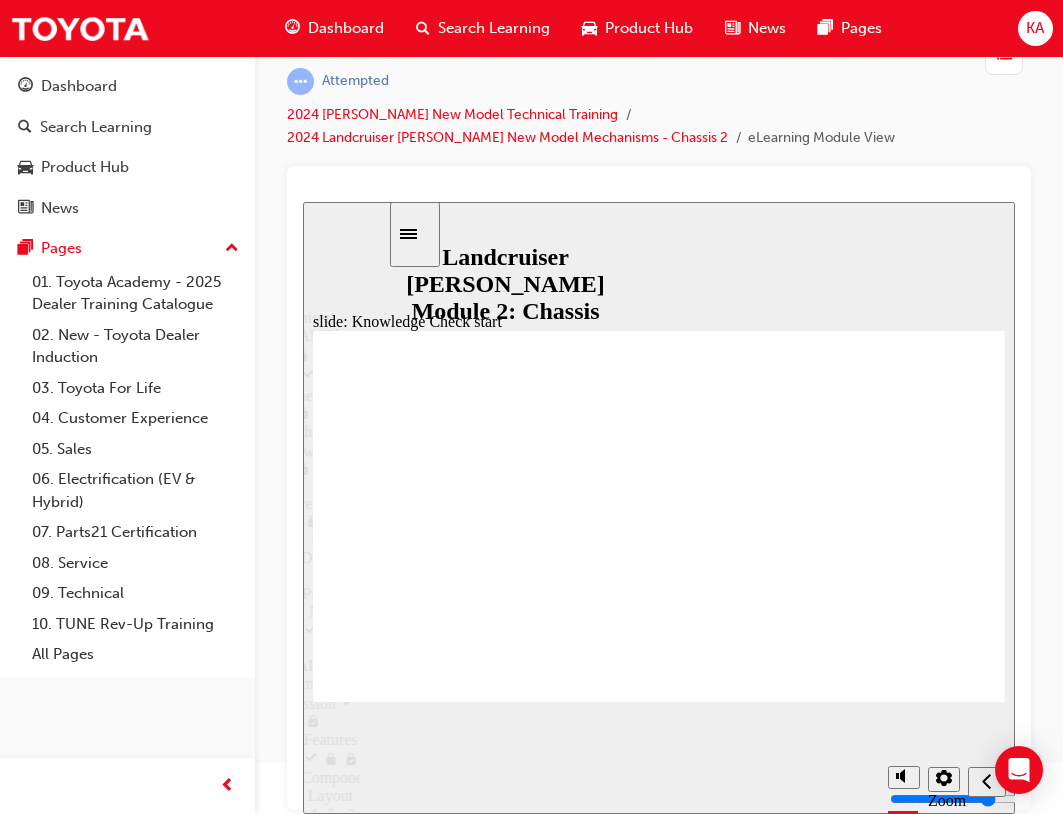 click on "slide: Knowledge Check start
Landcruiser [PERSON_NAME] New Model Technical Training – Chassis Knowledge Check It's time for a short Knowledge Check to confirm your completion of  the content and understanding of the topics presented.  There are 5 questions in this quiz. You must answer all questions correctly  to record completion. You may re-attempt each question once . Click Start when you are ready. Start Landcruiser [PERSON_NAME] New Model Technical Training – Chassis Knowledge Check It's time or a short Knowledge Check to conrm your completion o  the content and understanding o the topics presented.  There are 5 questions in this quiz. You must answer all questions correctly  to record completion. You may re-attempt each question once . Click Start when you are ready. Start Back to top
2" at bounding box center [659, 507] 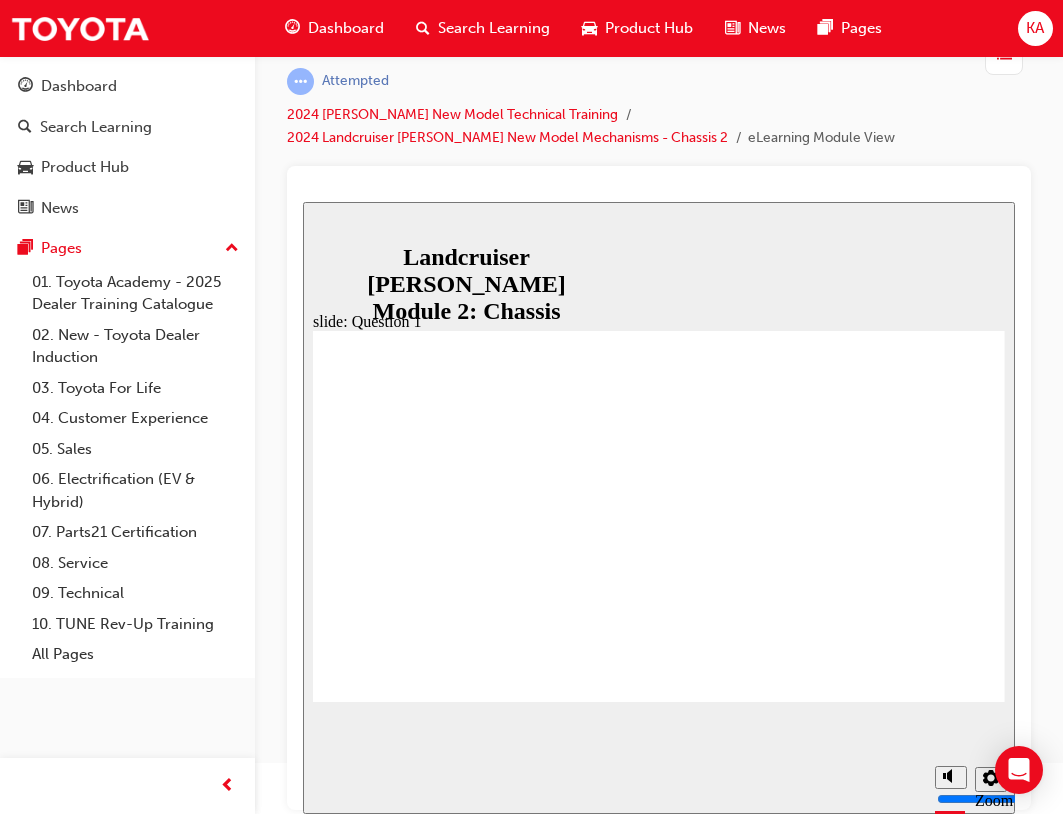 radio on "true" 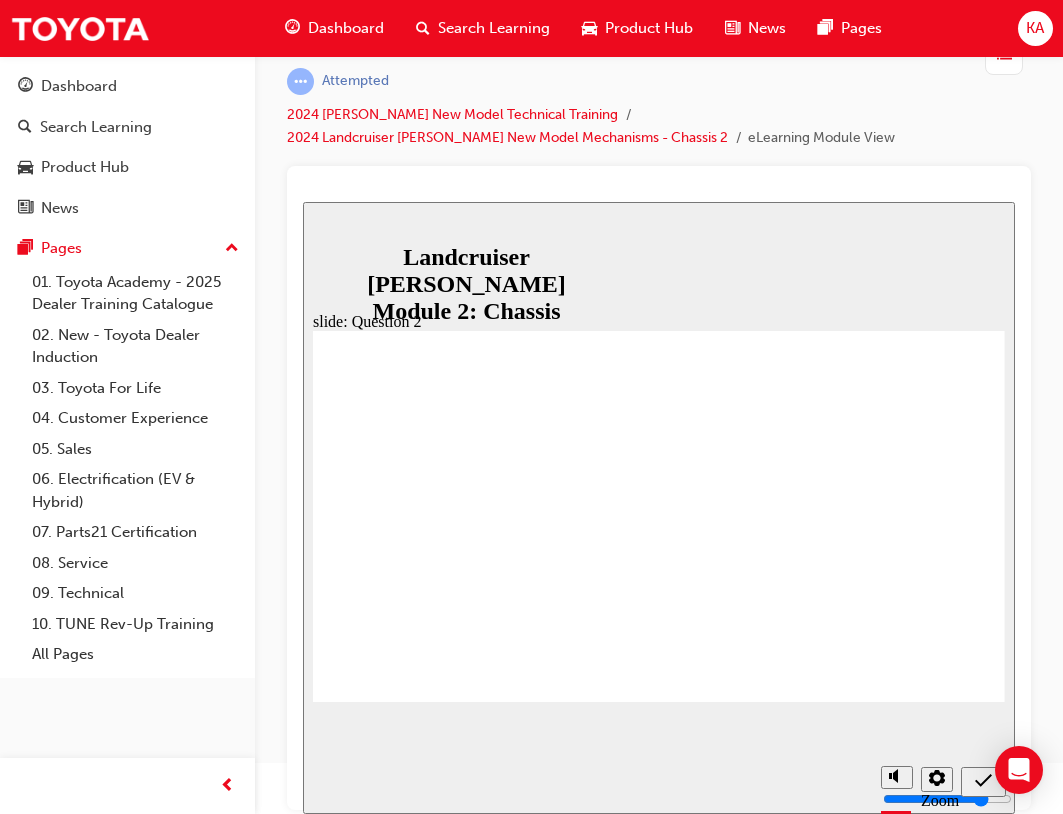 radio on "true" 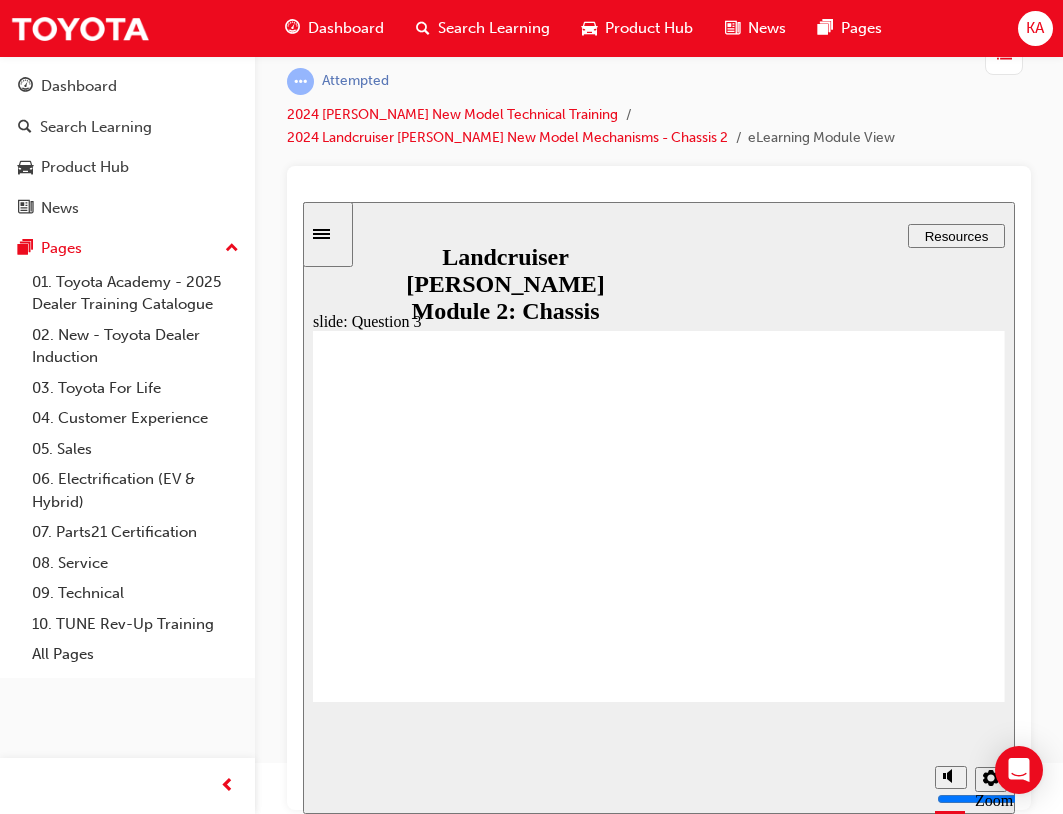 click on "False True" at bounding box center (584, 2318) 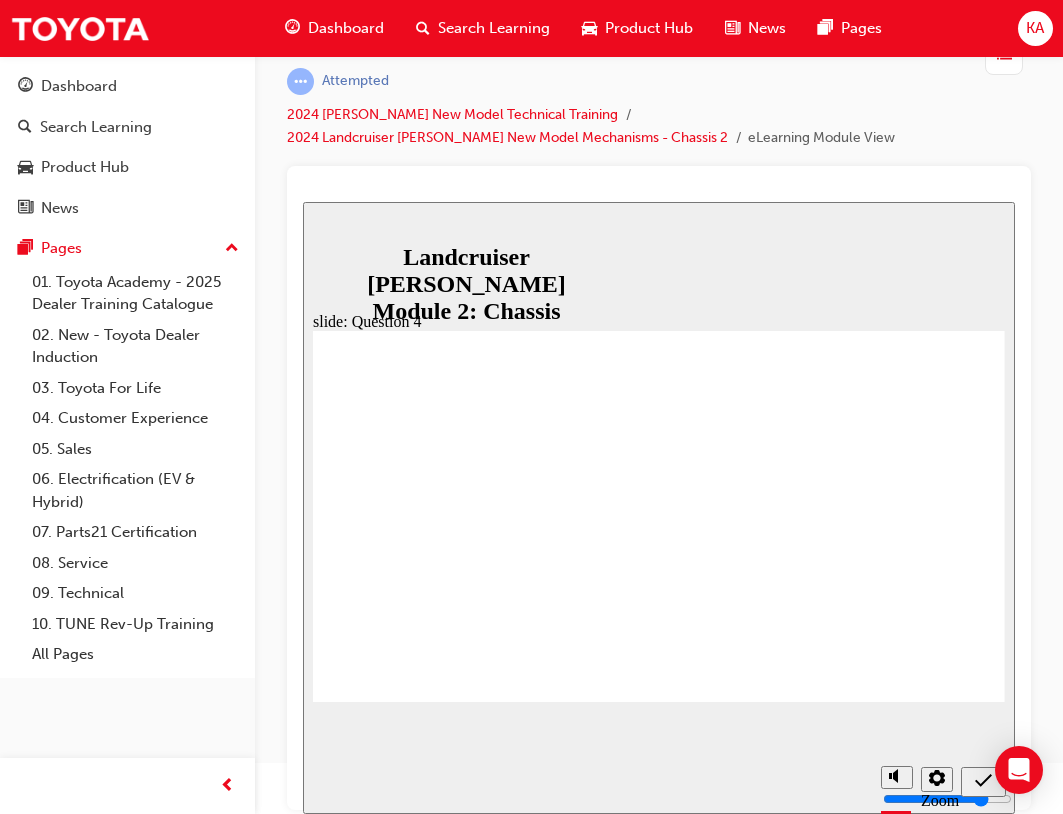 radio on "true" 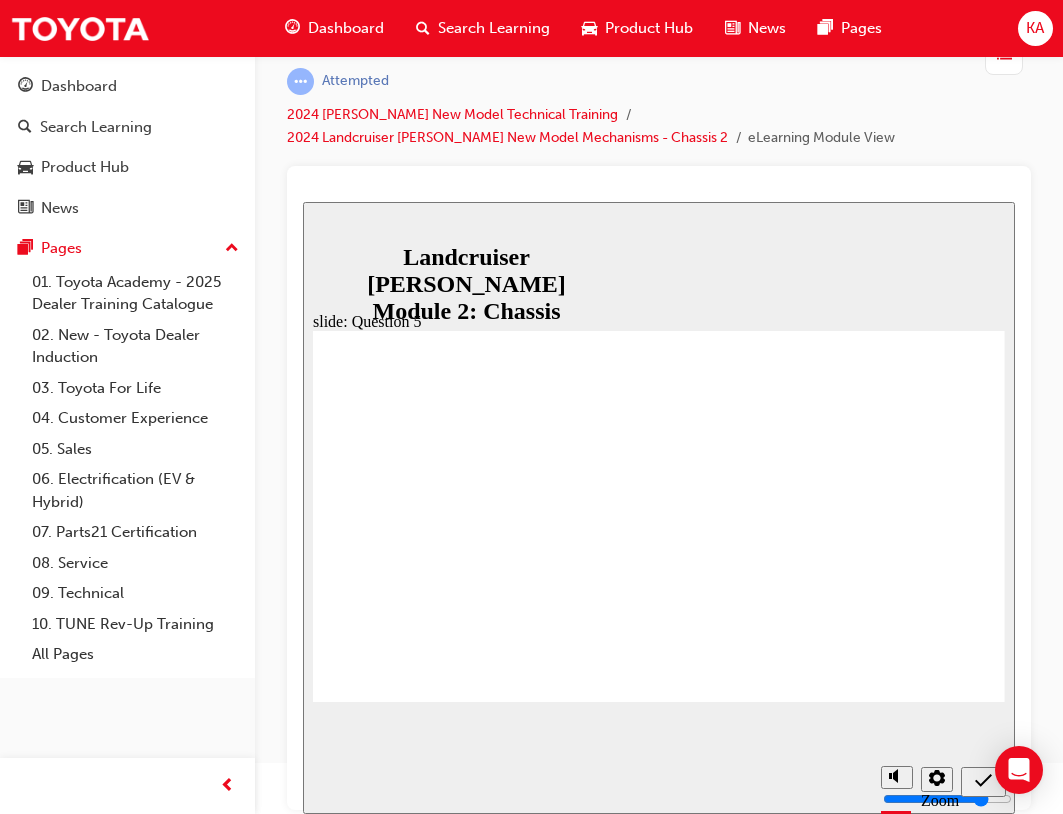 radio on "true" 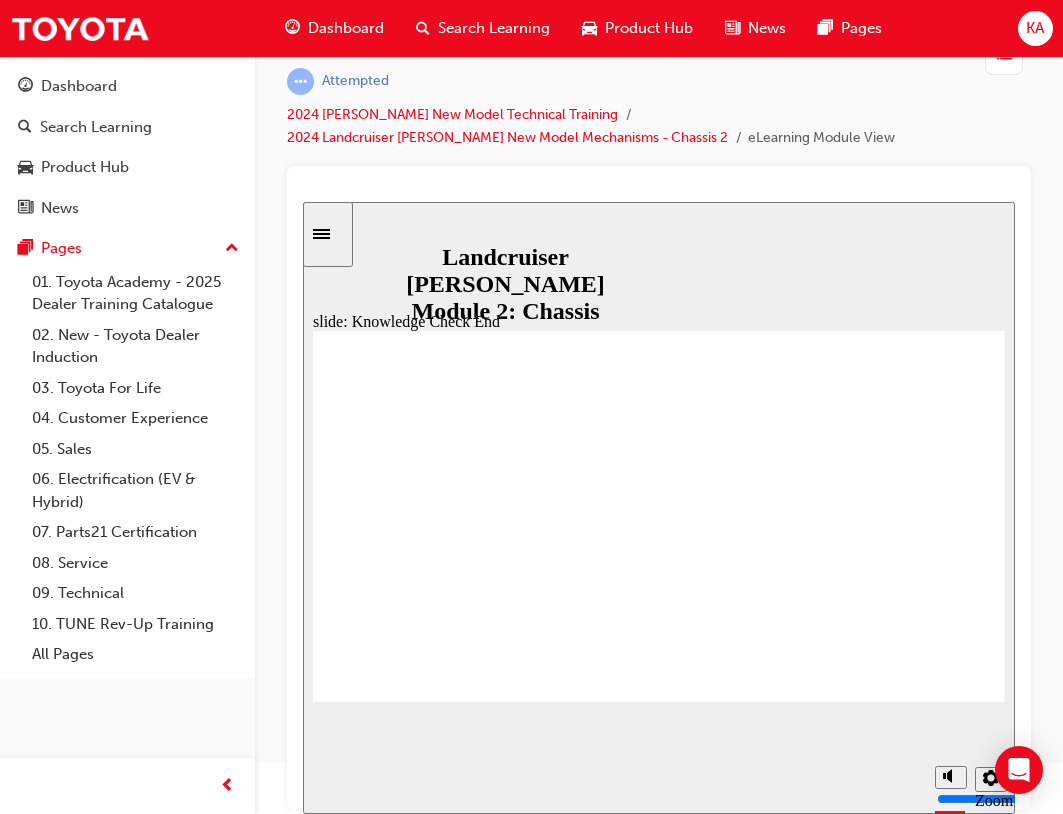 click at bounding box center (659, 1803) 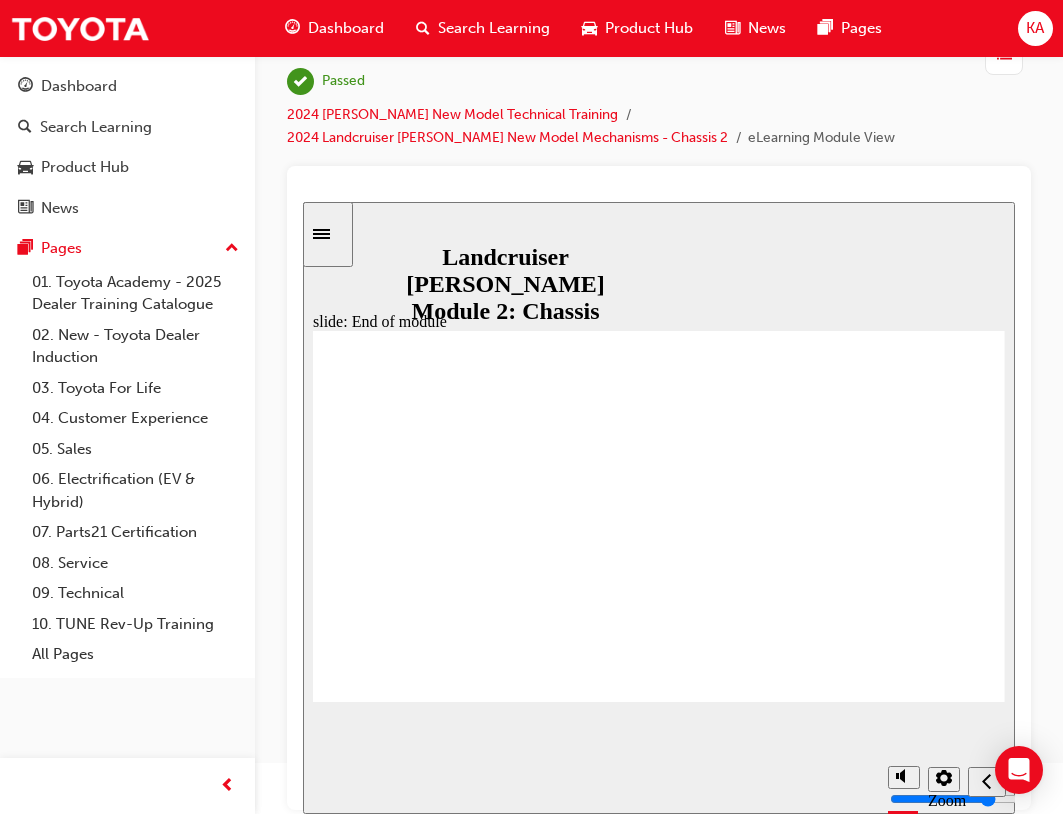 click 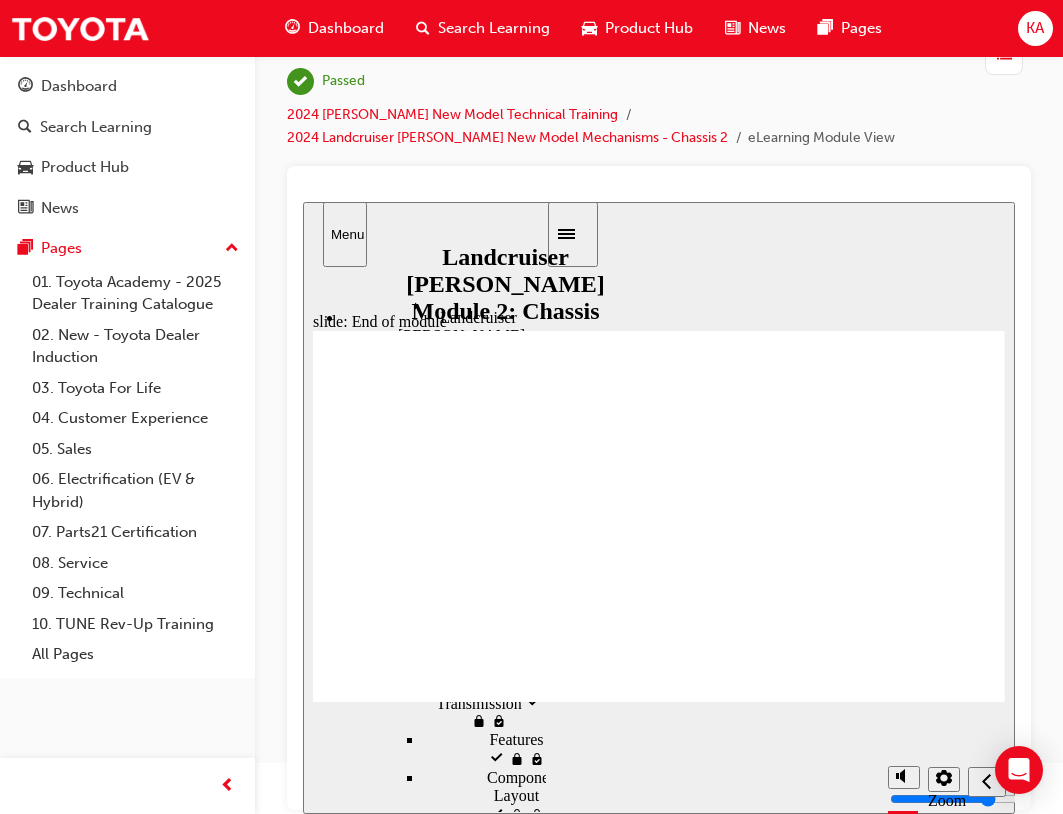 click on "Dashboard" at bounding box center [346, 28] 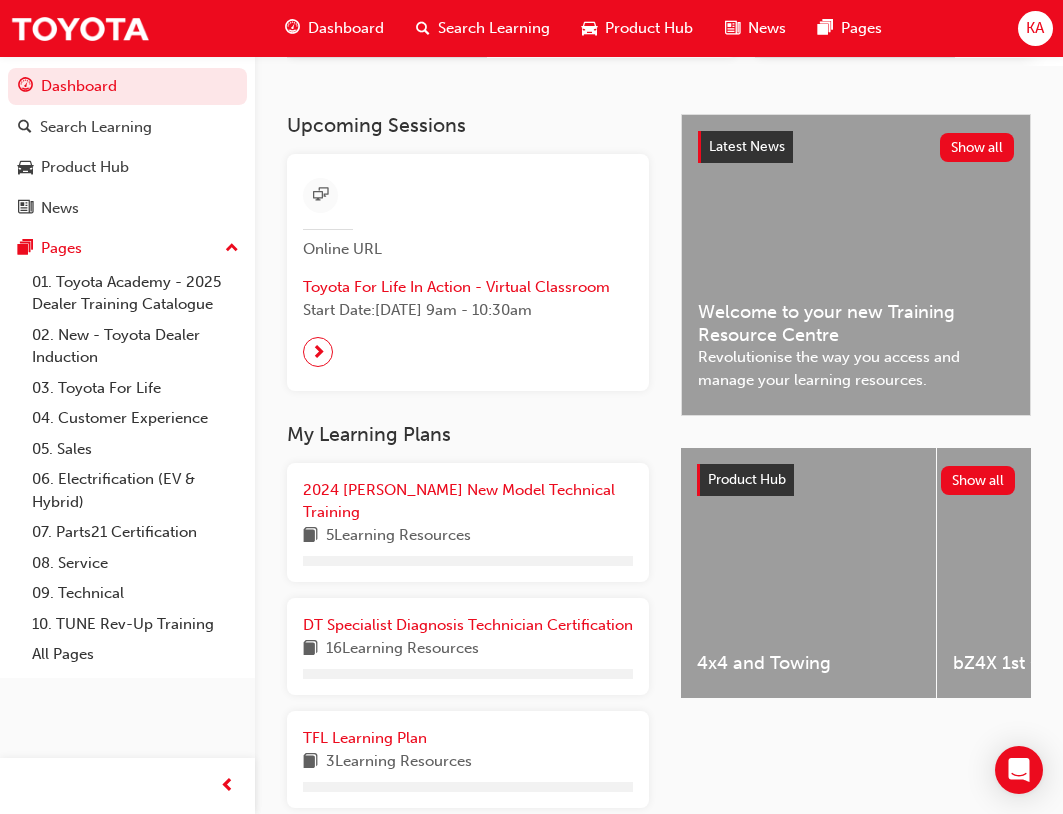 scroll, scrollTop: 551, scrollLeft: 0, axis: vertical 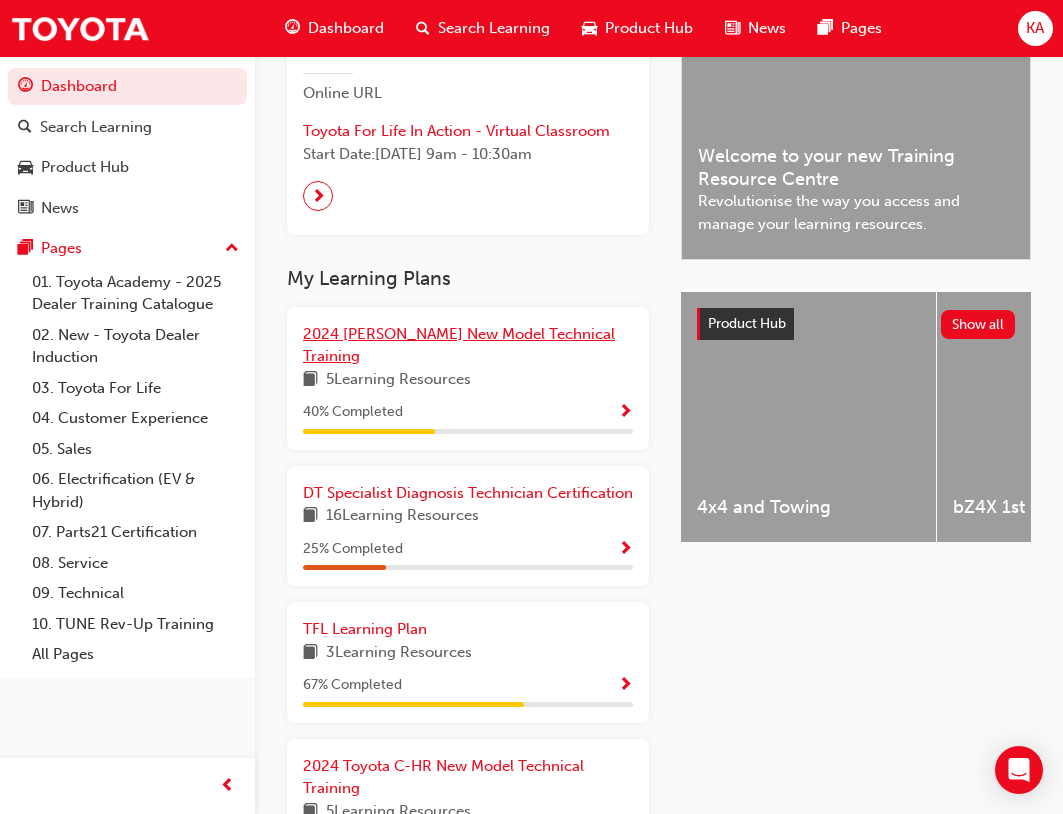 click on "2024 [PERSON_NAME] New Model Technical Training" at bounding box center [459, 345] 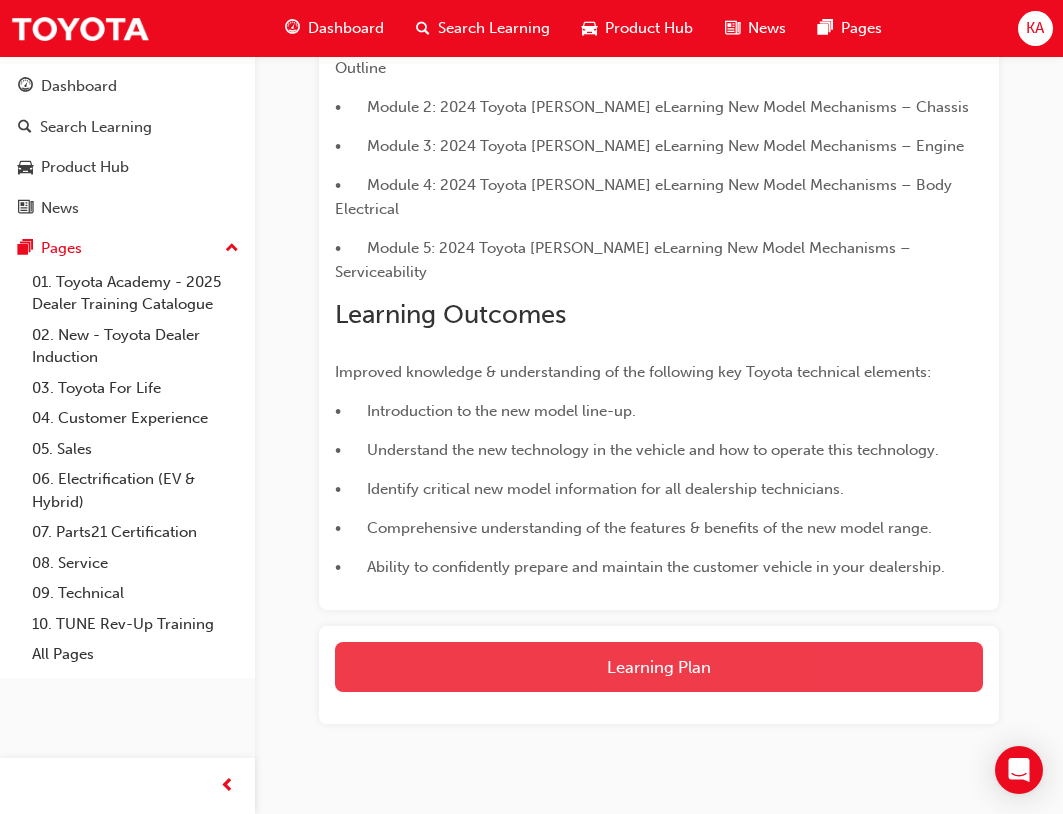 click on "Learning Plan" at bounding box center (659, 667) 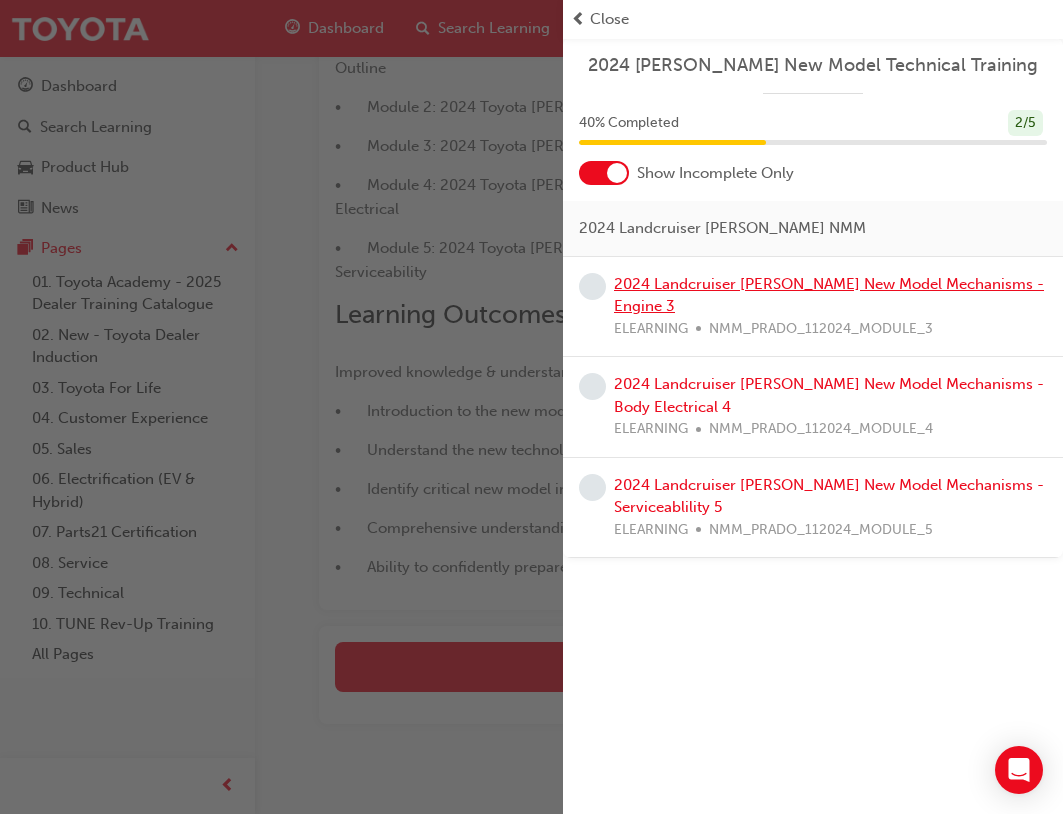 click on "2024 Landcruiser [PERSON_NAME] New Model Mechanisms - Engine 3" at bounding box center (829, 295) 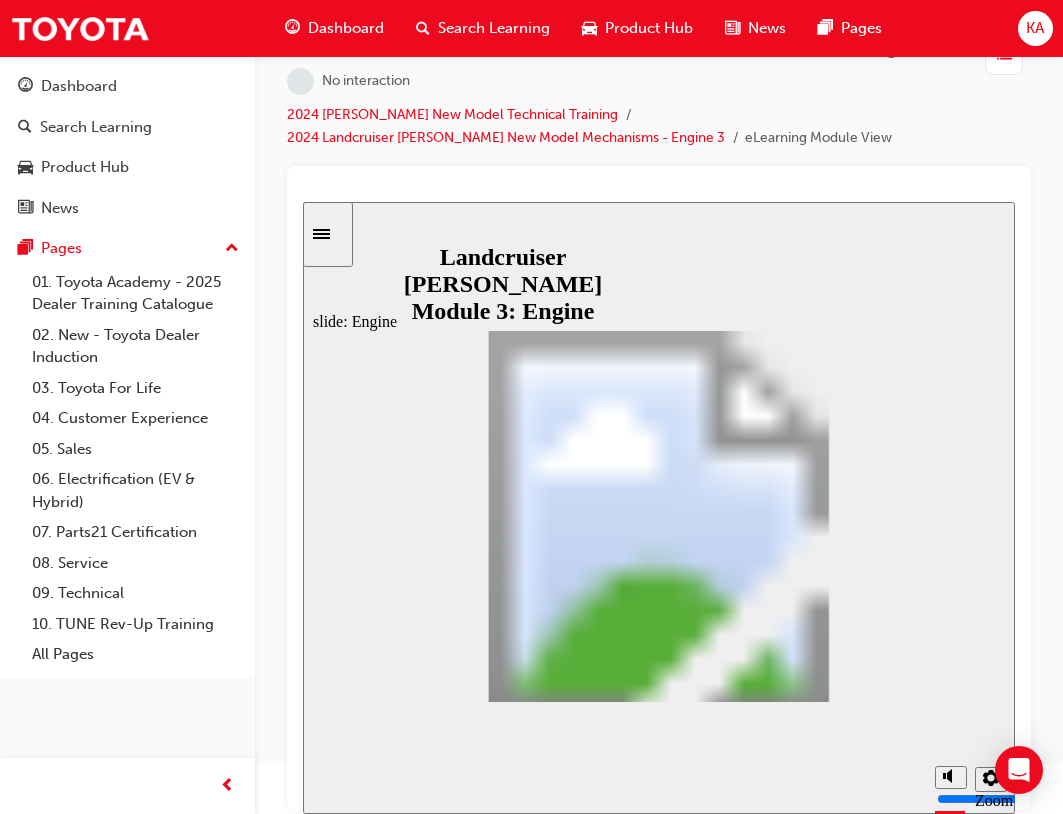 scroll, scrollTop: 0, scrollLeft: 0, axis: both 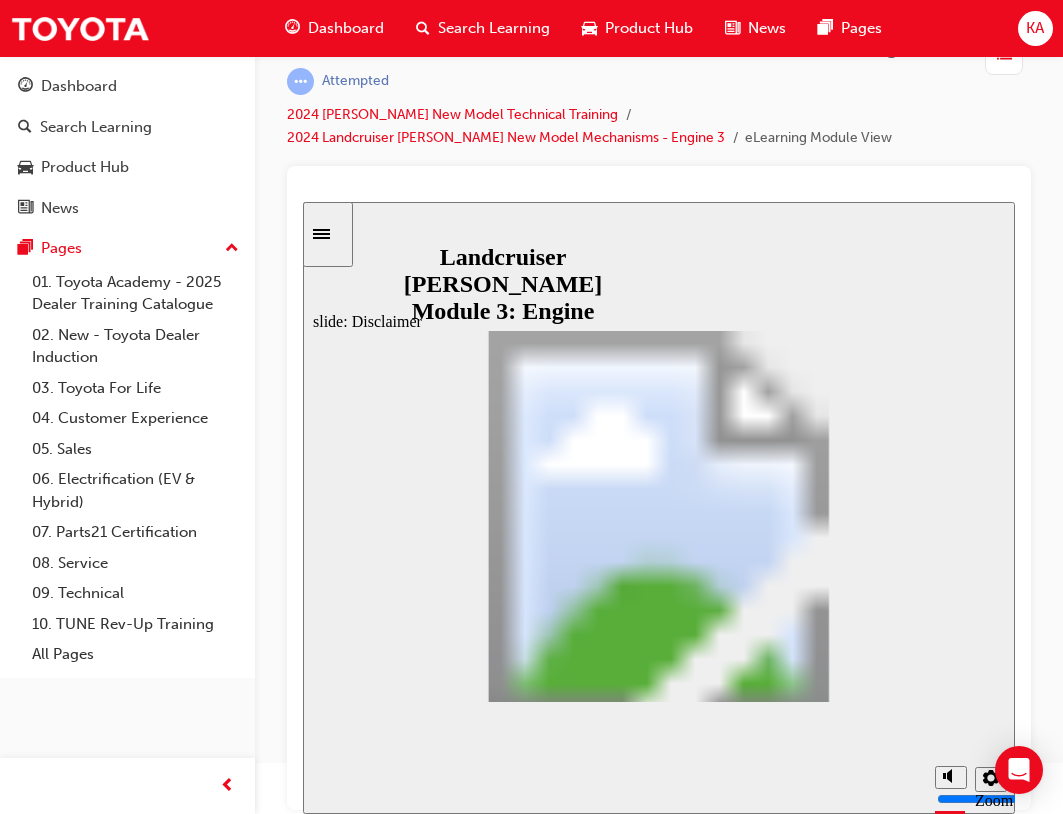 click at bounding box center [659, 1803] 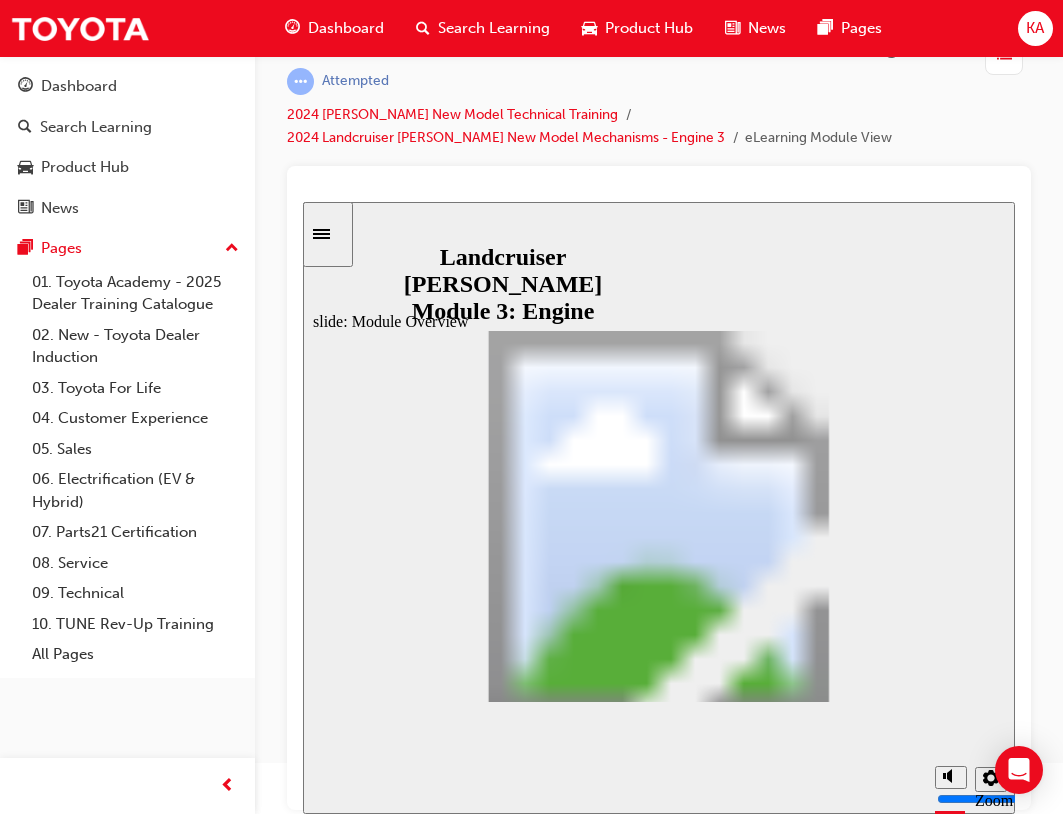 drag, startPoint x: 858, startPoint y: 682, endPoint x: 822, endPoint y: 680, distance: 36.05551 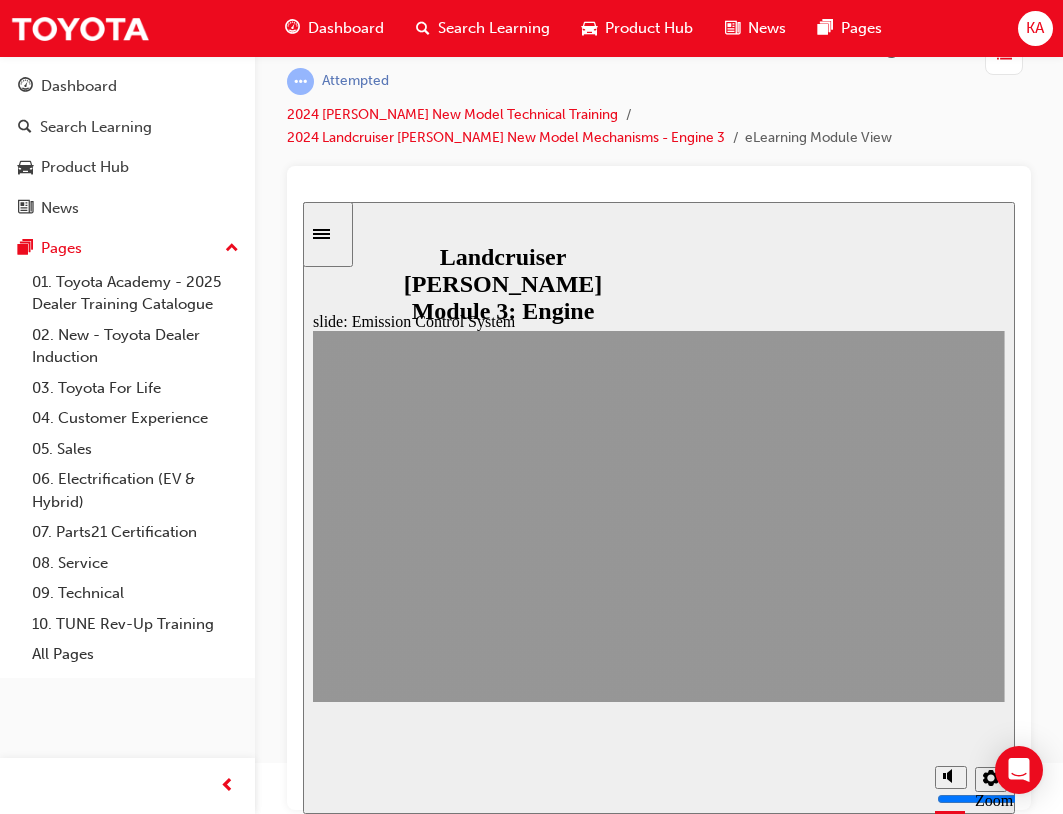 click 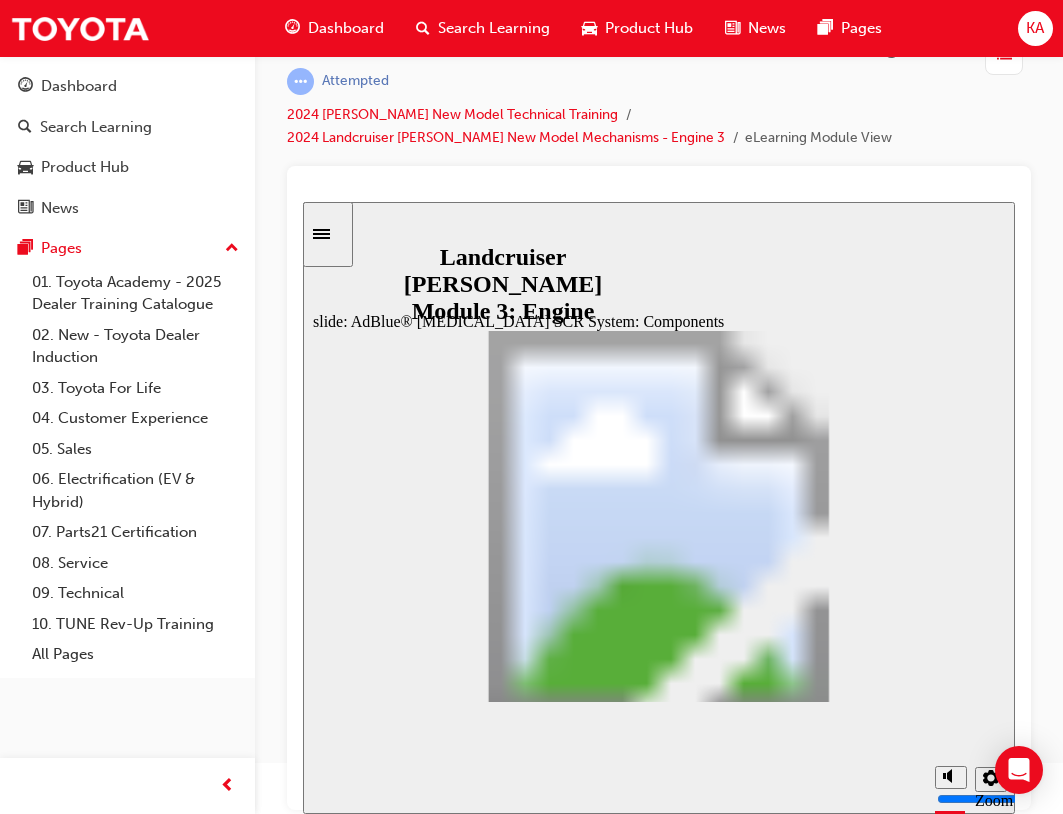 click at bounding box center [659, 2971] 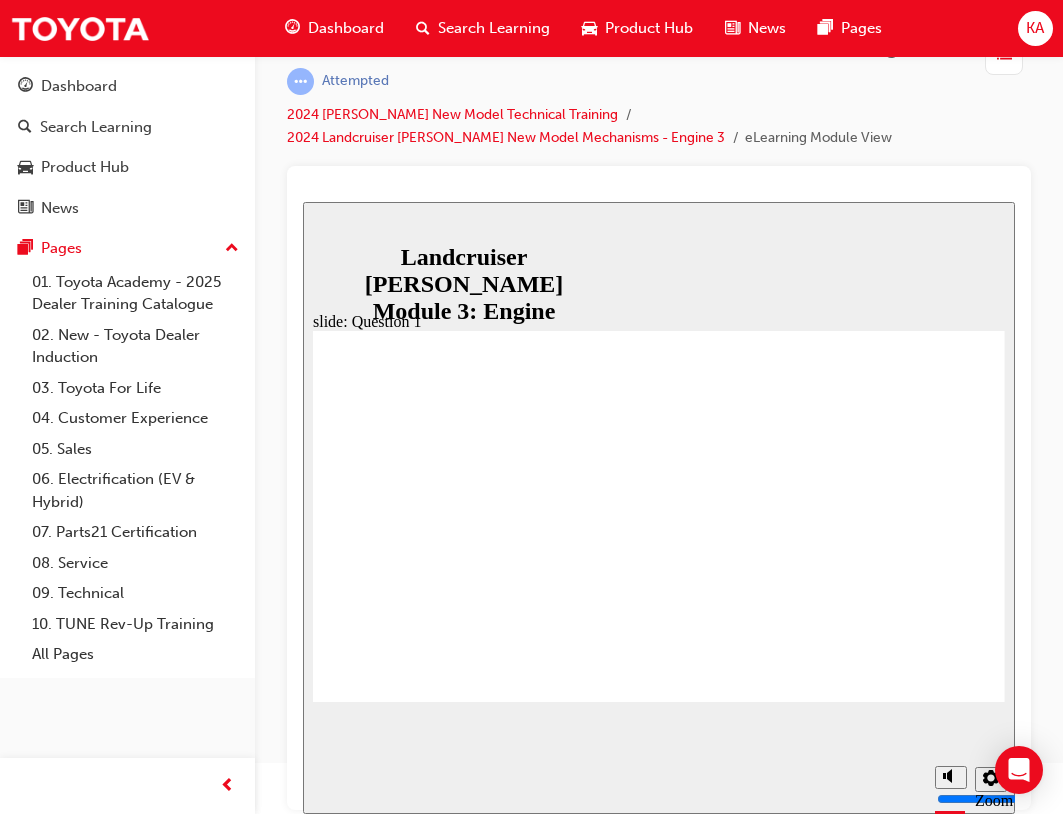 radio on "true" 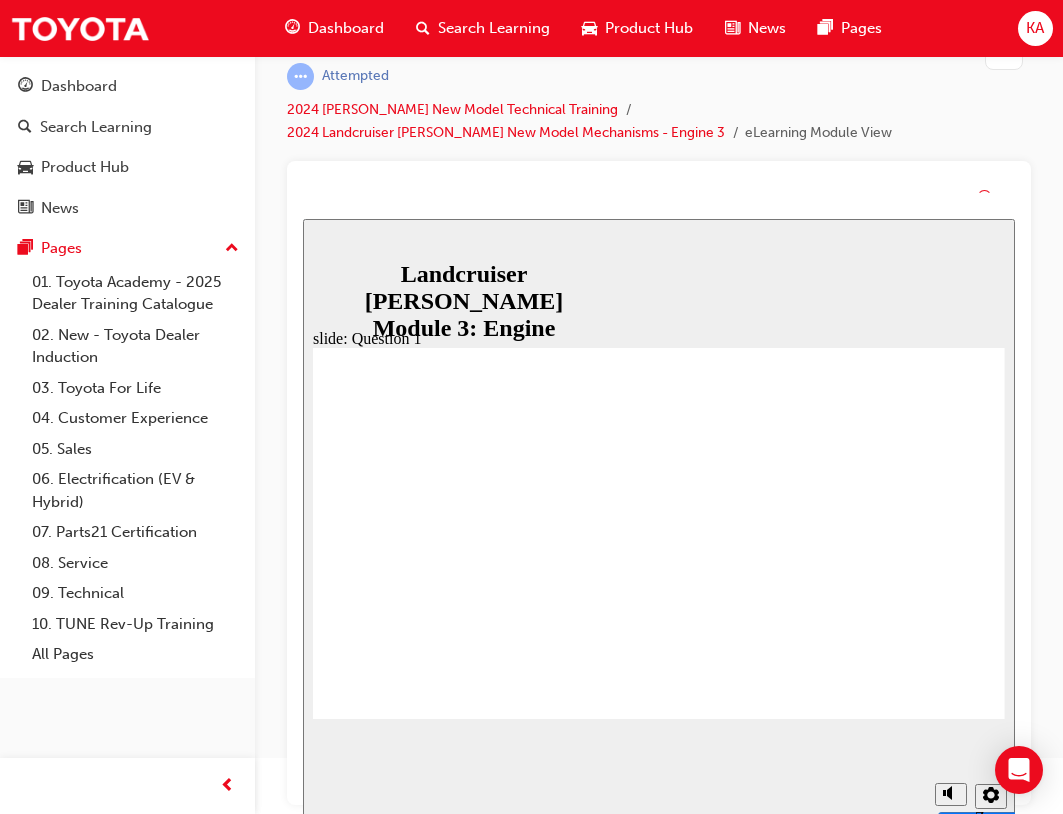 scroll, scrollTop: 51, scrollLeft: 0, axis: vertical 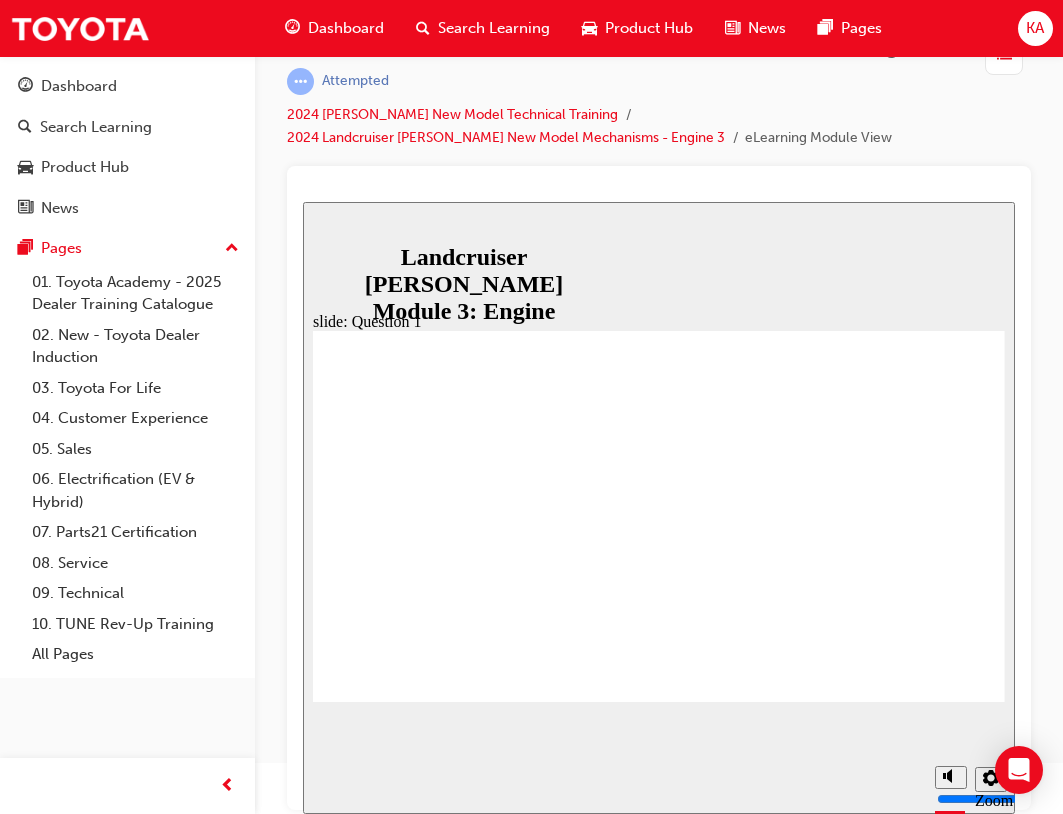 radio on "false" 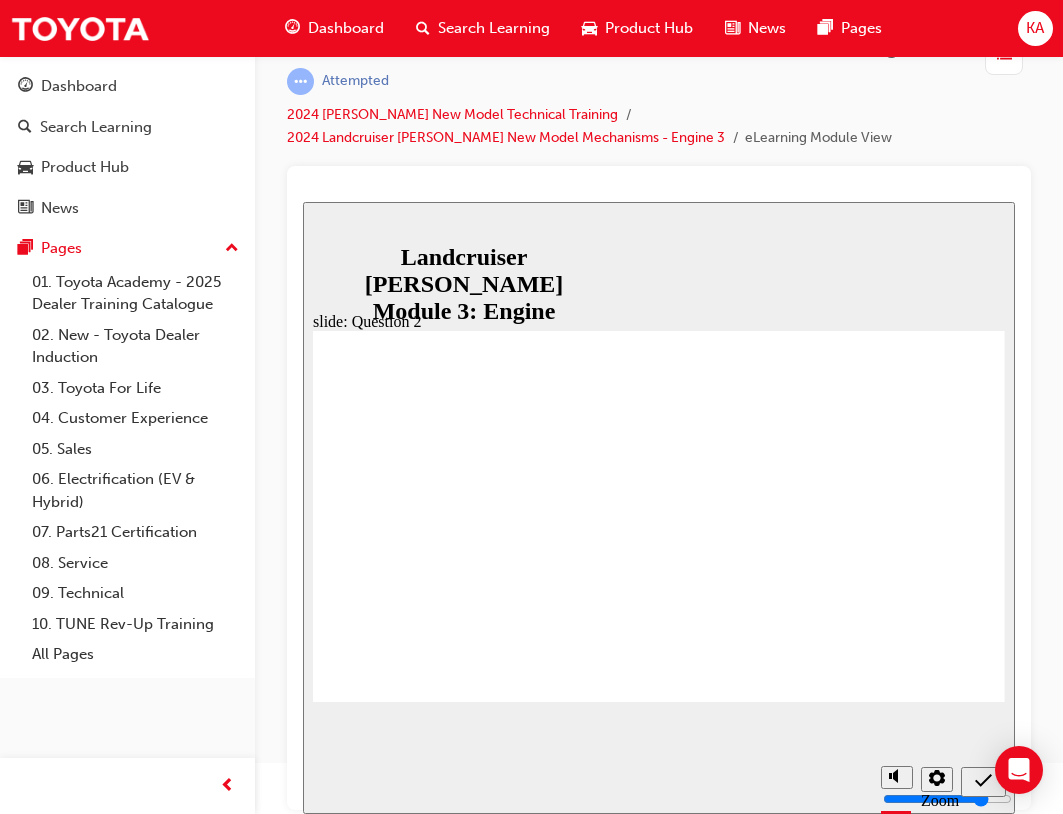 radio on "true" 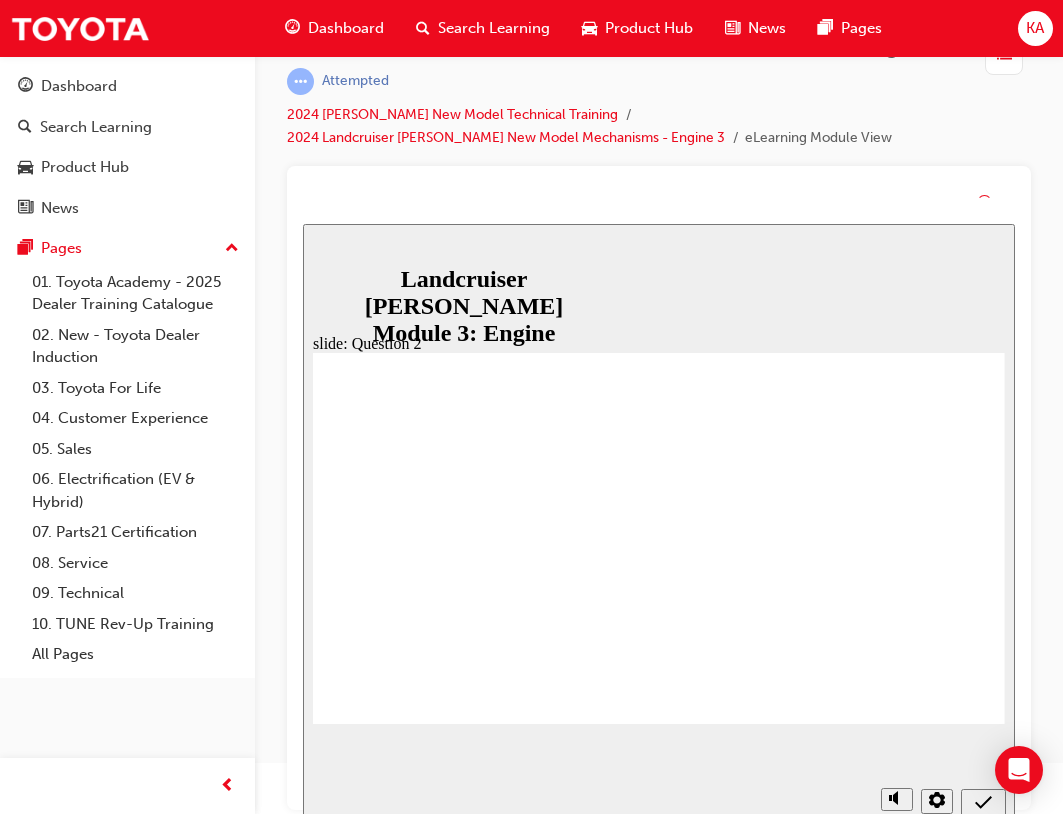 scroll, scrollTop: 51, scrollLeft: 0, axis: vertical 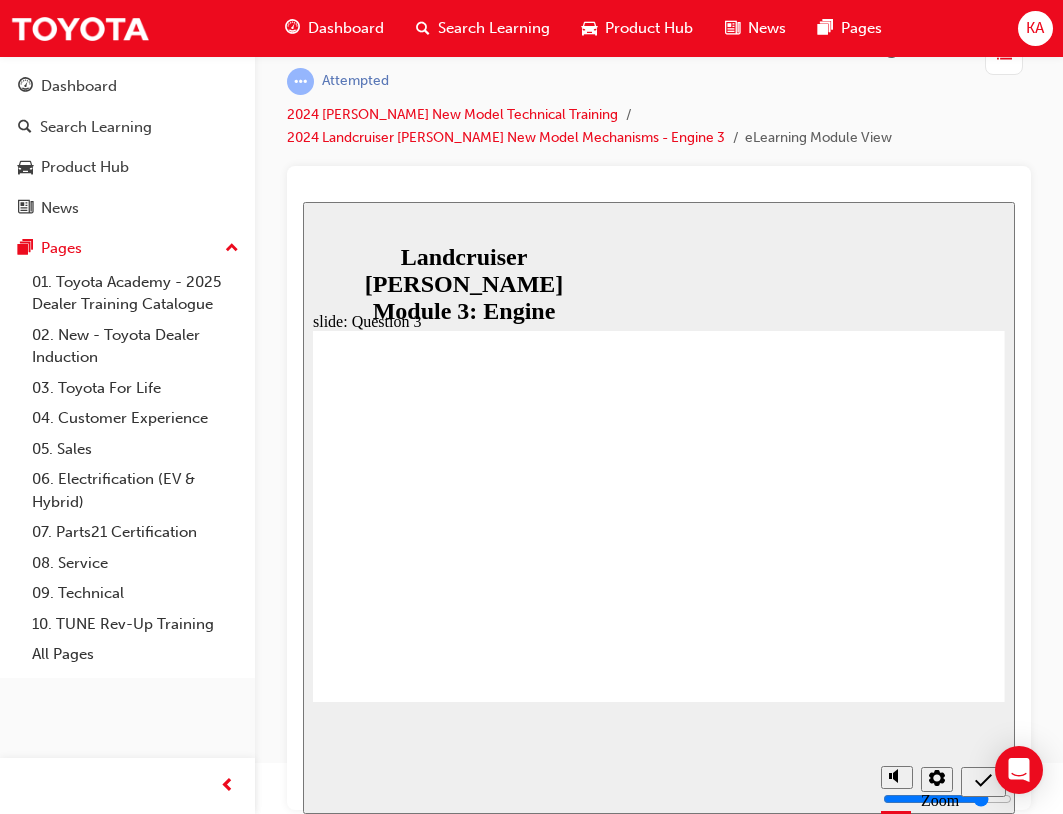 radio on "true" 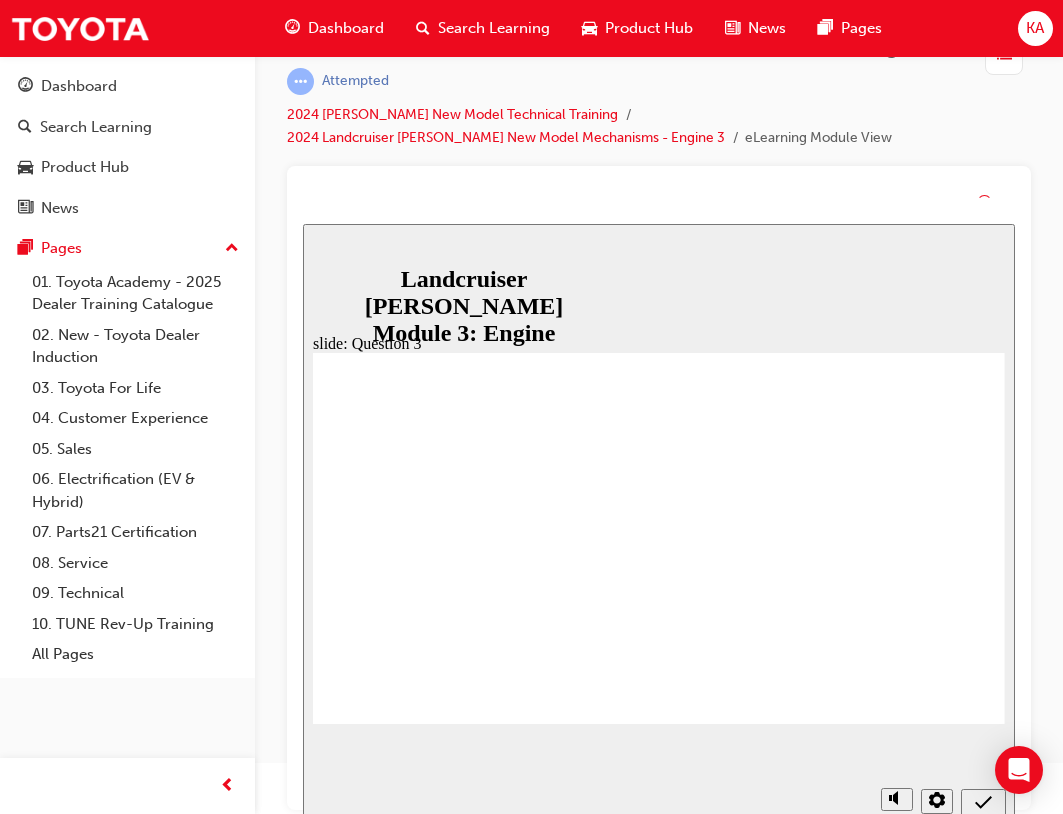 scroll, scrollTop: 51, scrollLeft: 0, axis: vertical 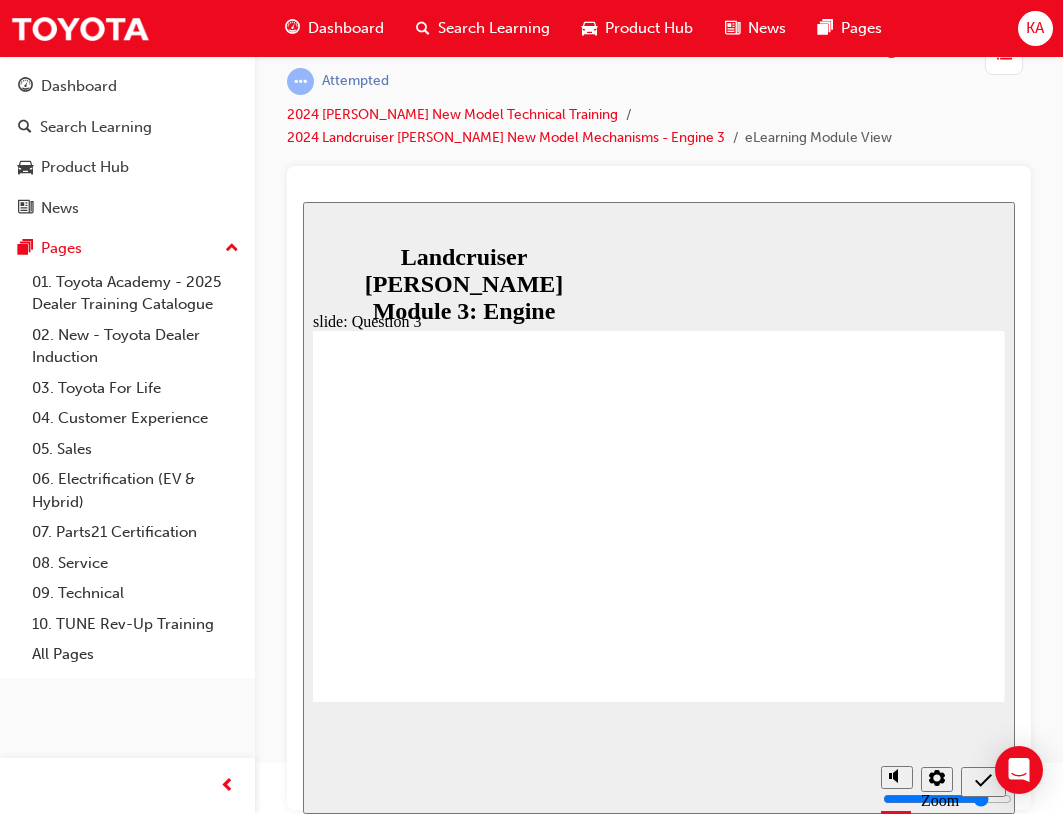 radio on "true" 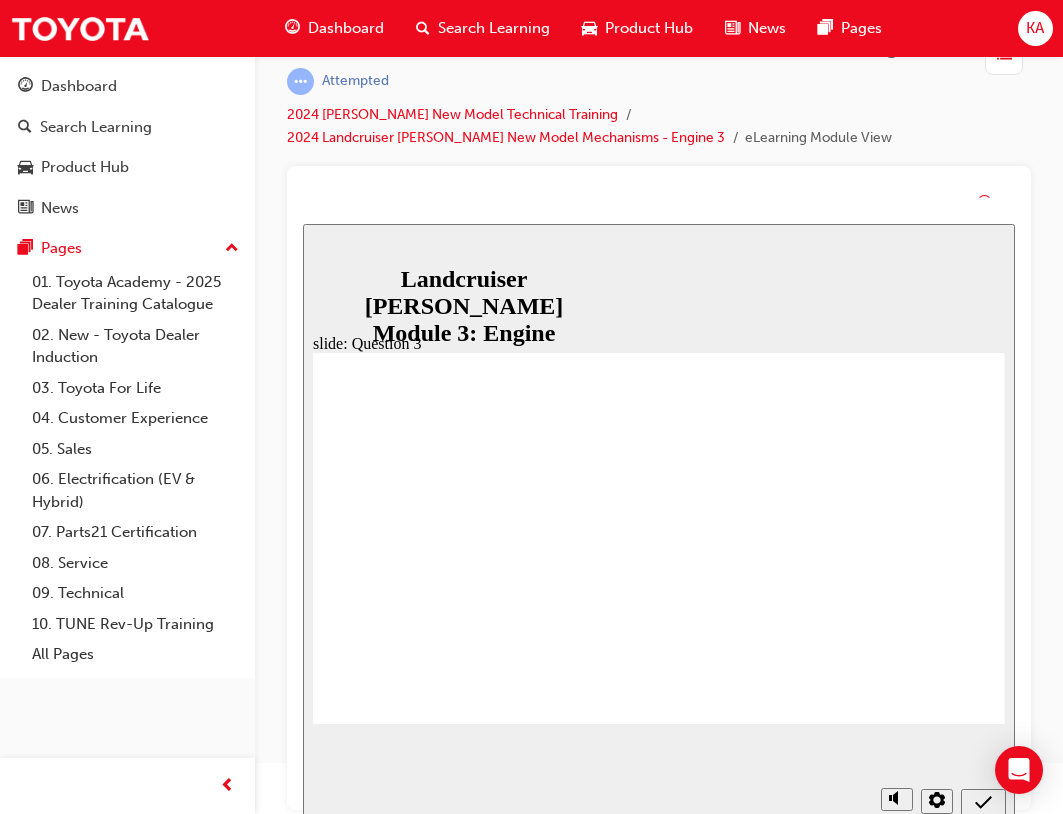 scroll, scrollTop: 51, scrollLeft: 0, axis: vertical 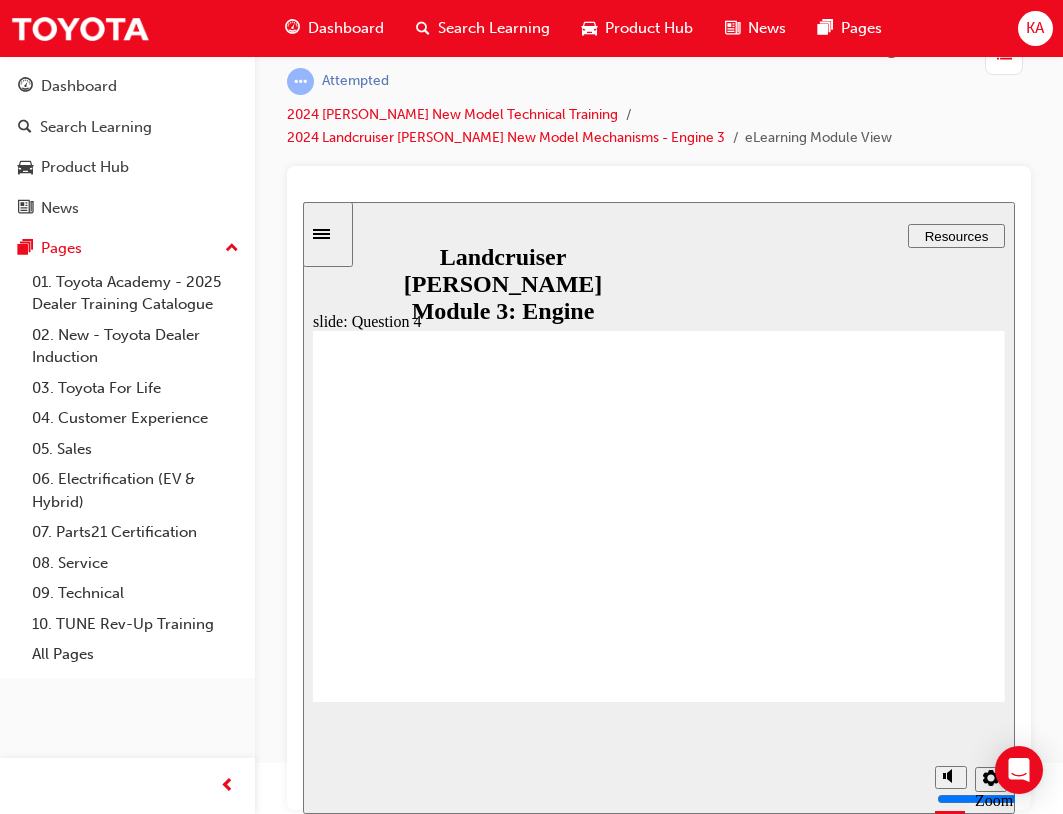 radio on "true" 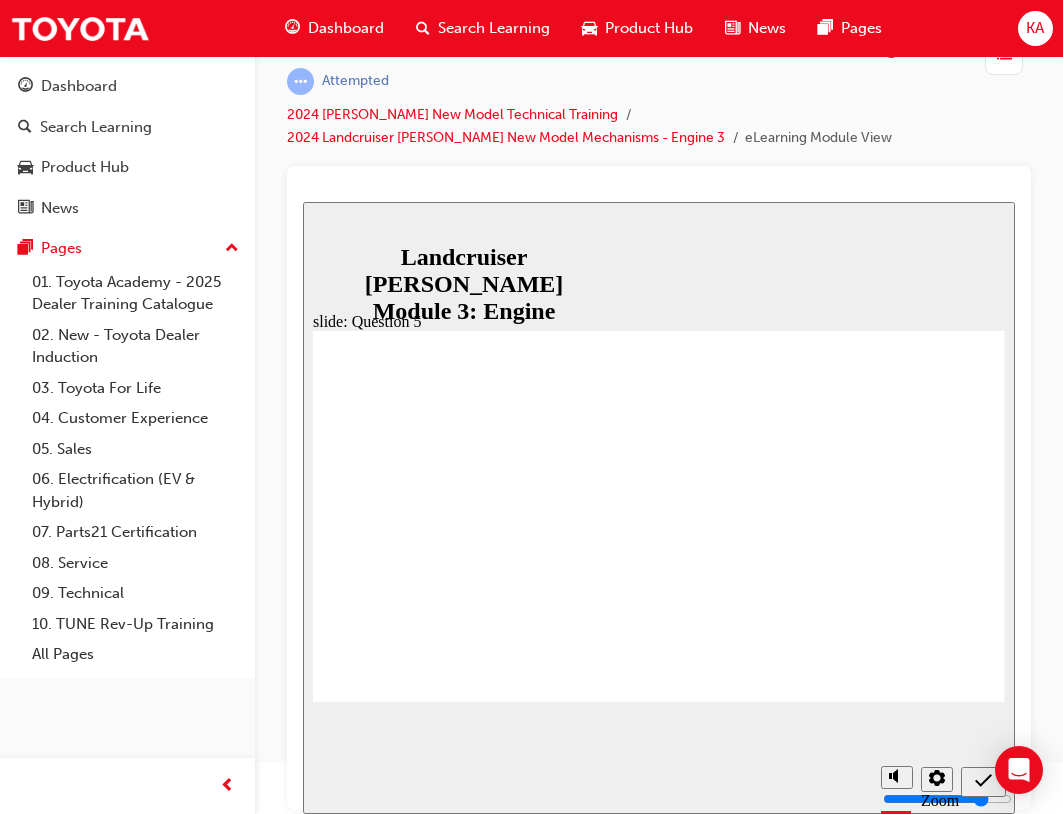 radio on "true" 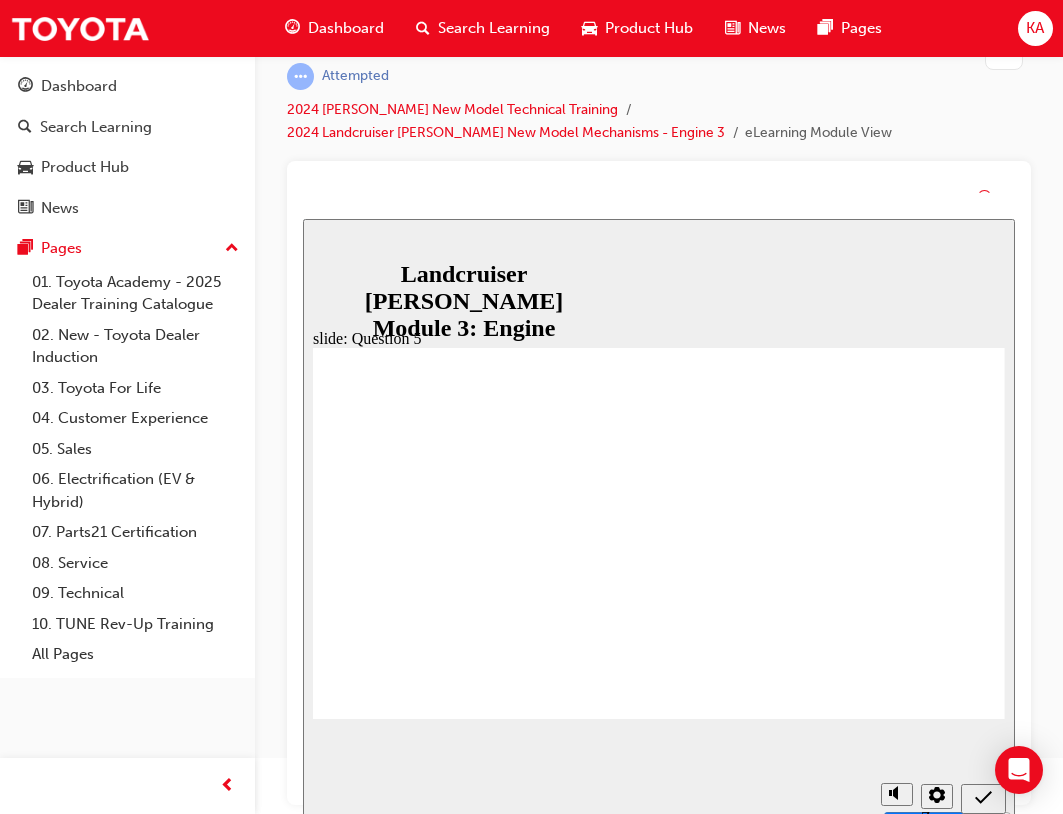 scroll, scrollTop: 51, scrollLeft: 0, axis: vertical 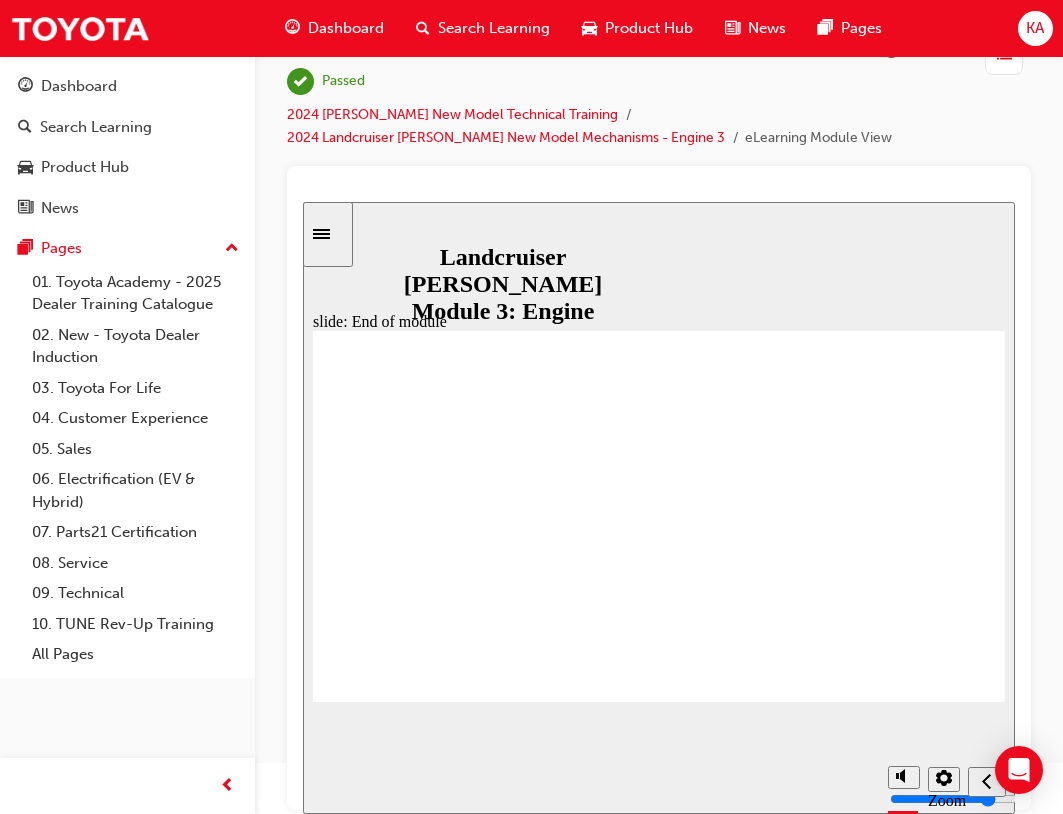 click on "Dashboard" at bounding box center (346, 28) 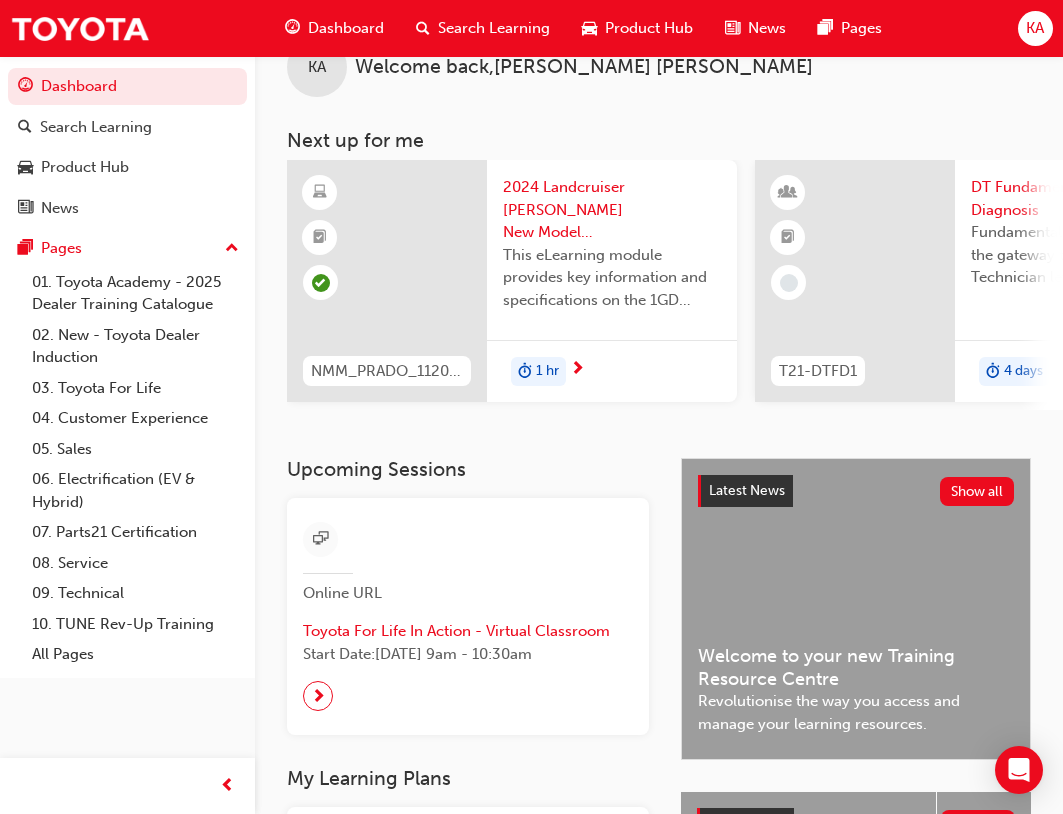 click on "Upcoming Sessions Online URL Toyota For Life In Action - Virtual Classroom Start Date:  [DATE] 9am - 10:30am" at bounding box center (484, 596) 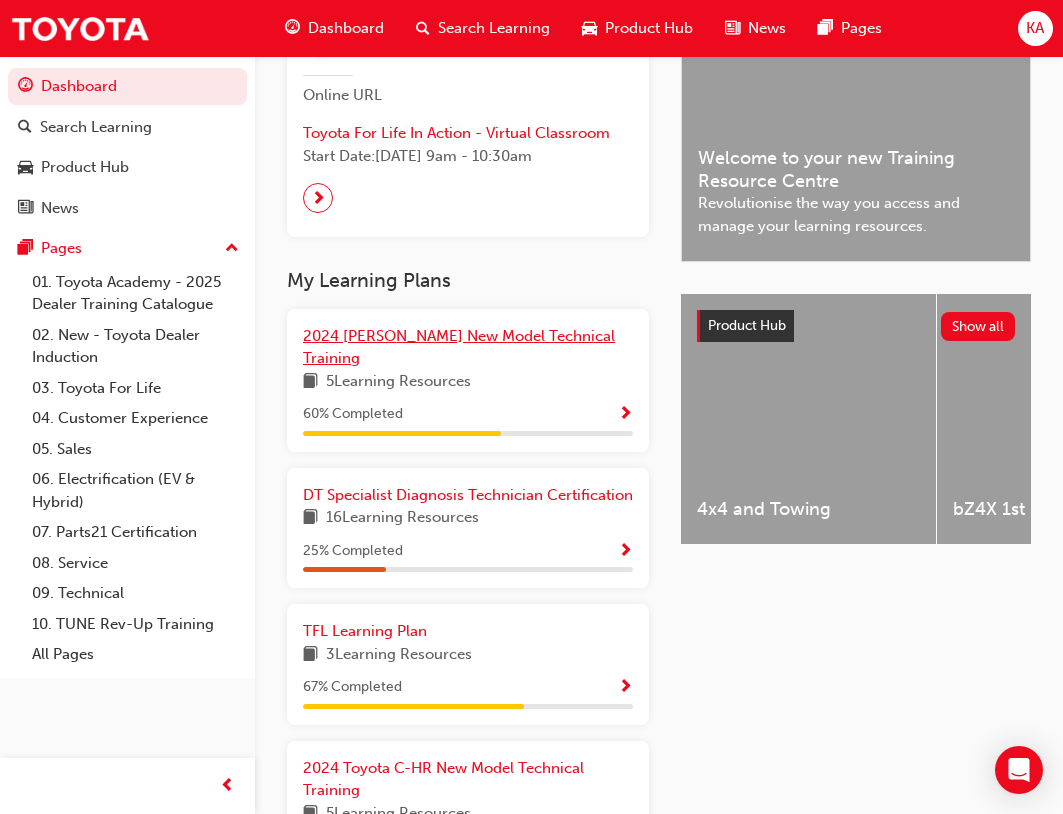 scroll, scrollTop: 551, scrollLeft: 0, axis: vertical 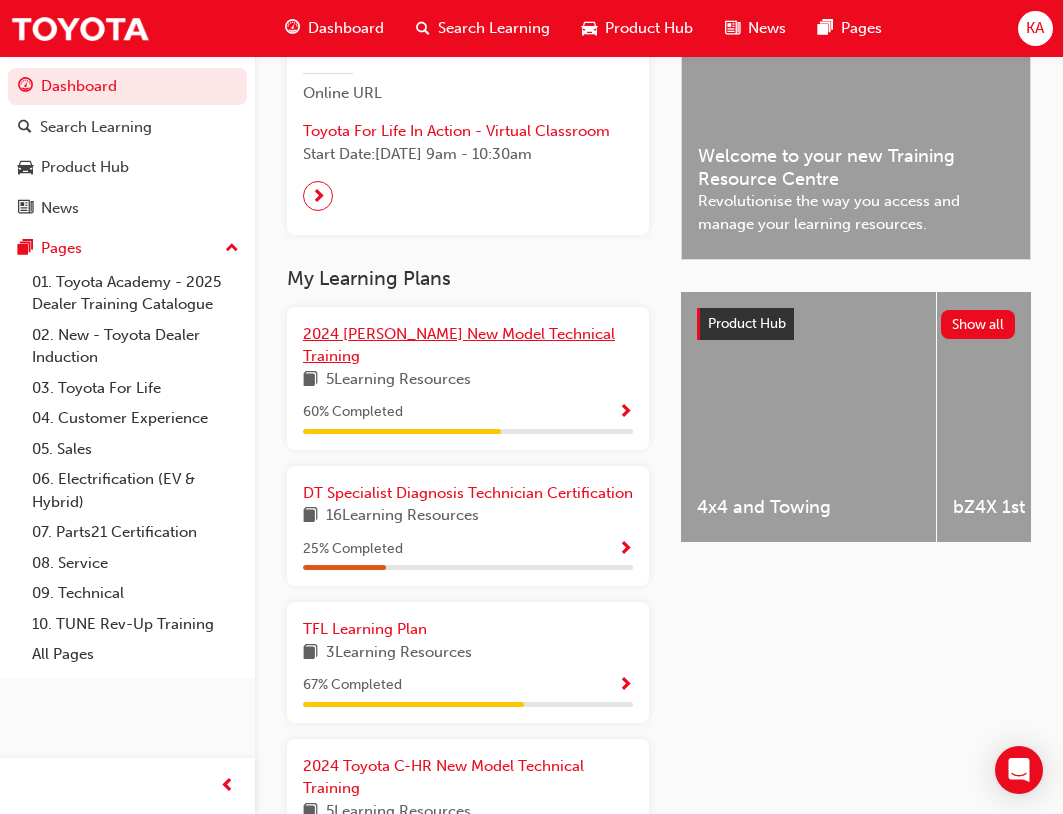 click on "2024 [PERSON_NAME] New Model Technical Training" at bounding box center [459, 345] 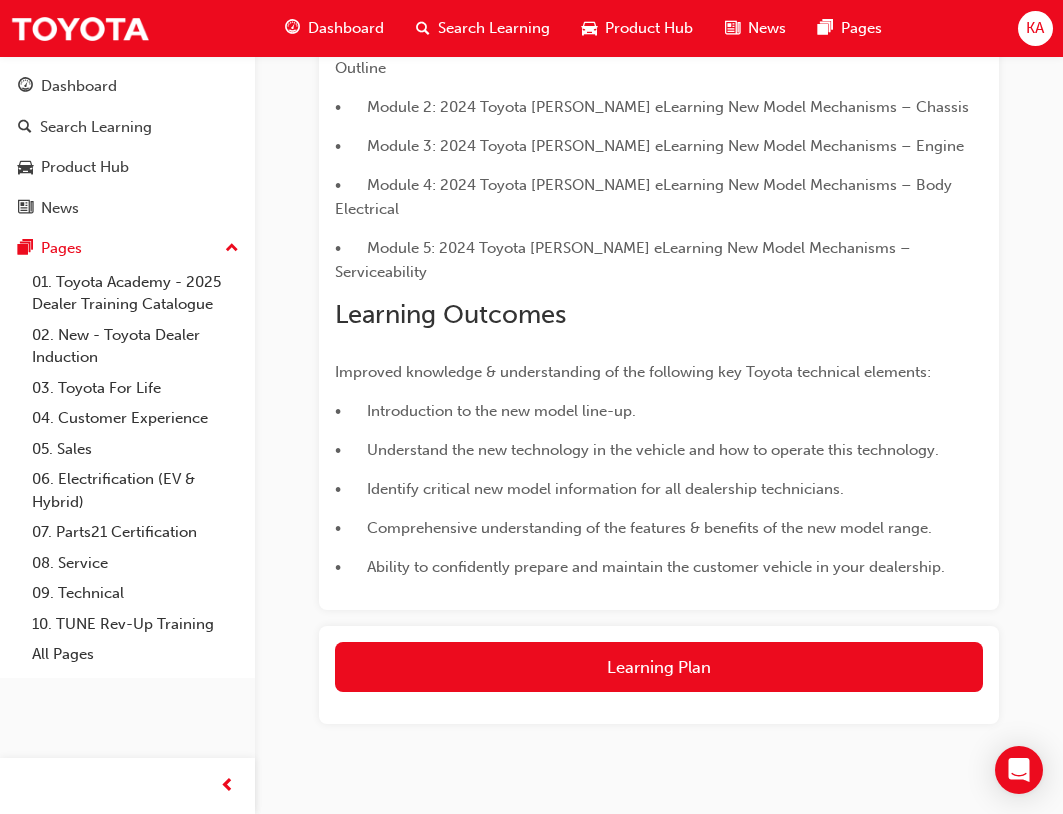 click on "Learning Plan" at bounding box center [659, 675] 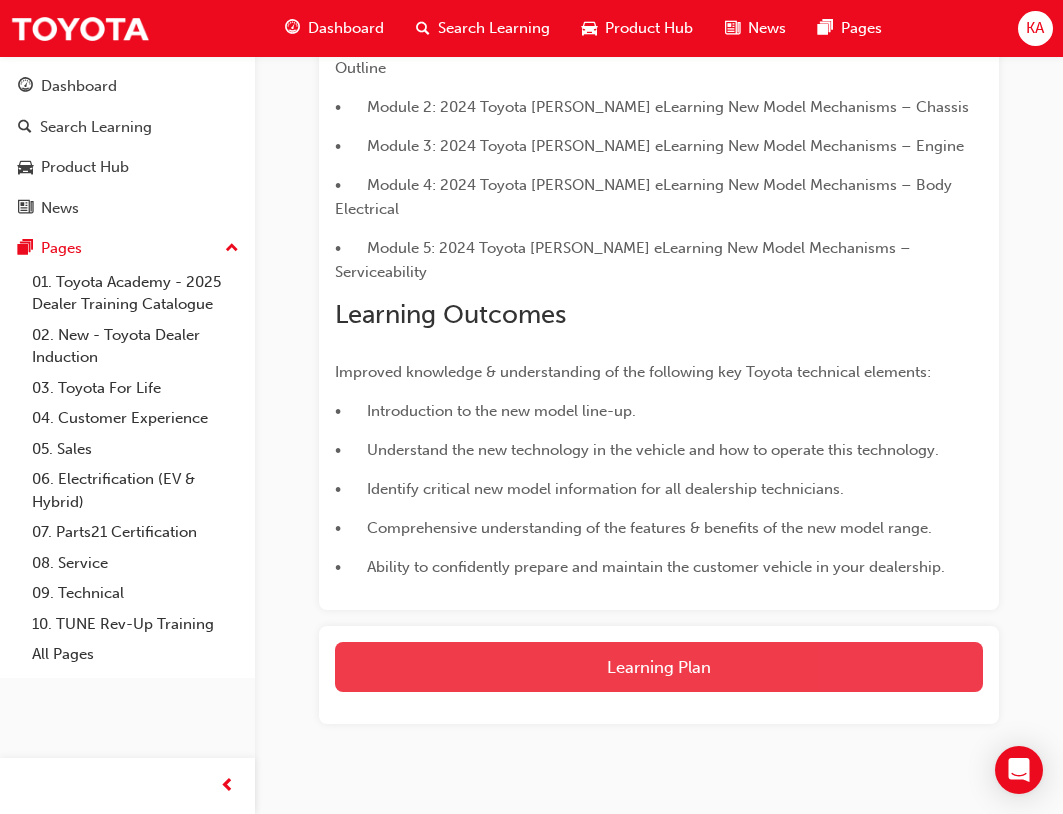 click on "Learning Plan" at bounding box center (659, 667) 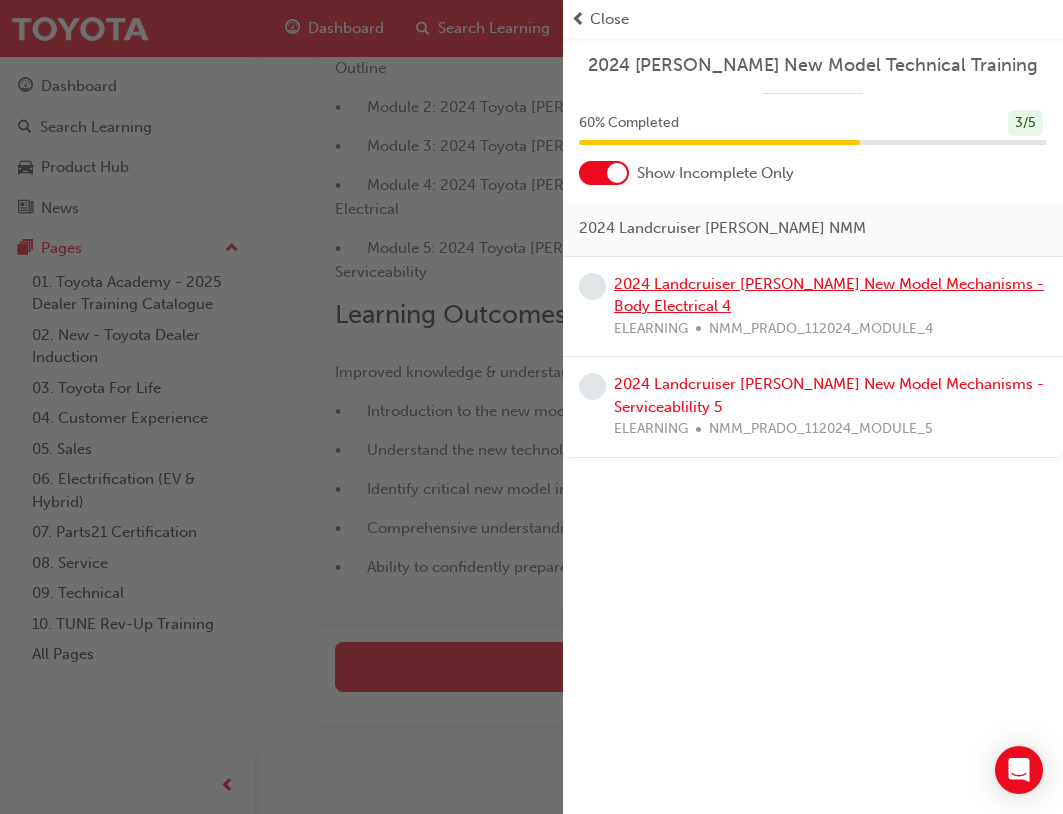 click on "2024 Landcruiser [PERSON_NAME] New Model Mechanisms - Body Electrical 4" at bounding box center [829, 295] 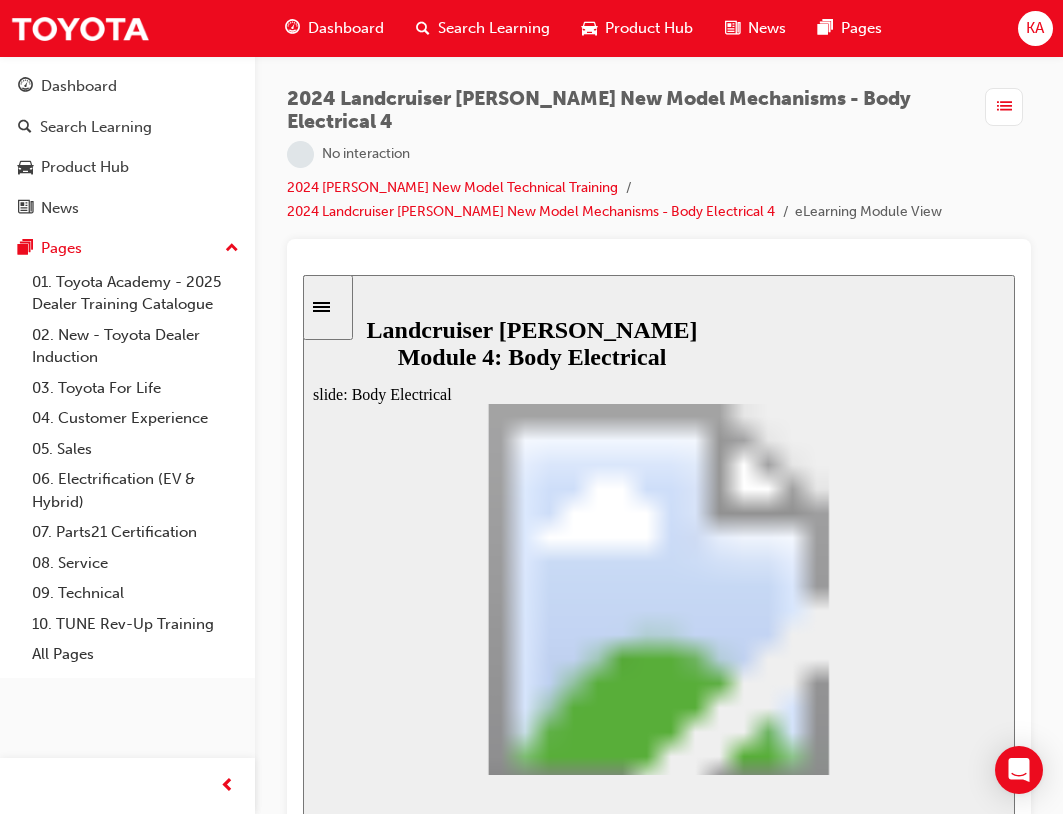 scroll, scrollTop: 51, scrollLeft: 0, axis: vertical 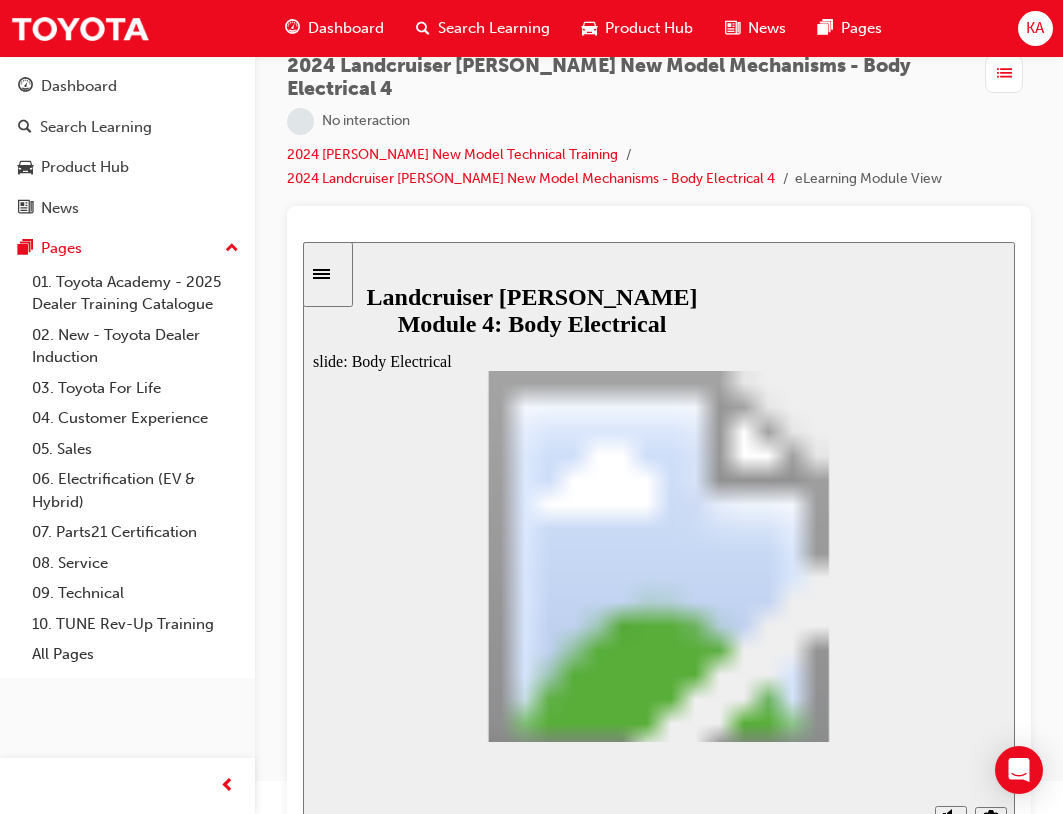 drag, startPoint x: 365, startPoint y: 557, endPoint x: -9, endPoint y: 817, distance: 455.49533 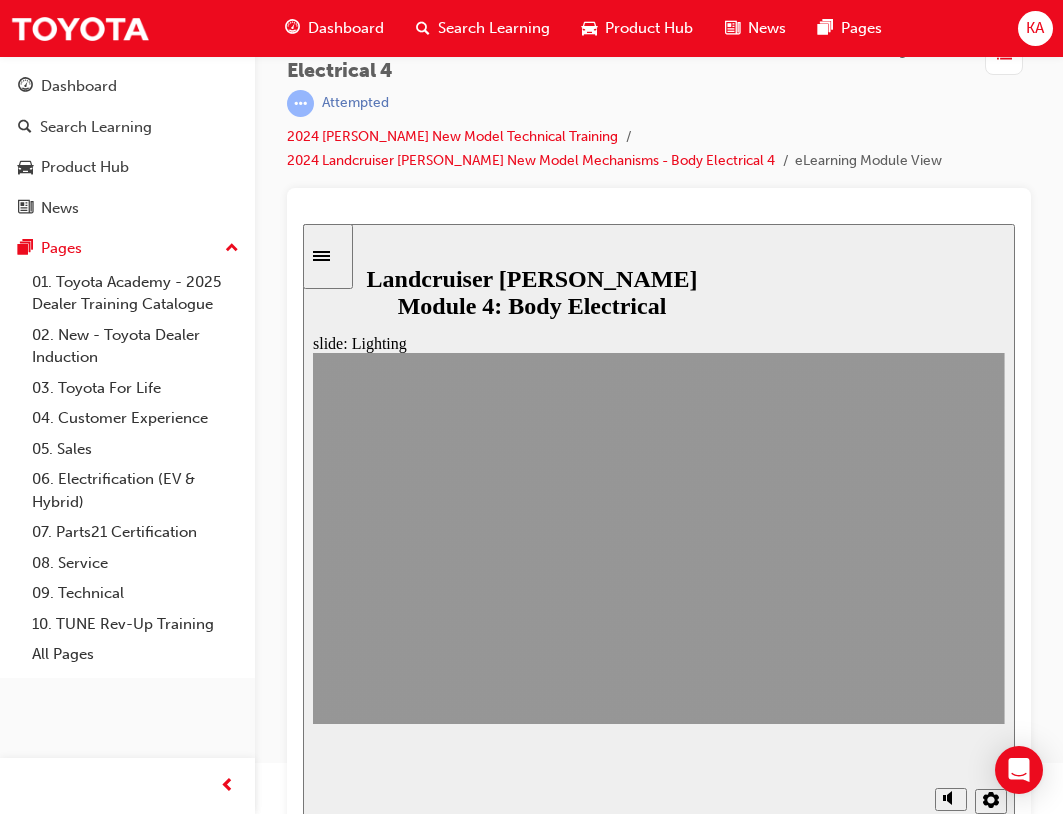 drag, startPoint x: 841, startPoint y: 704, endPoint x: 951, endPoint y: 707, distance: 110.0409 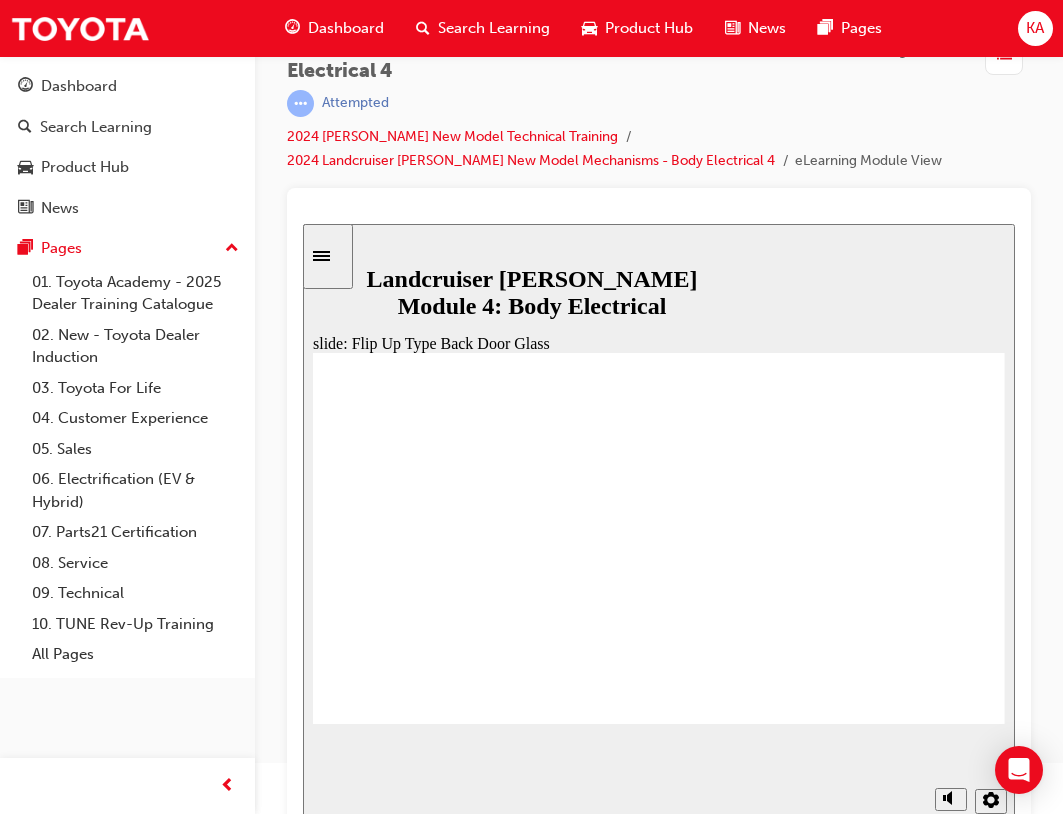 drag, startPoint x: 933, startPoint y: 702, endPoint x: 854, endPoint y: 701, distance: 79.00633 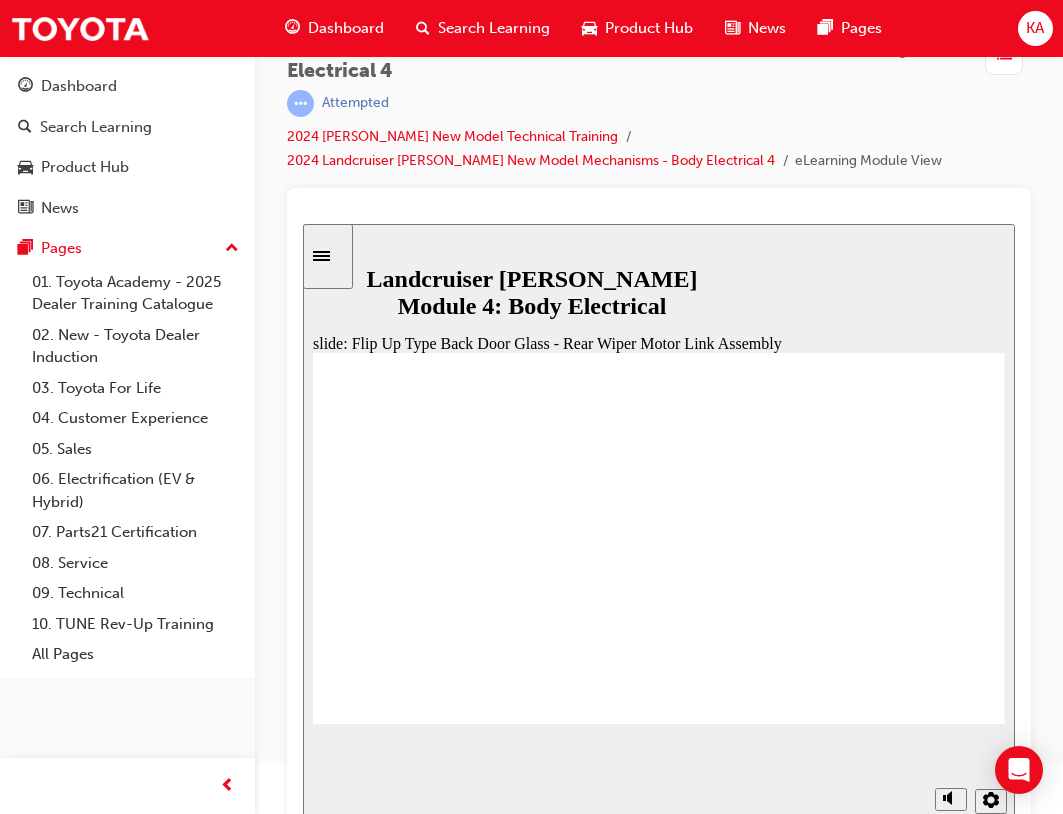 drag, startPoint x: 905, startPoint y: 698, endPoint x: 856, endPoint y: 699, distance: 49.010204 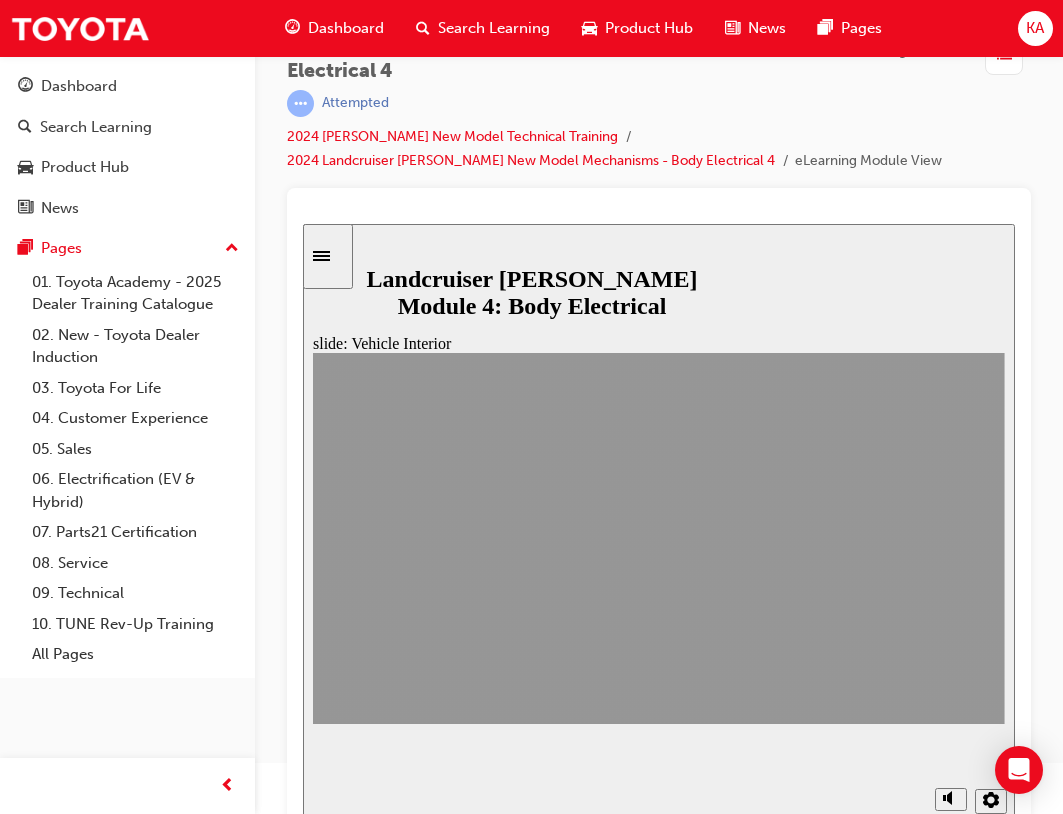 click 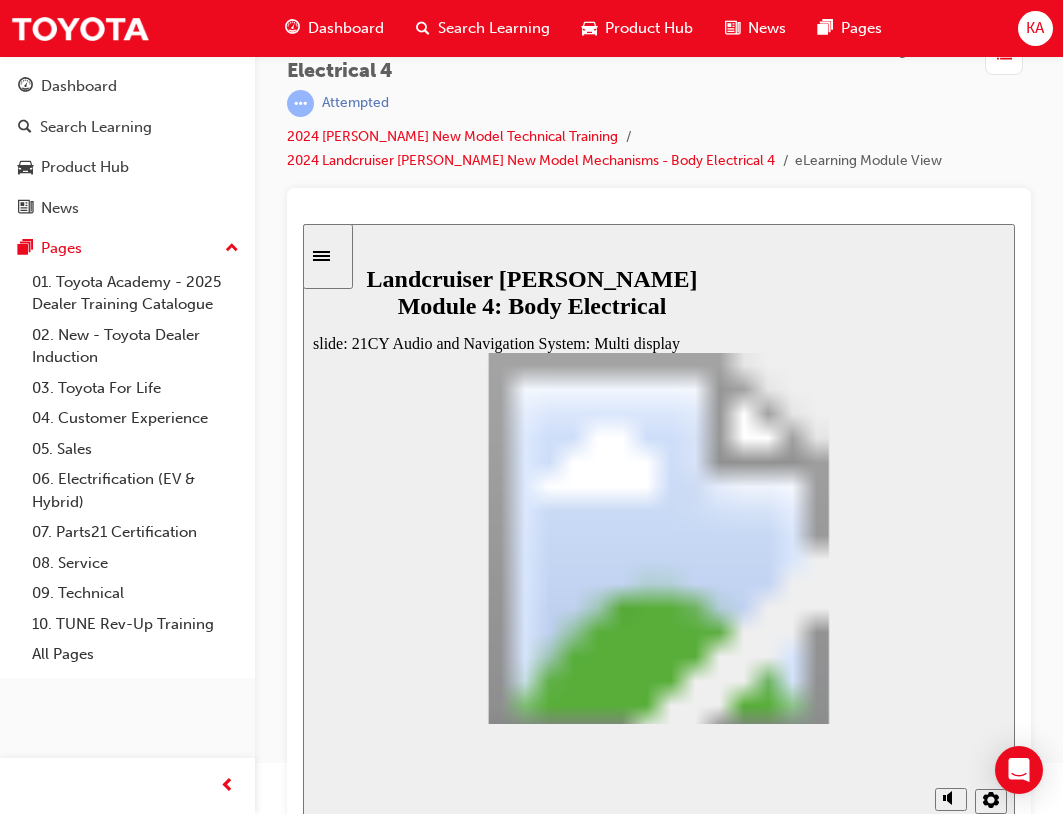 drag, startPoint x: 835, startPoint y: 682, endPoint x: 831, endPoint y: 695, distance: 13.601471 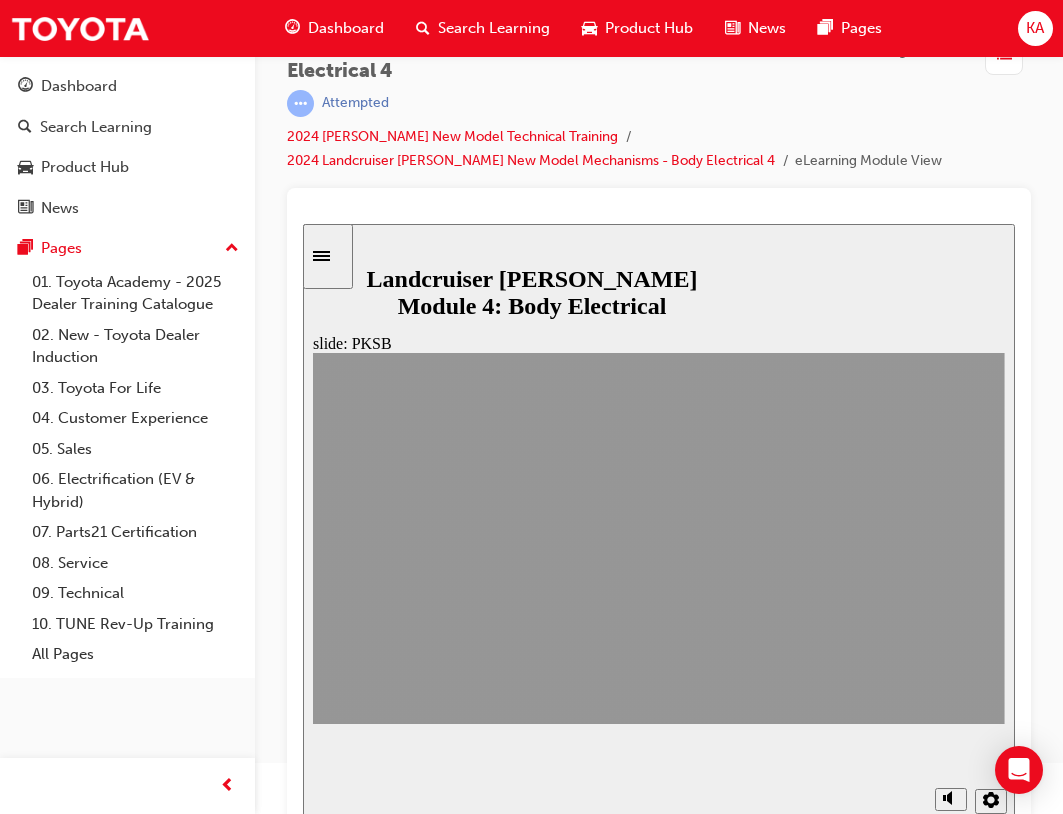 click 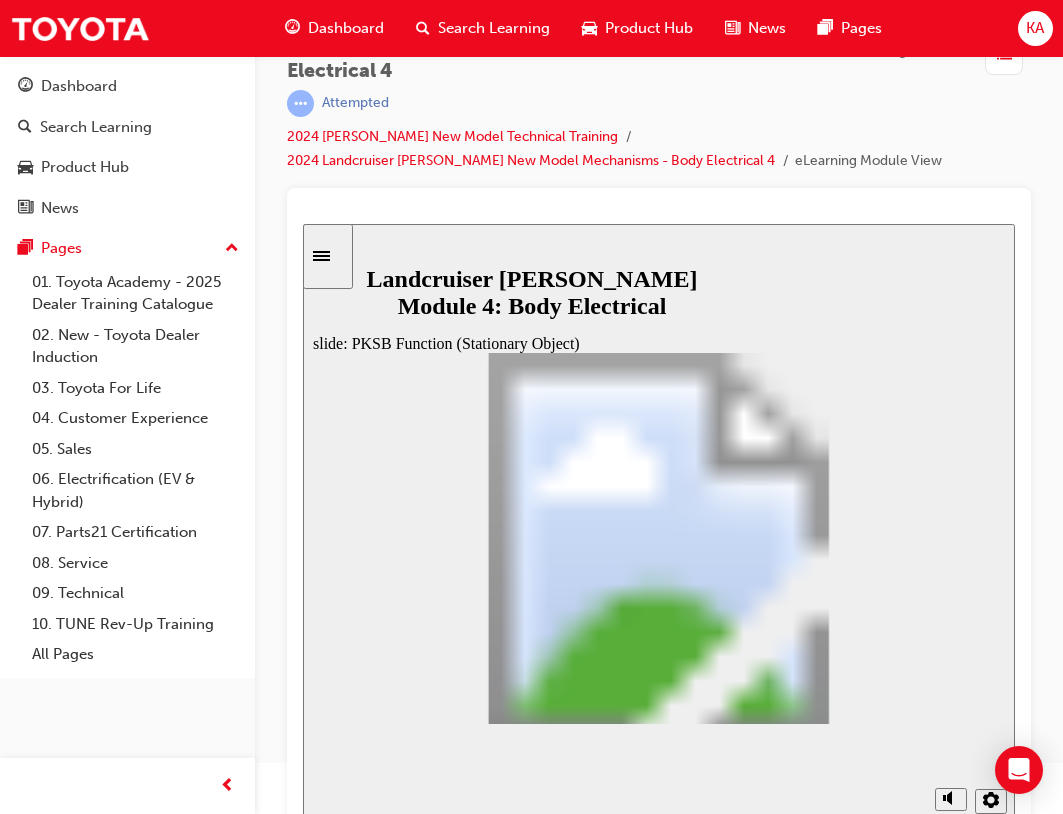 click on "NEXT BACK PKSB Function (Stationary Object) The PKSB System (Stationary Object) reduces the risk o damage during accidents by warning the  driver, suppressing the drive orce and controlling the brakes when there is a possibility o contact  with stationary objects when moving backwards. The rear ultrasonic sensors are used to detect the  stationary objects. PKSB" at bounding box center (659, 2109) 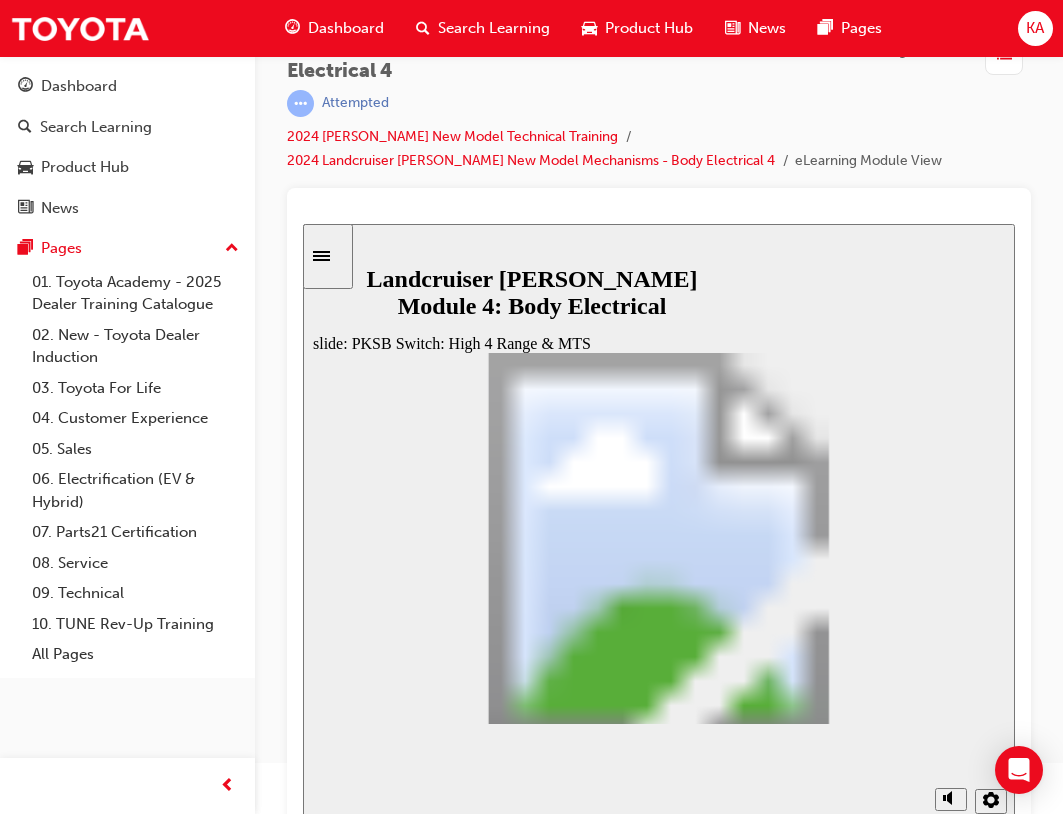 click at bounding box center [659, 2994] 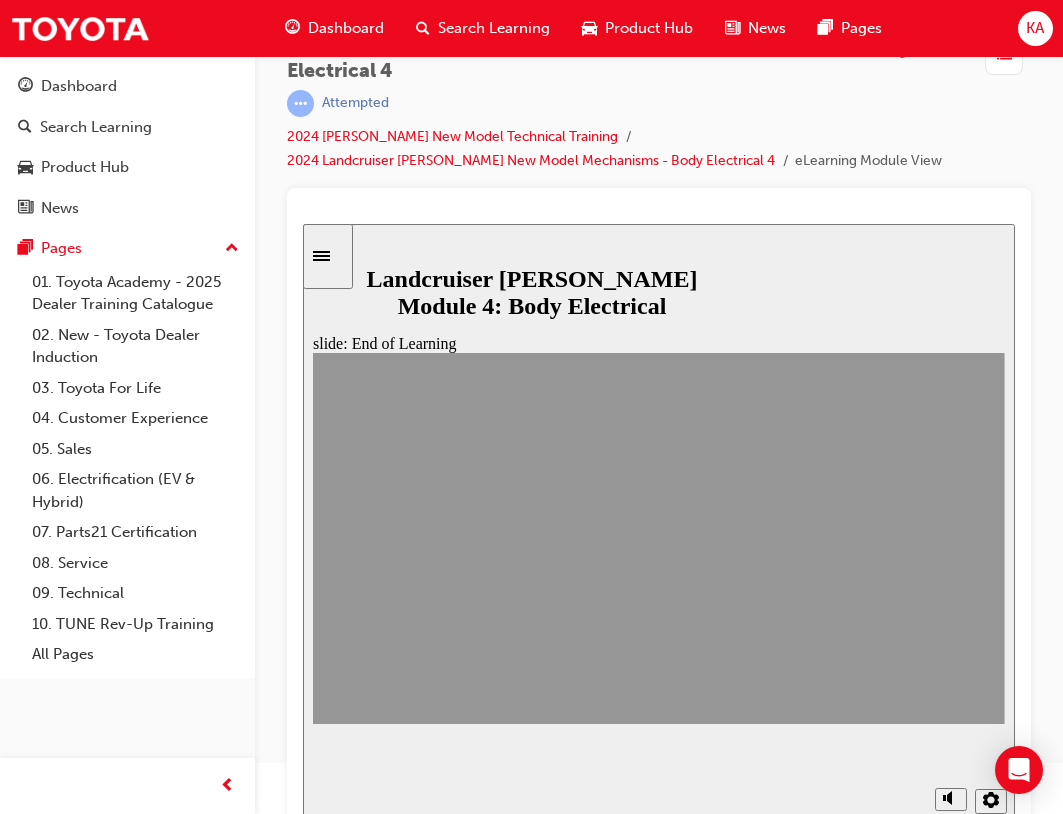 click 